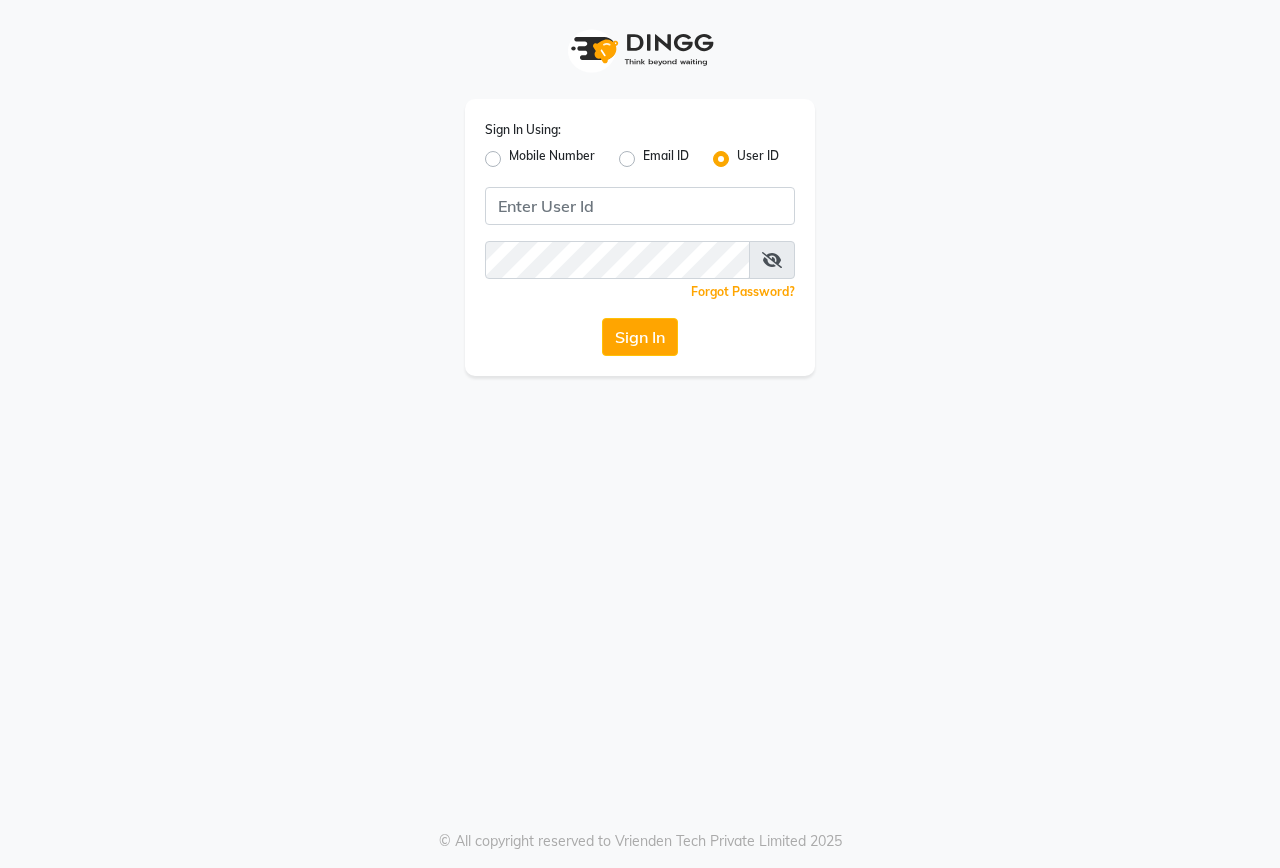 scroll, scrollTop: 0, scrollLeft: 0, axis: both 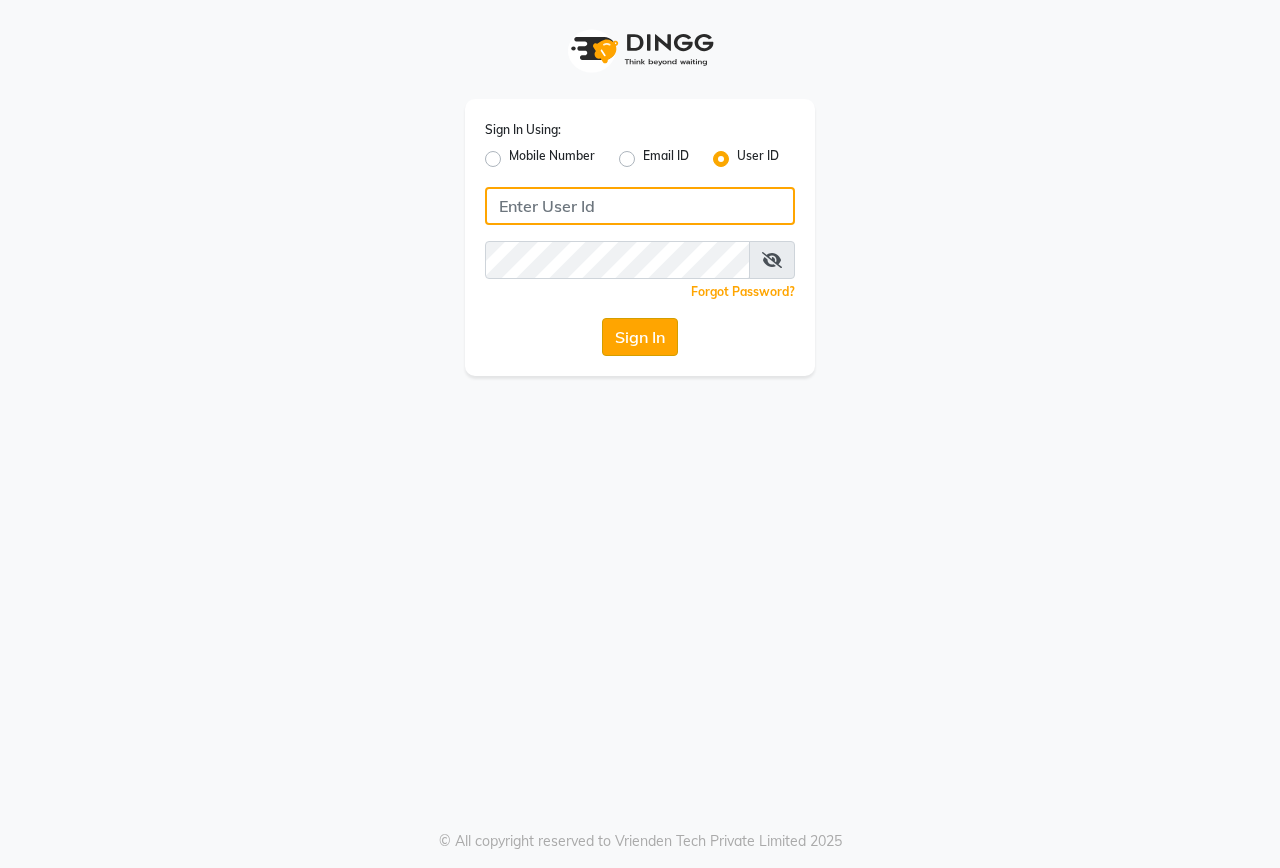 type on "onfleek" 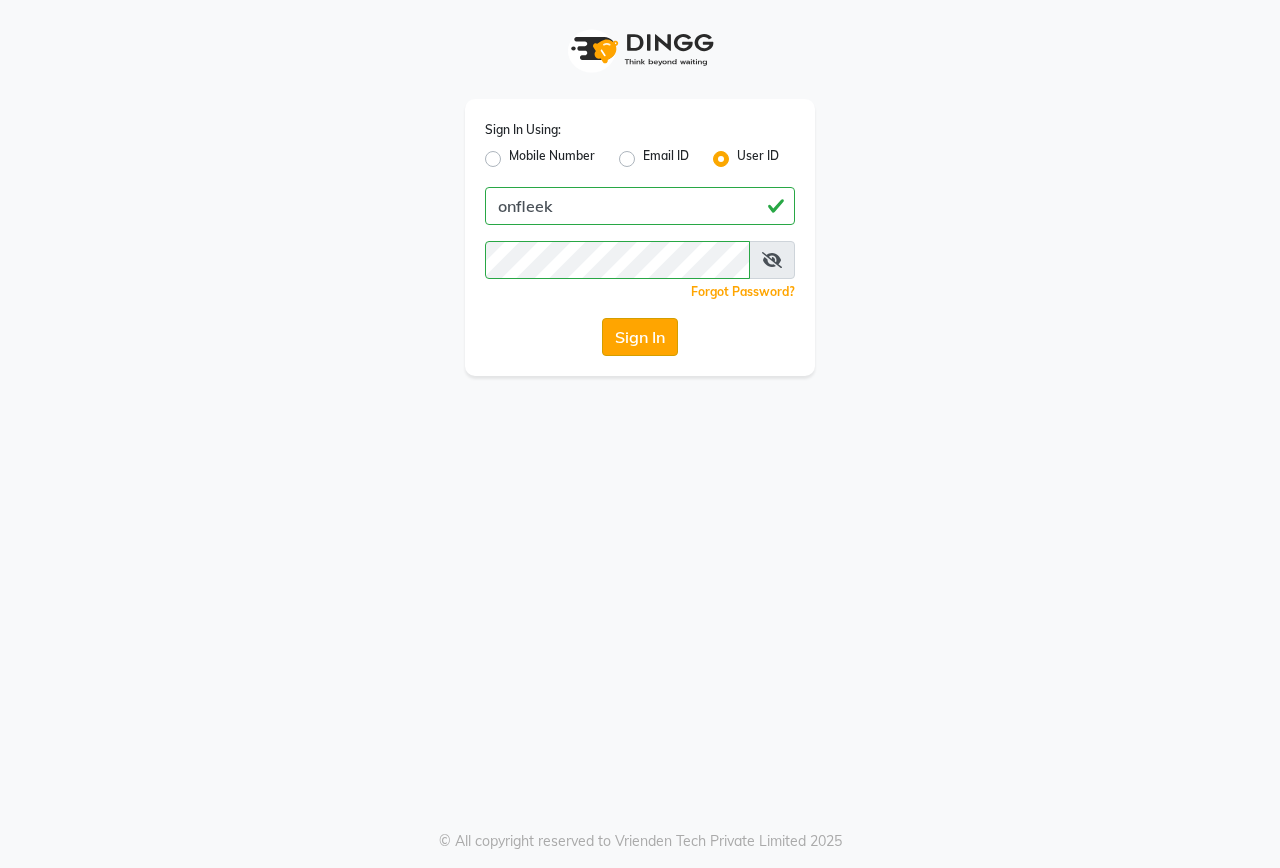 click on "Sign In" 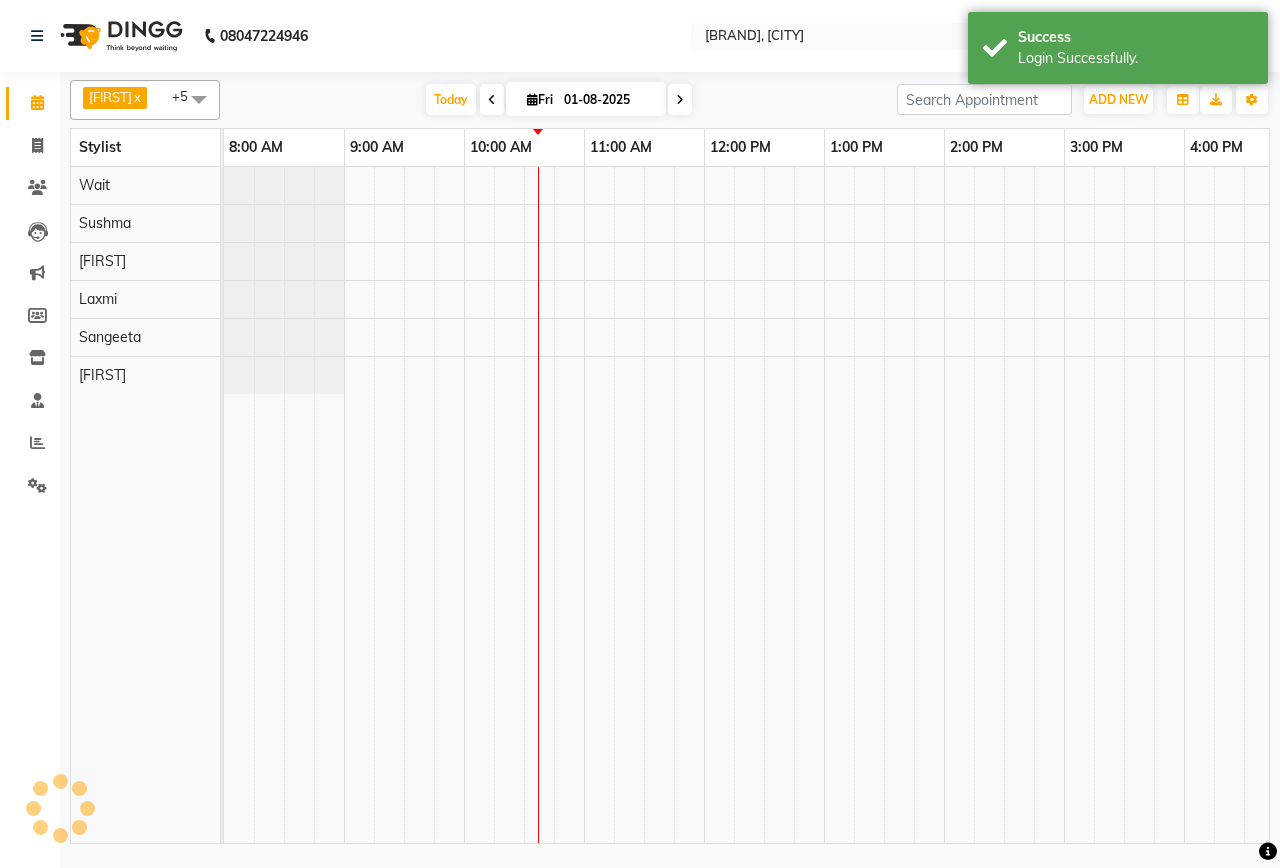 select on "en" 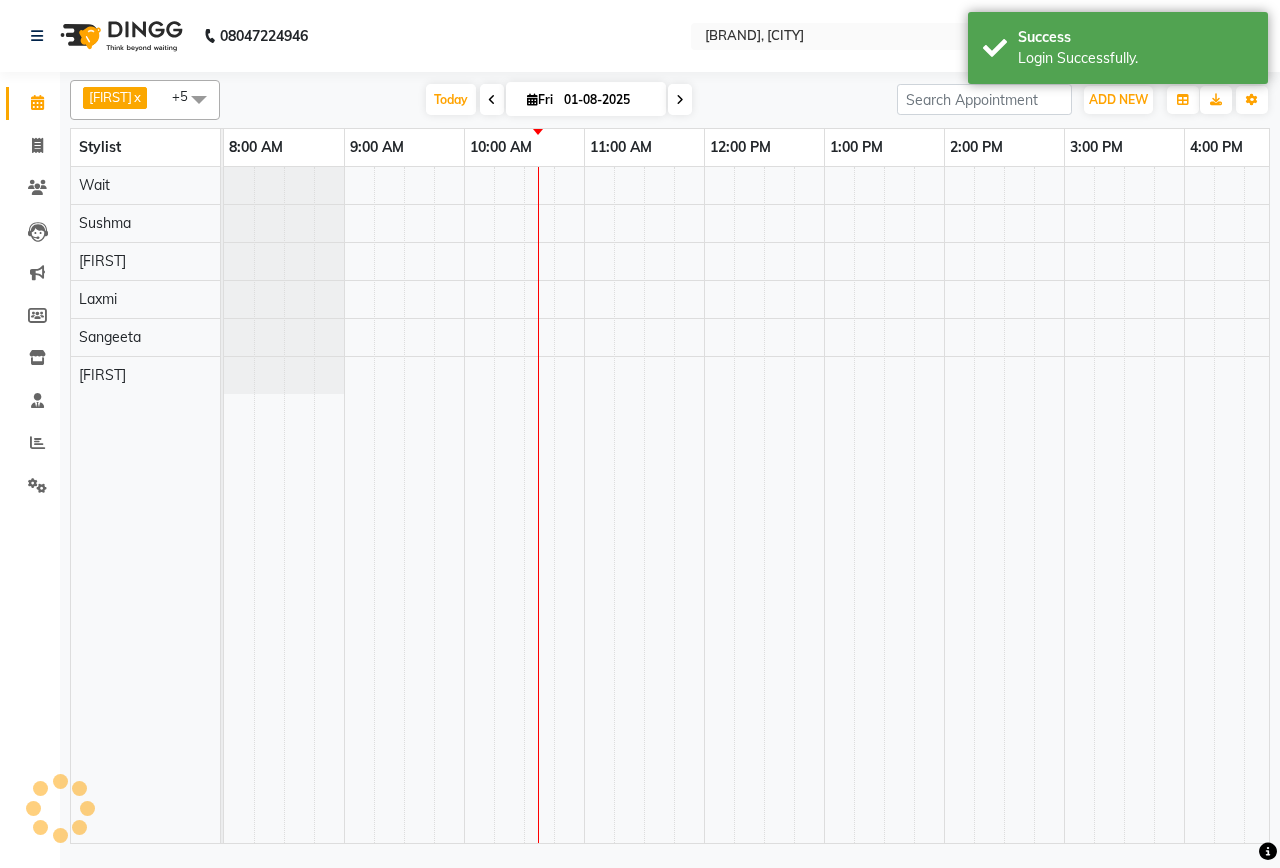 scroll, scrollTop: 0, scrollLeft: 0, axis: both 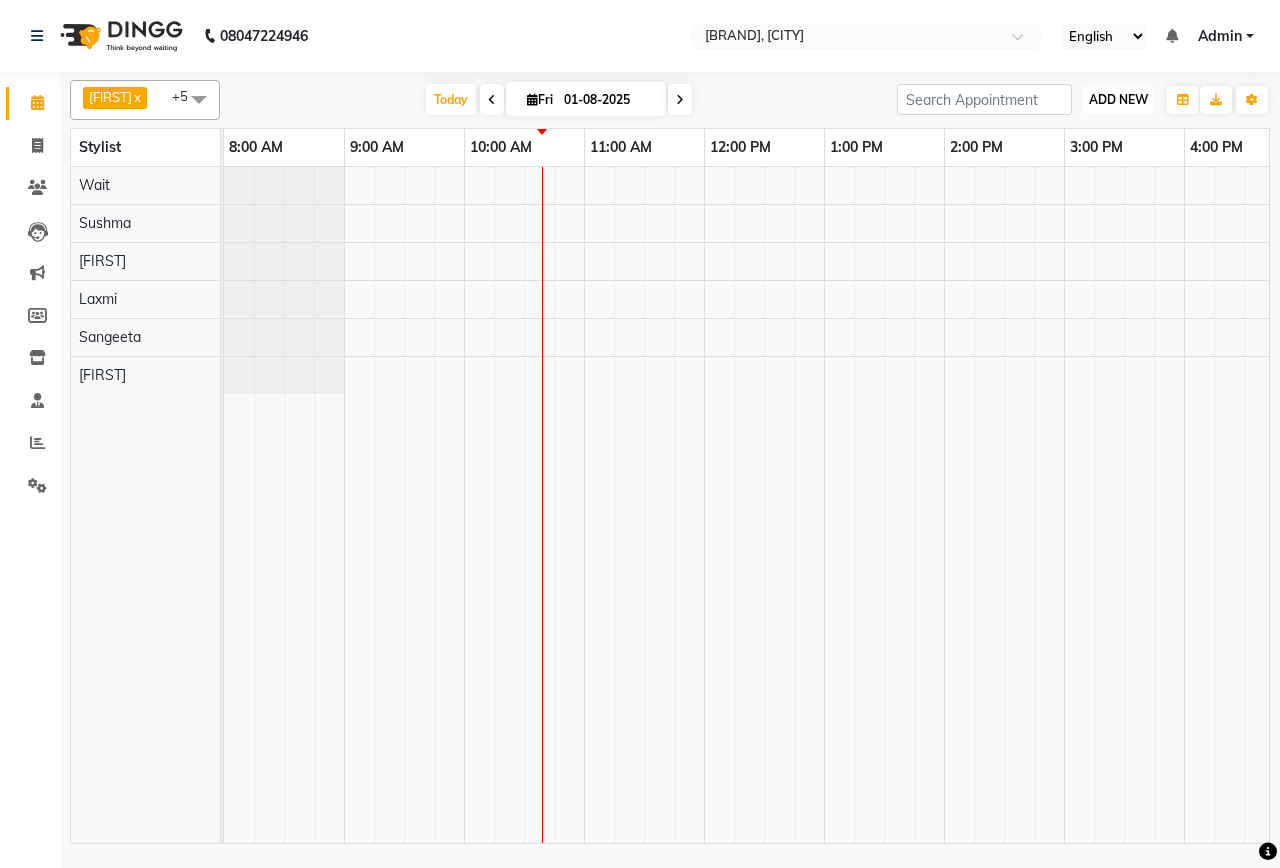 click on "ADD NEW" at bounding box center (1118, 99) 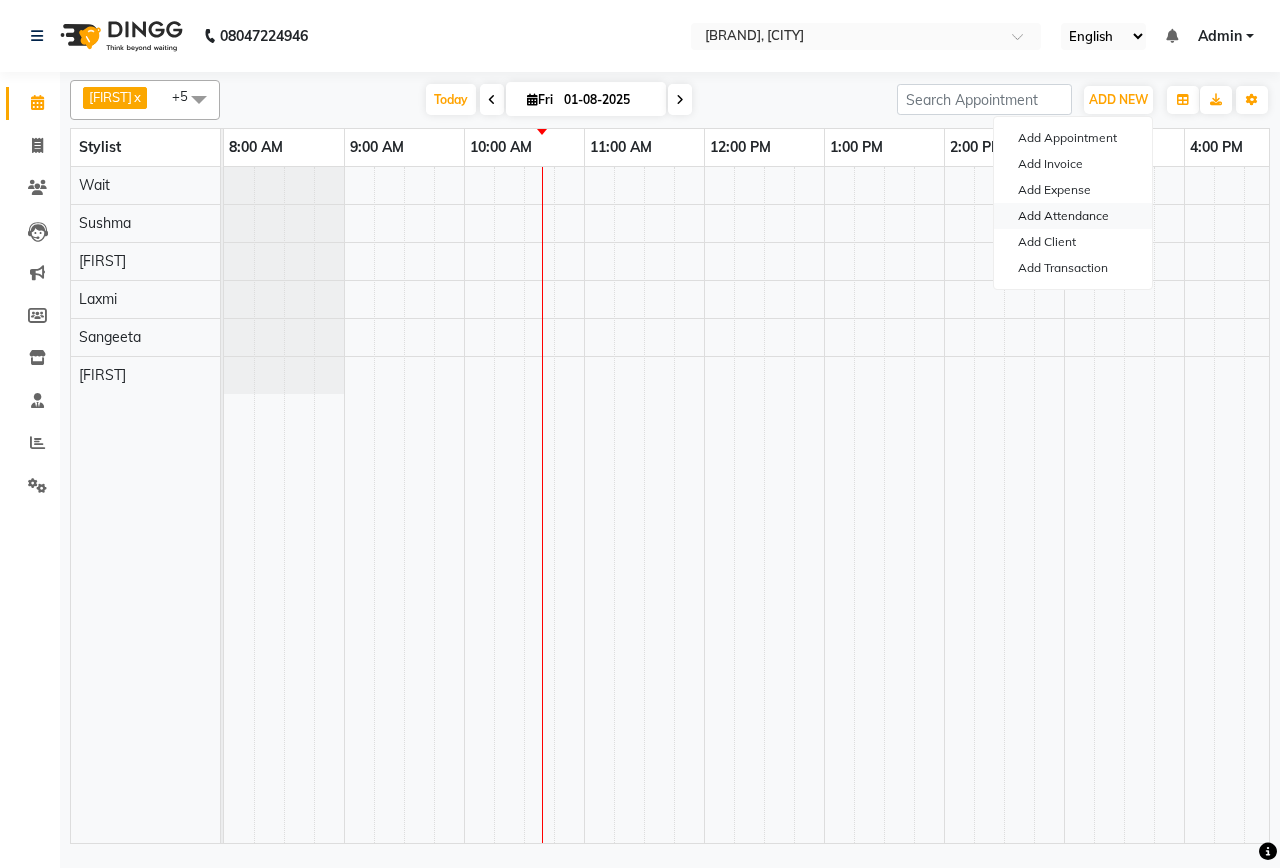 click on "Add Attendance" at bounding box center (1073, 216) 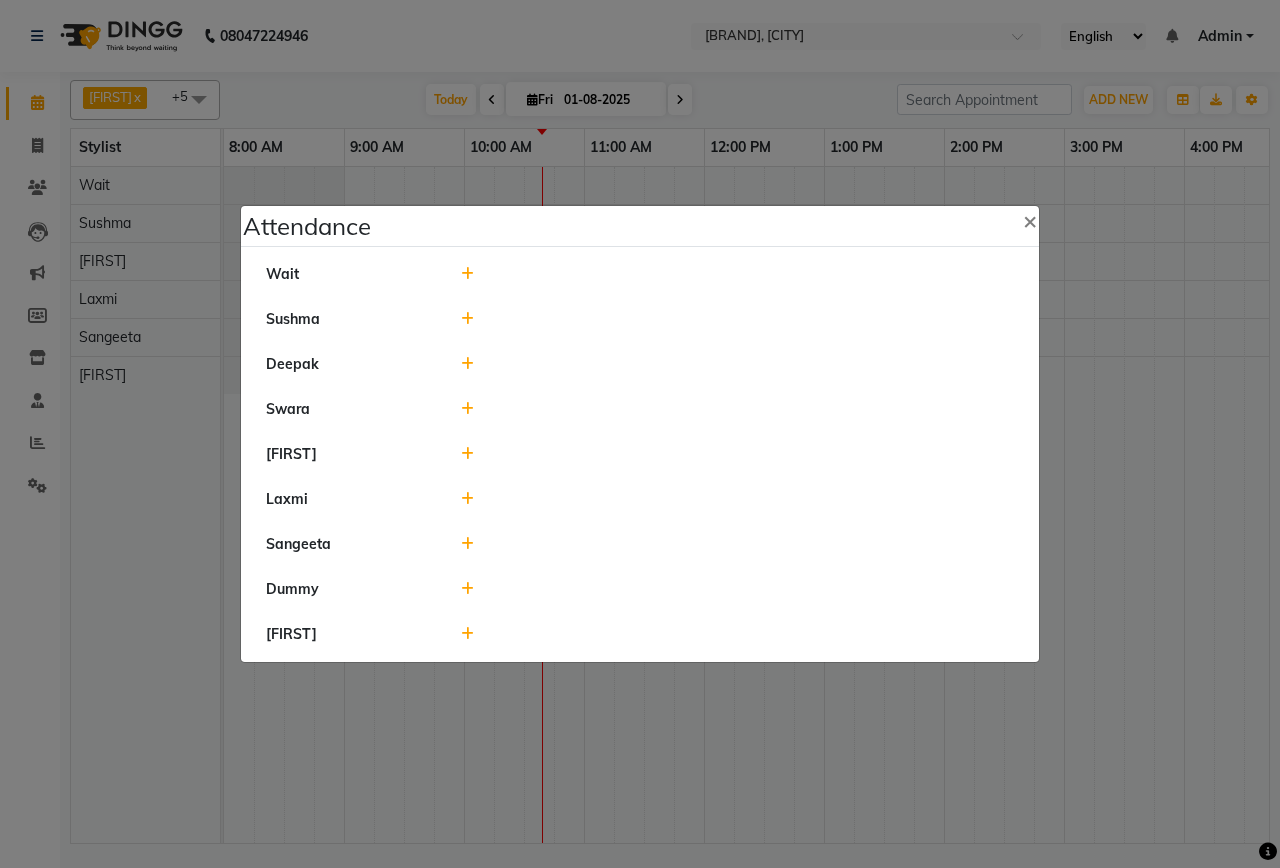 click 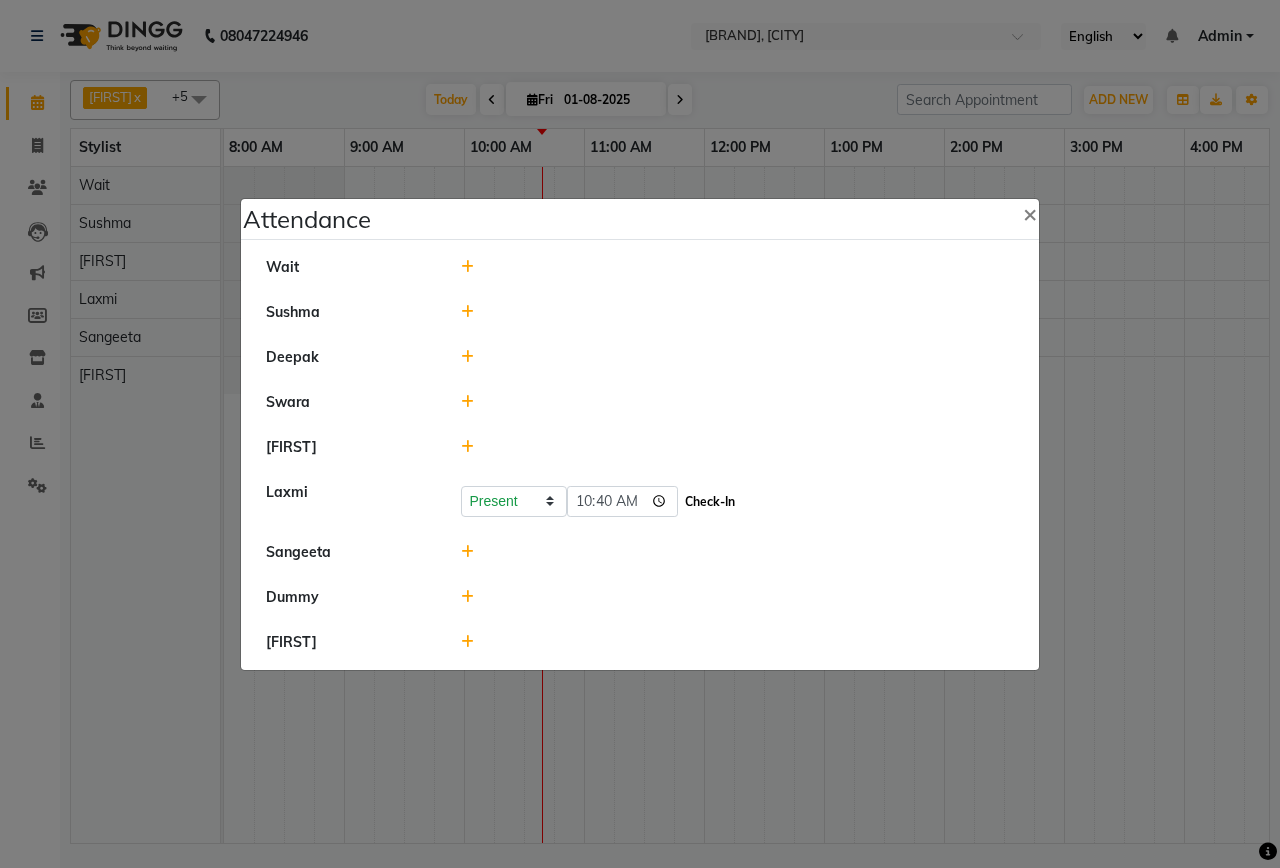 click on "Check-In" 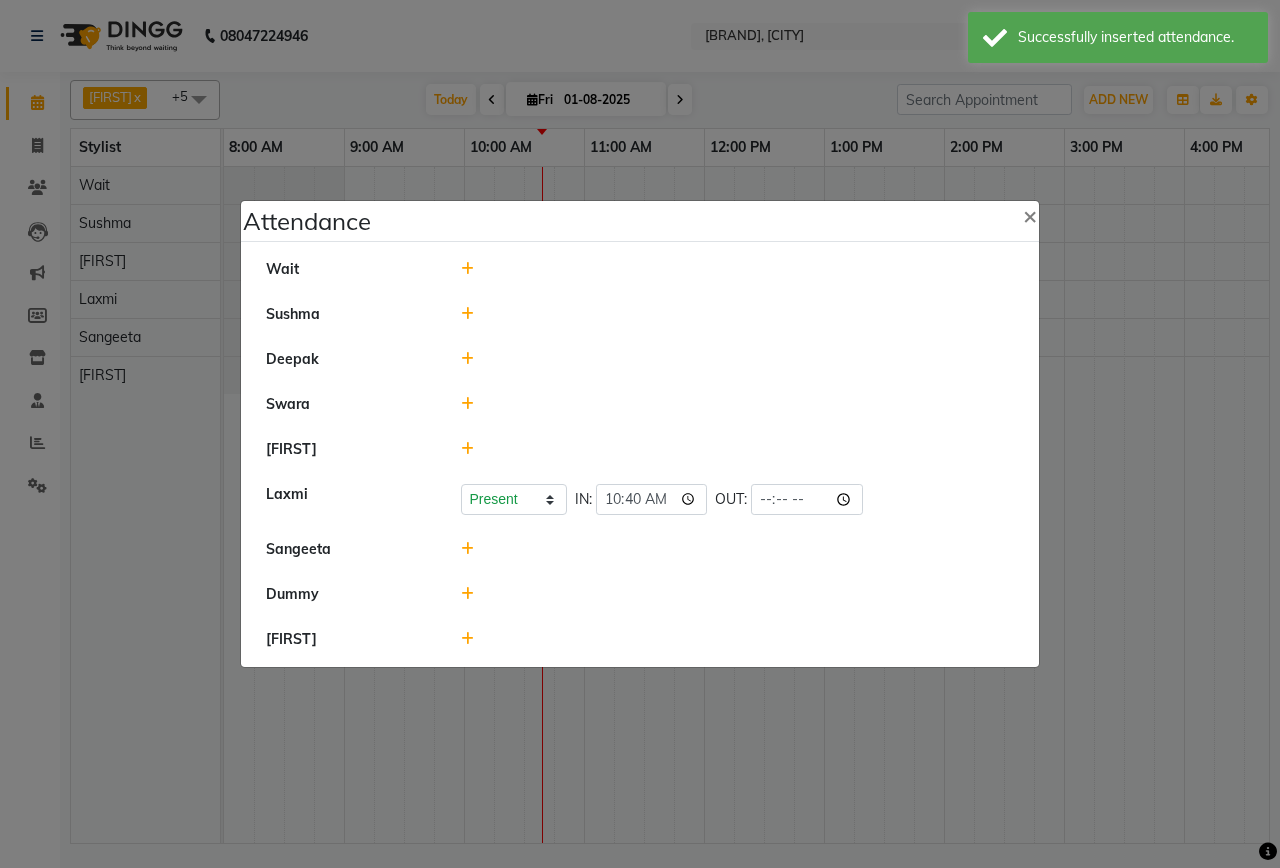 click 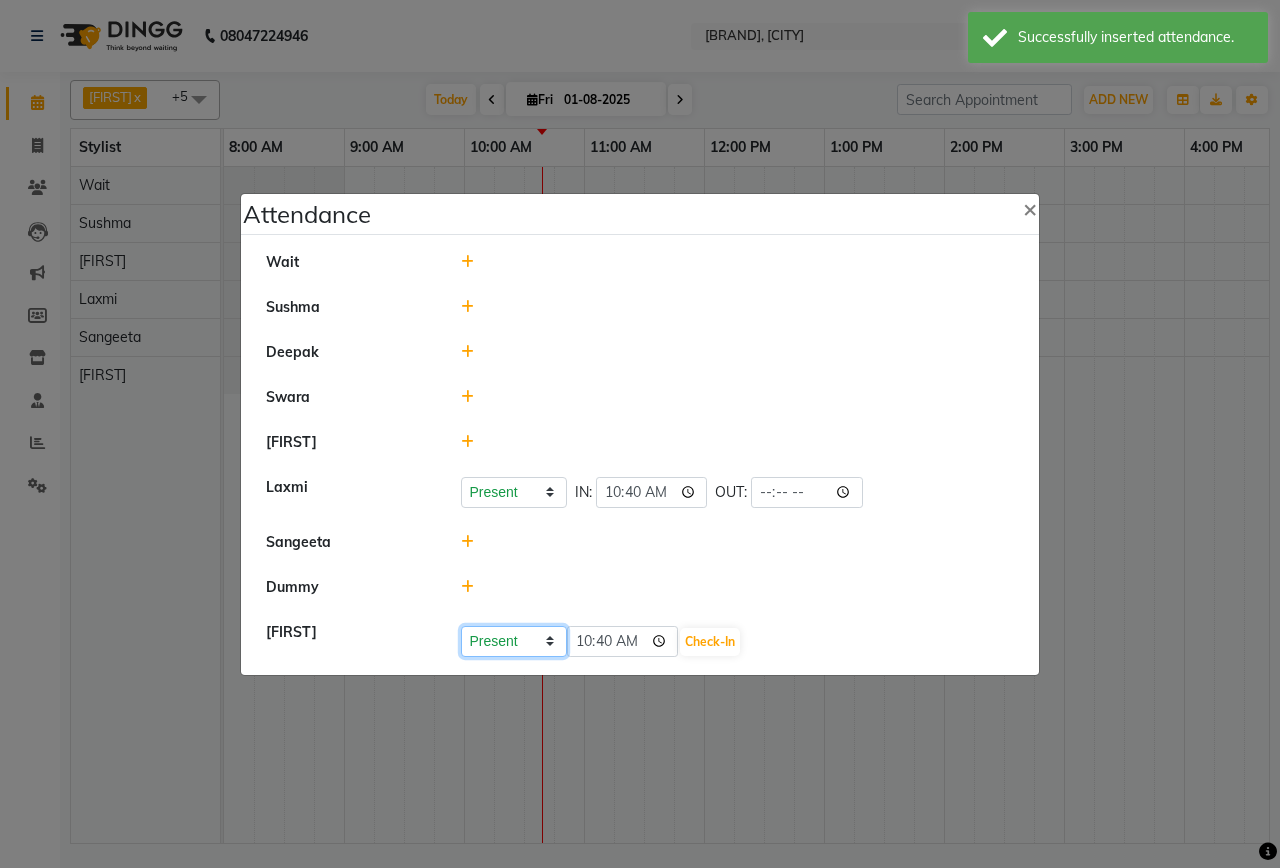 click on "Present Absent Late Half Day Weekly Off" 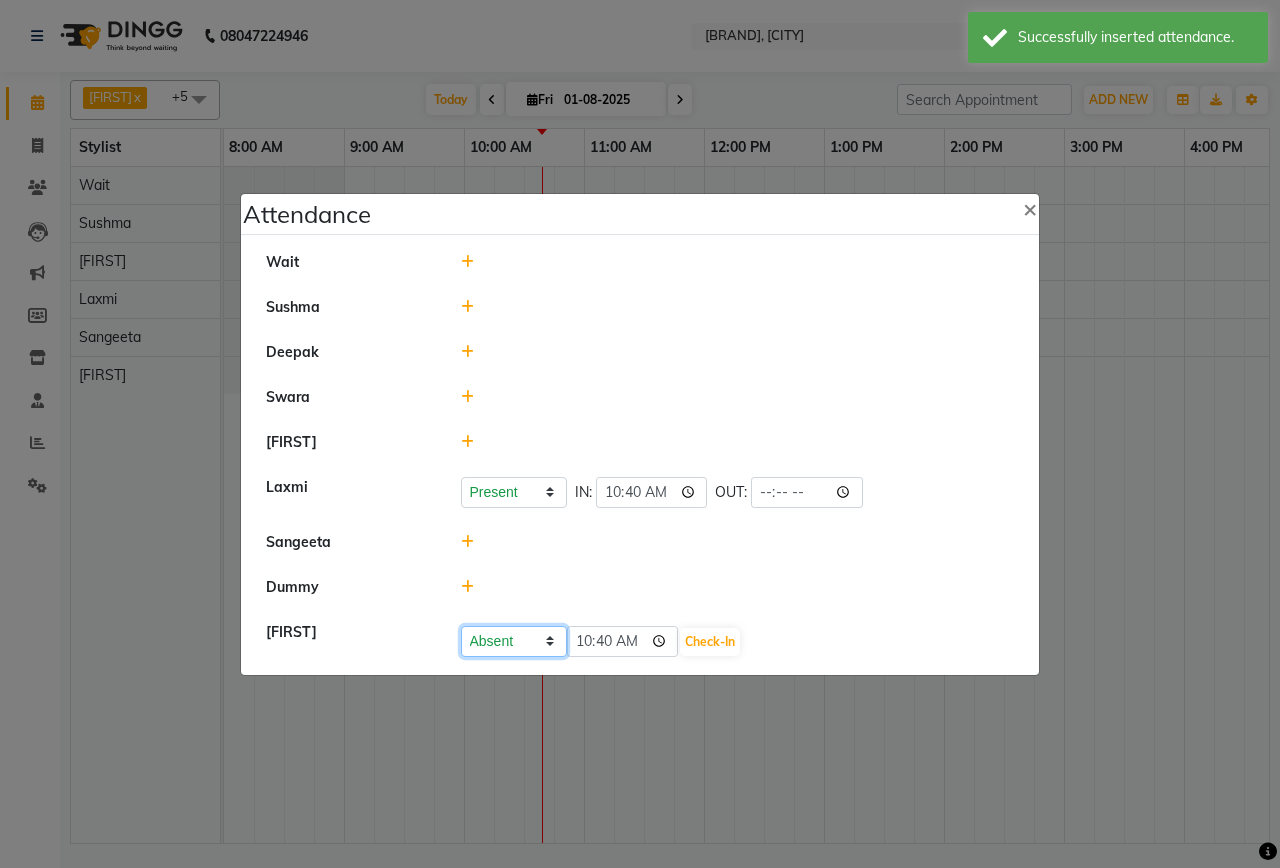 click on "Present Absent Late Half Day Weekly Off" 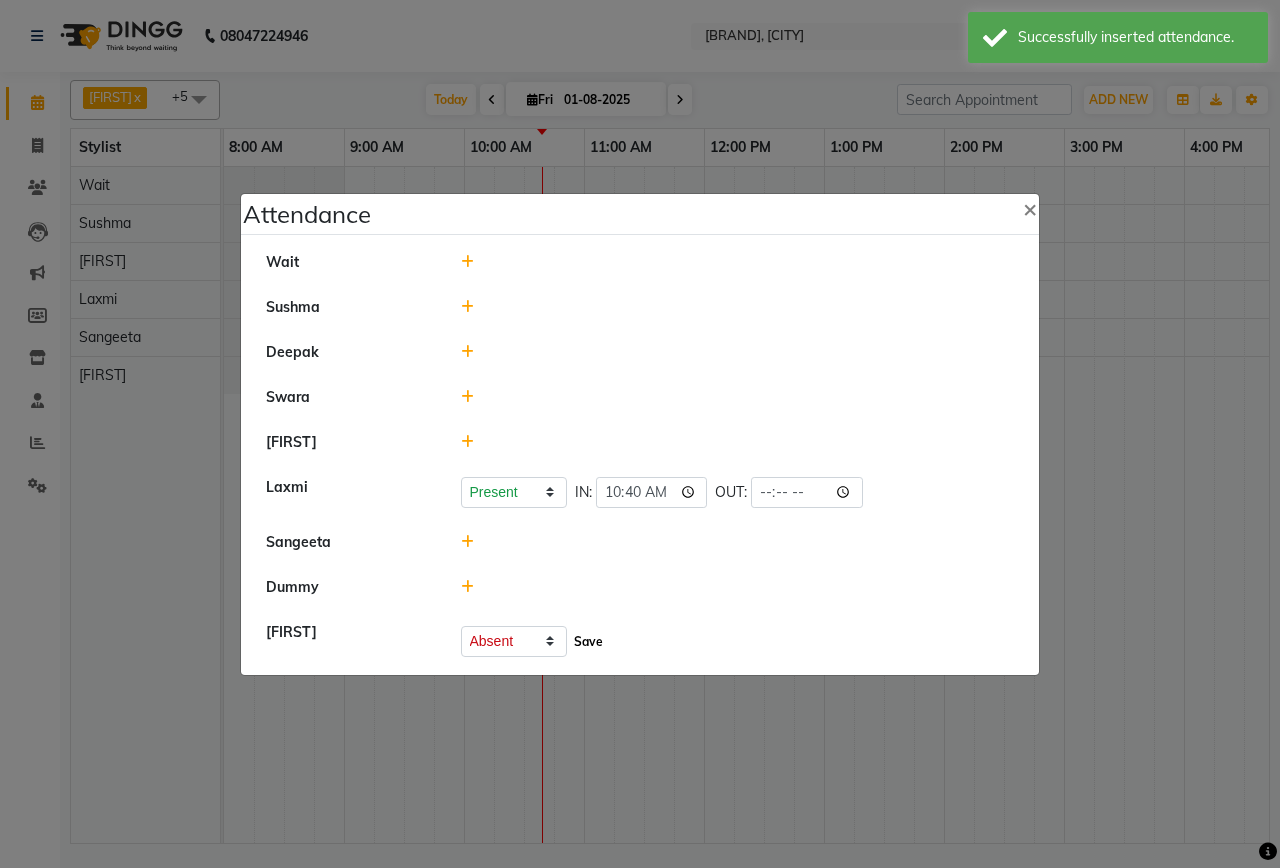 click on "Save" 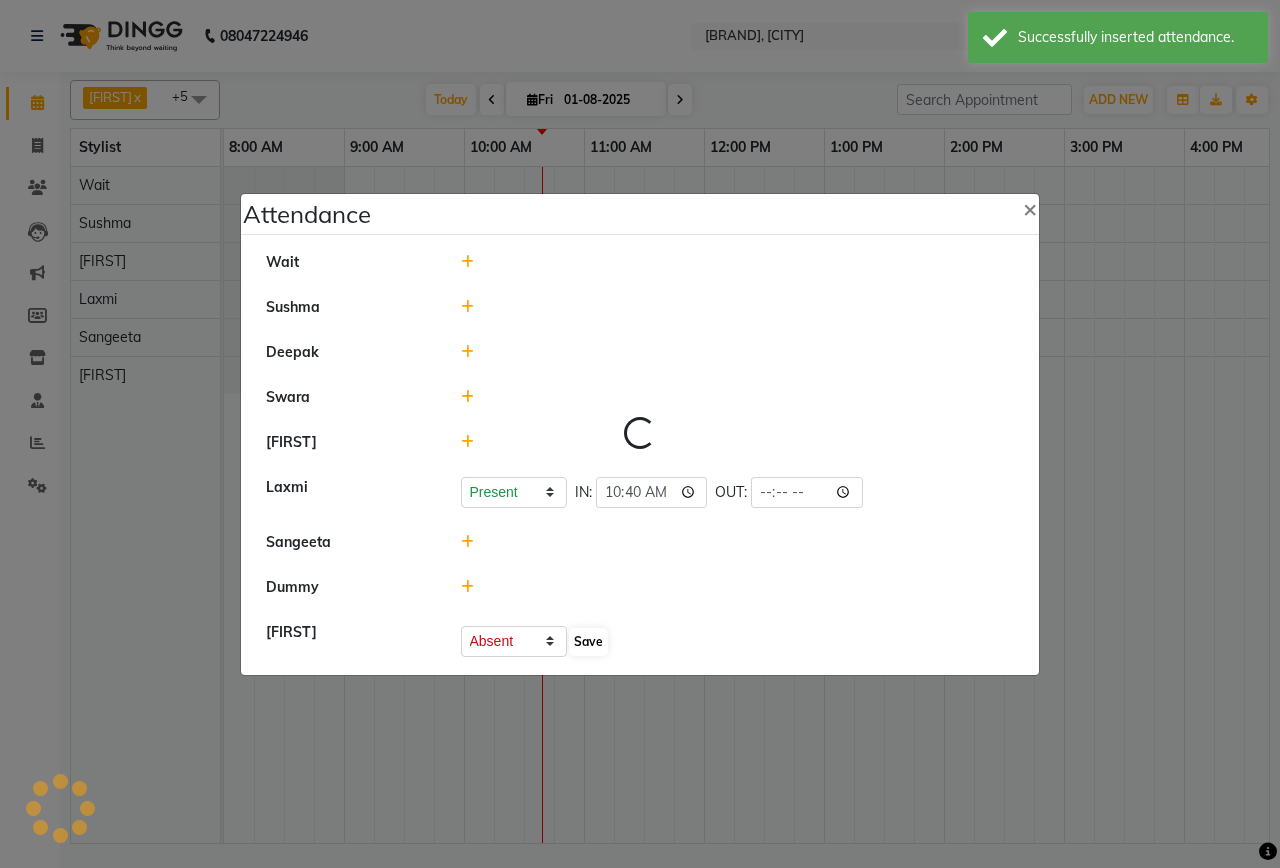 select on "A" 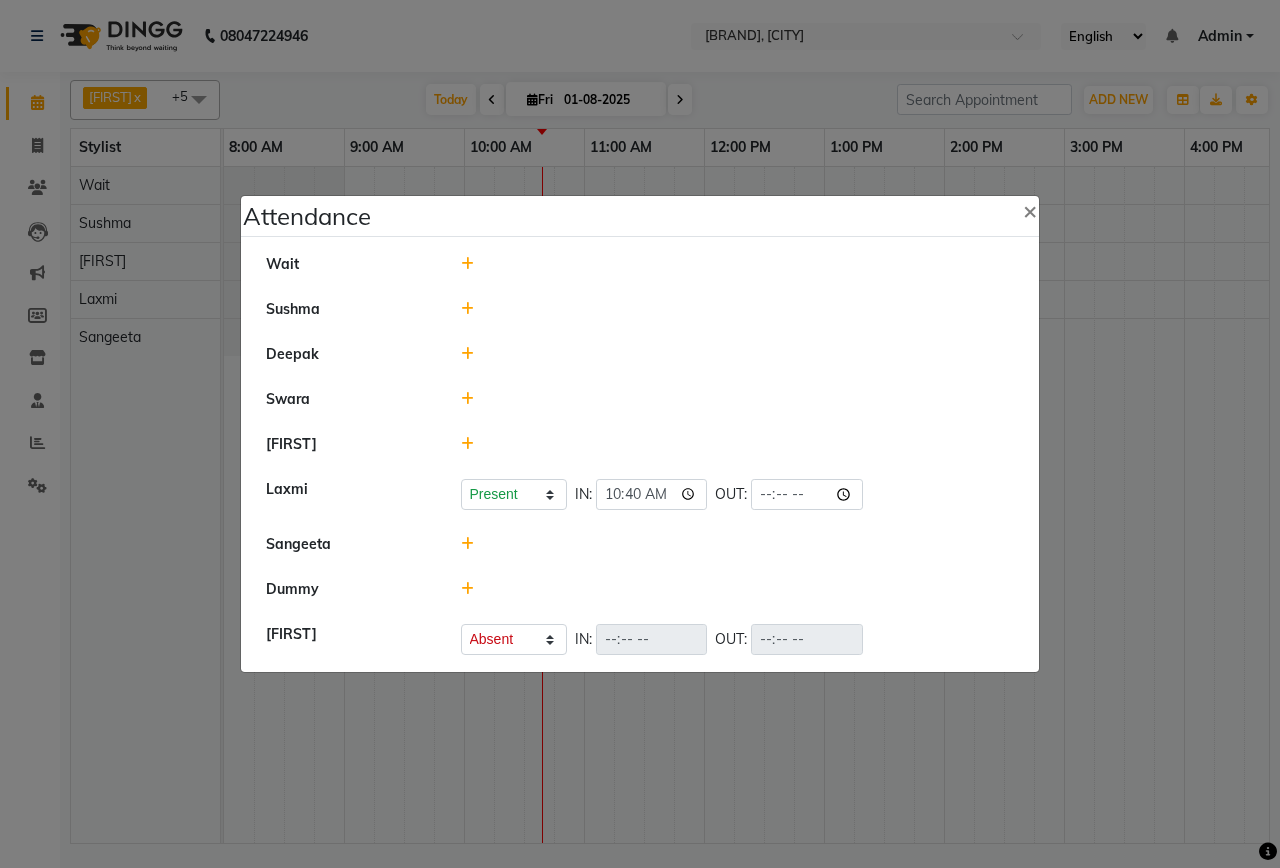 click on "Attendance ×  Wait   [FIRST]   [FIRST]   [FIRST]   [FIRST]   [FIRST]   Present   Absent   Late   Half Day   Weekly Off  IN:  10:40 OUT:   [FIRST]   Dummy   [FIRST]   Present   Absent   Late   Half Day   Weekly Off  IN:  OUT:" 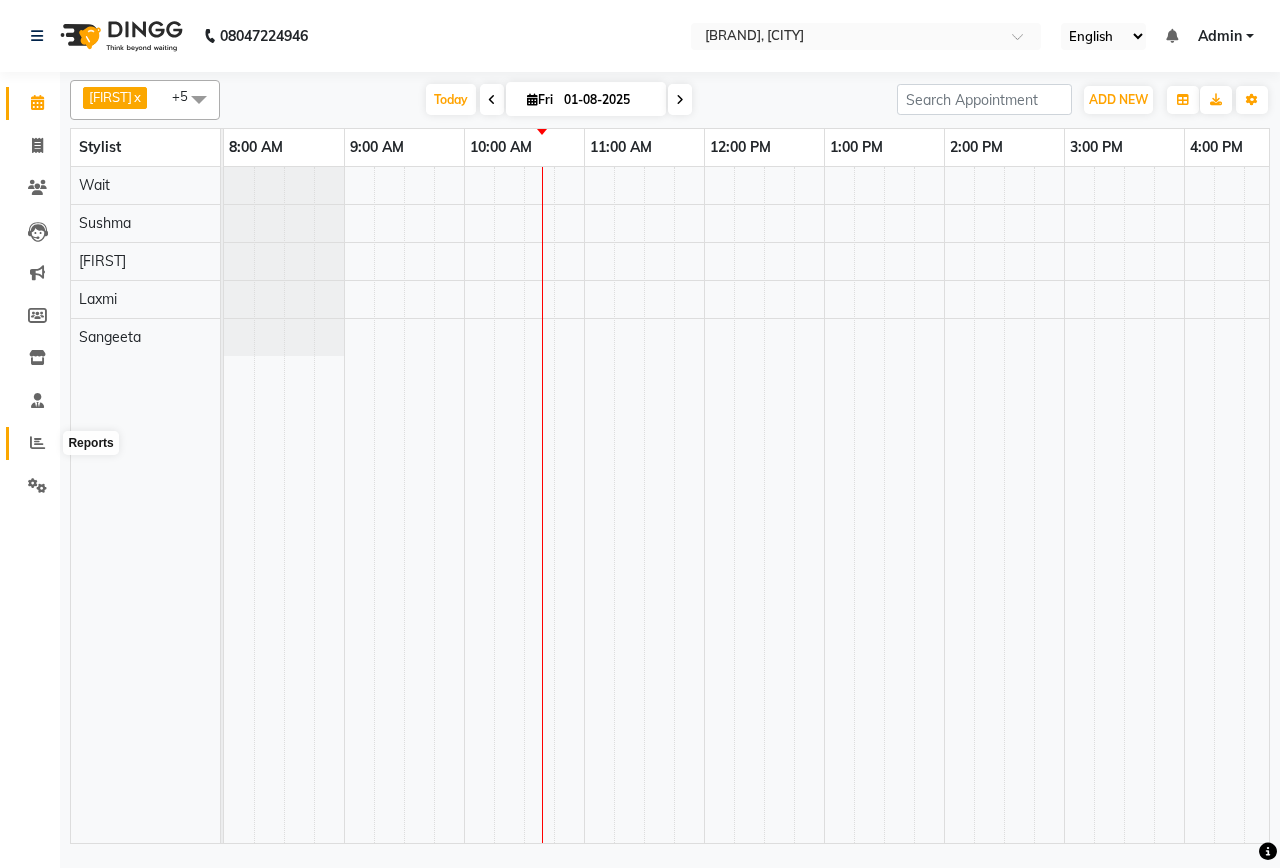 click 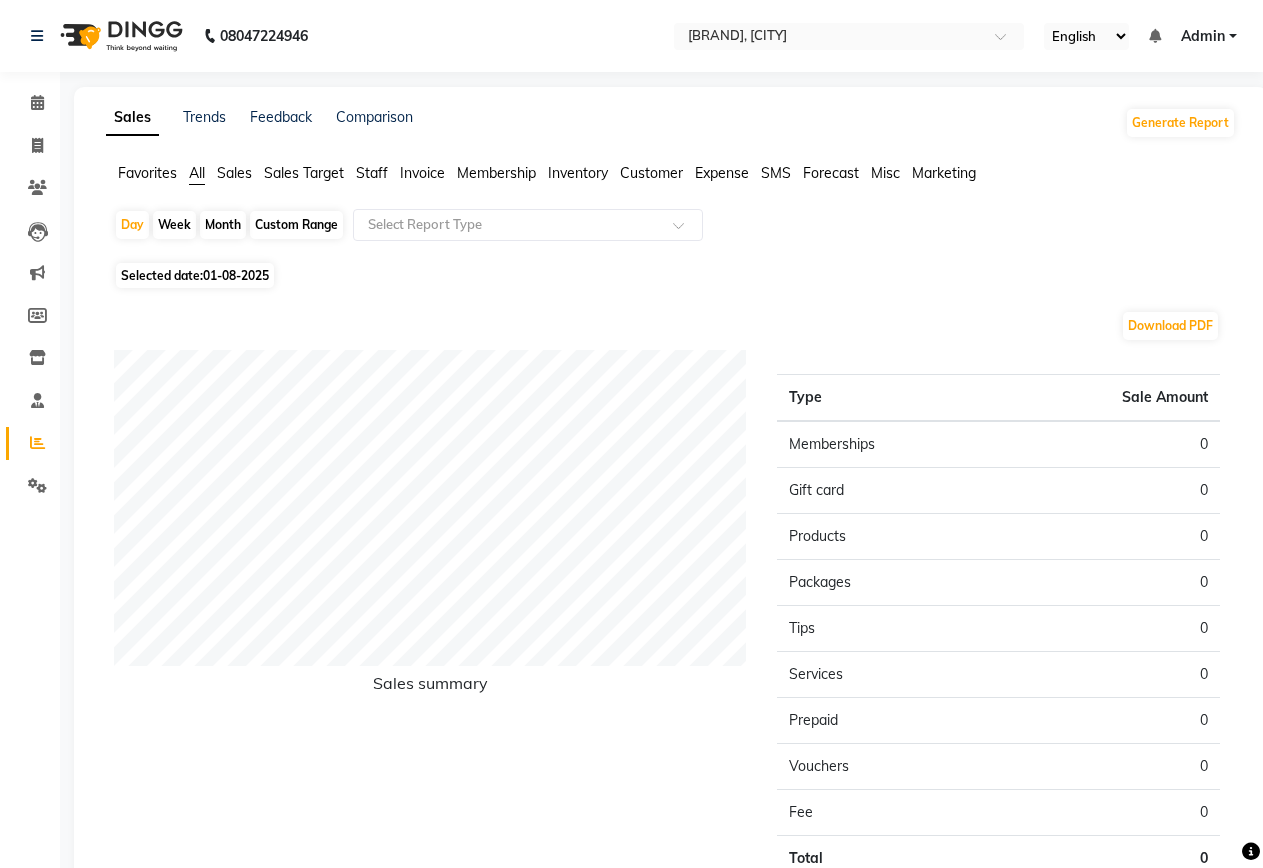 click on "Reports" 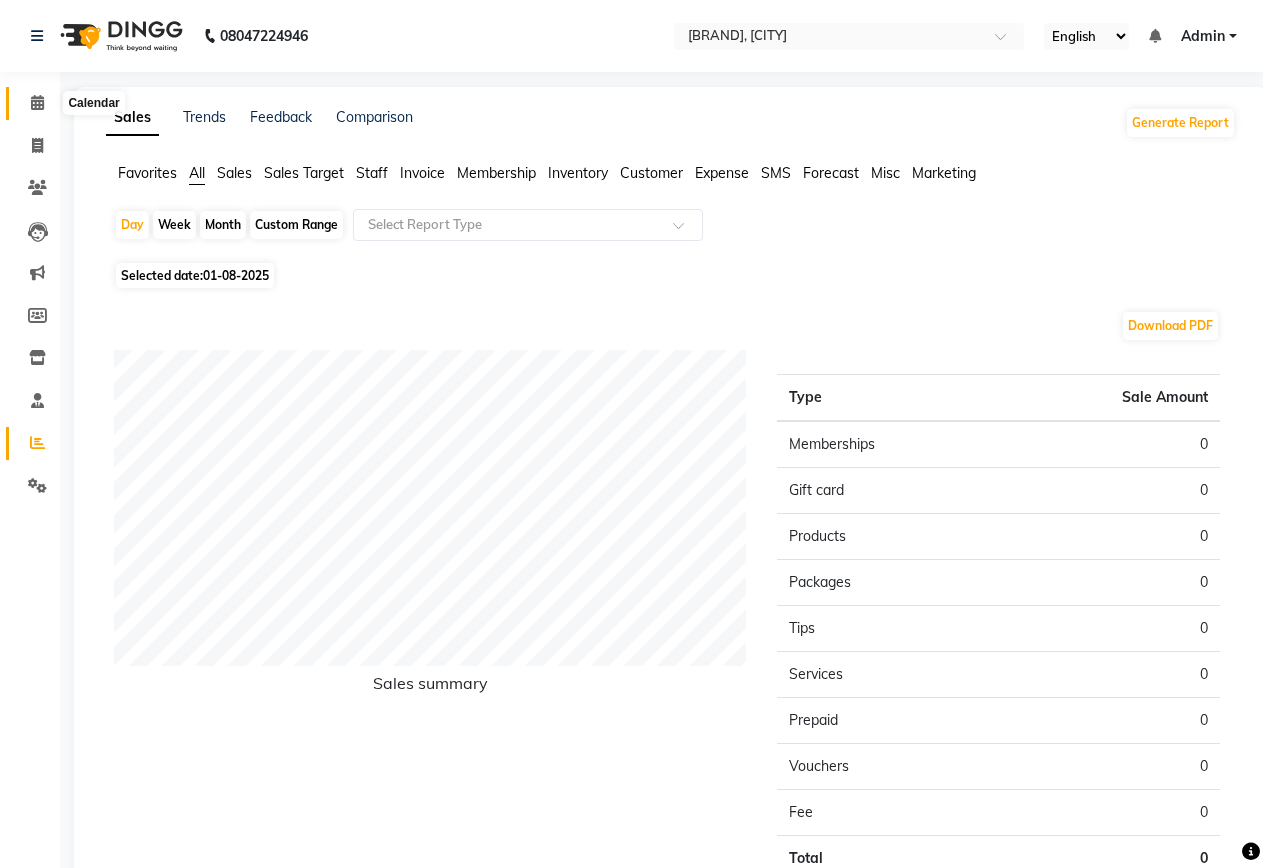click 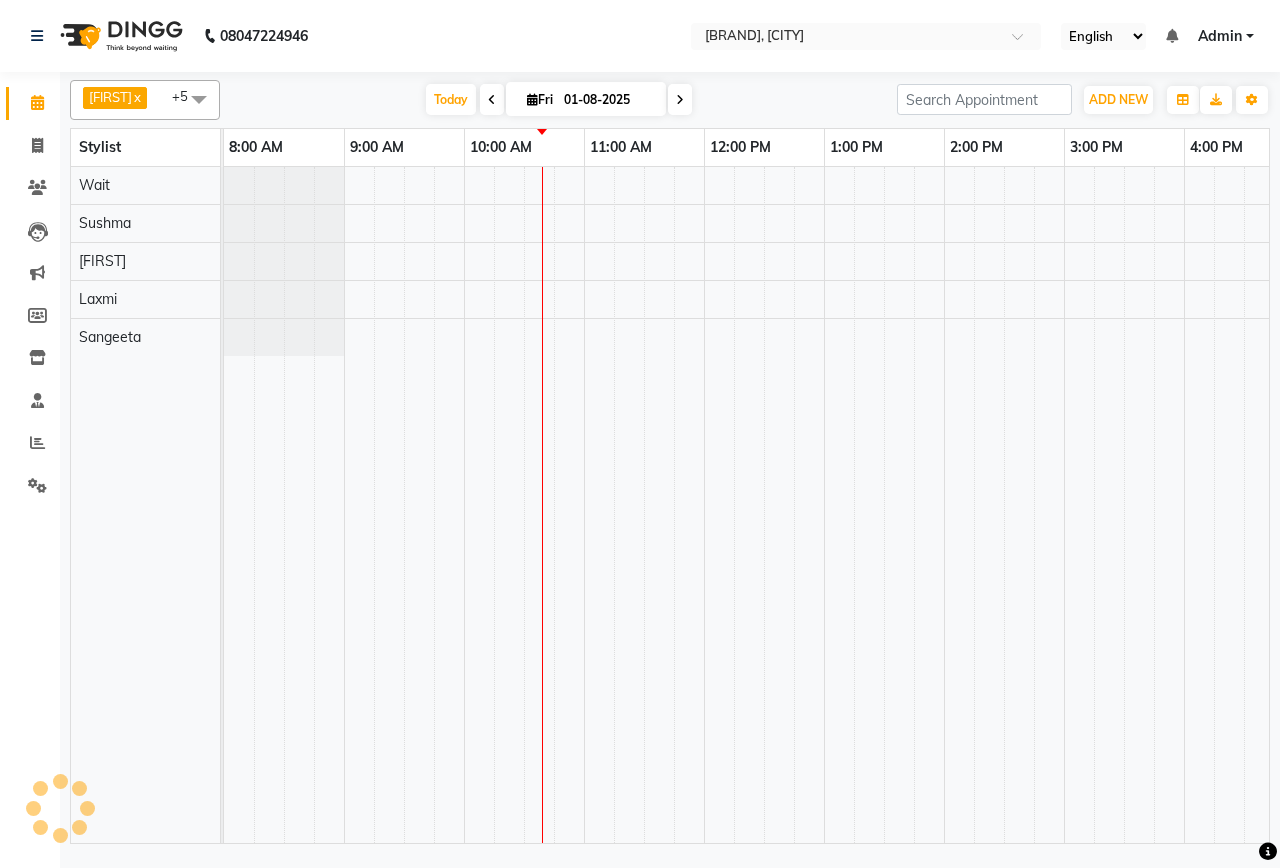 scroll, scrollTop: 0, scrollLeft: 0, axis: both 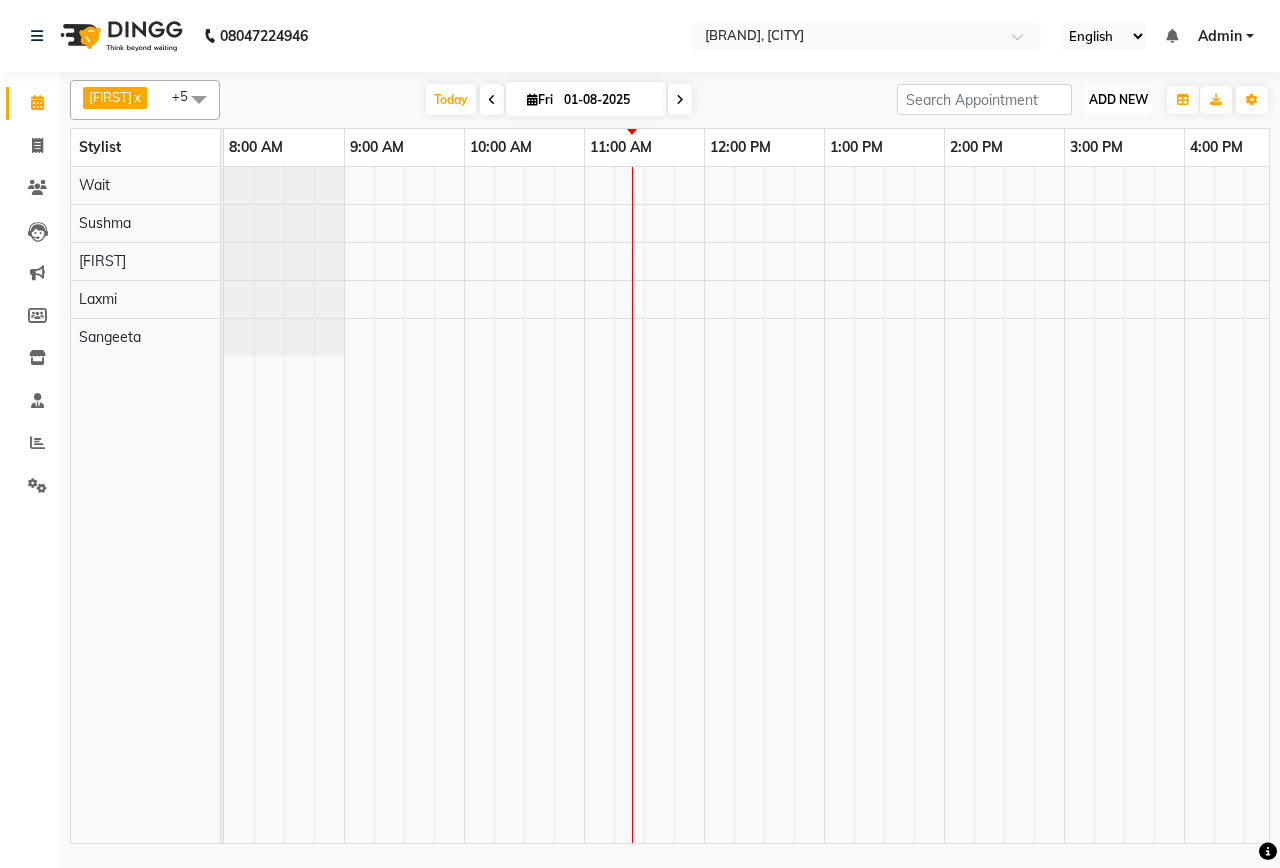 click on "ADD NEW" at bounding box center (1118, 99) 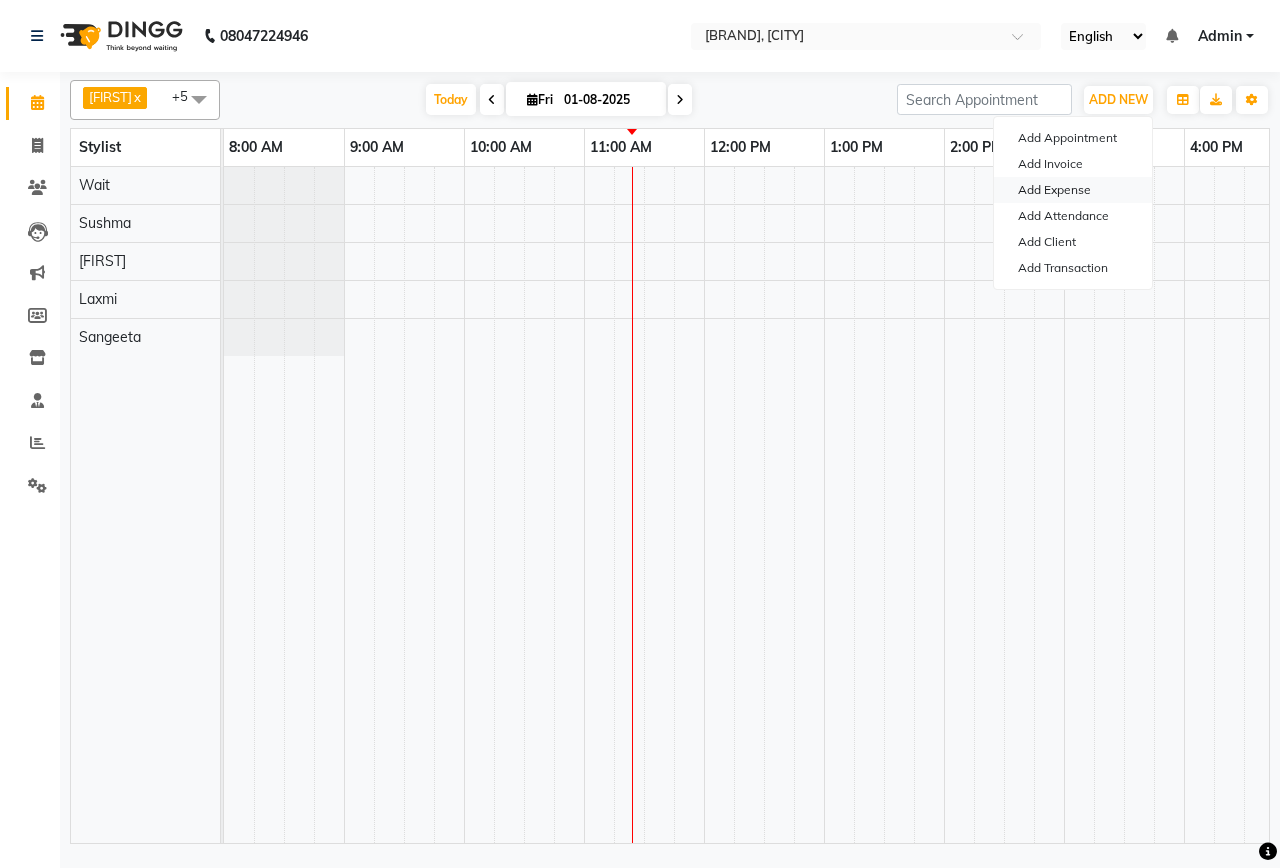 click on "Add Expense" at bounding box center (1073, 190) 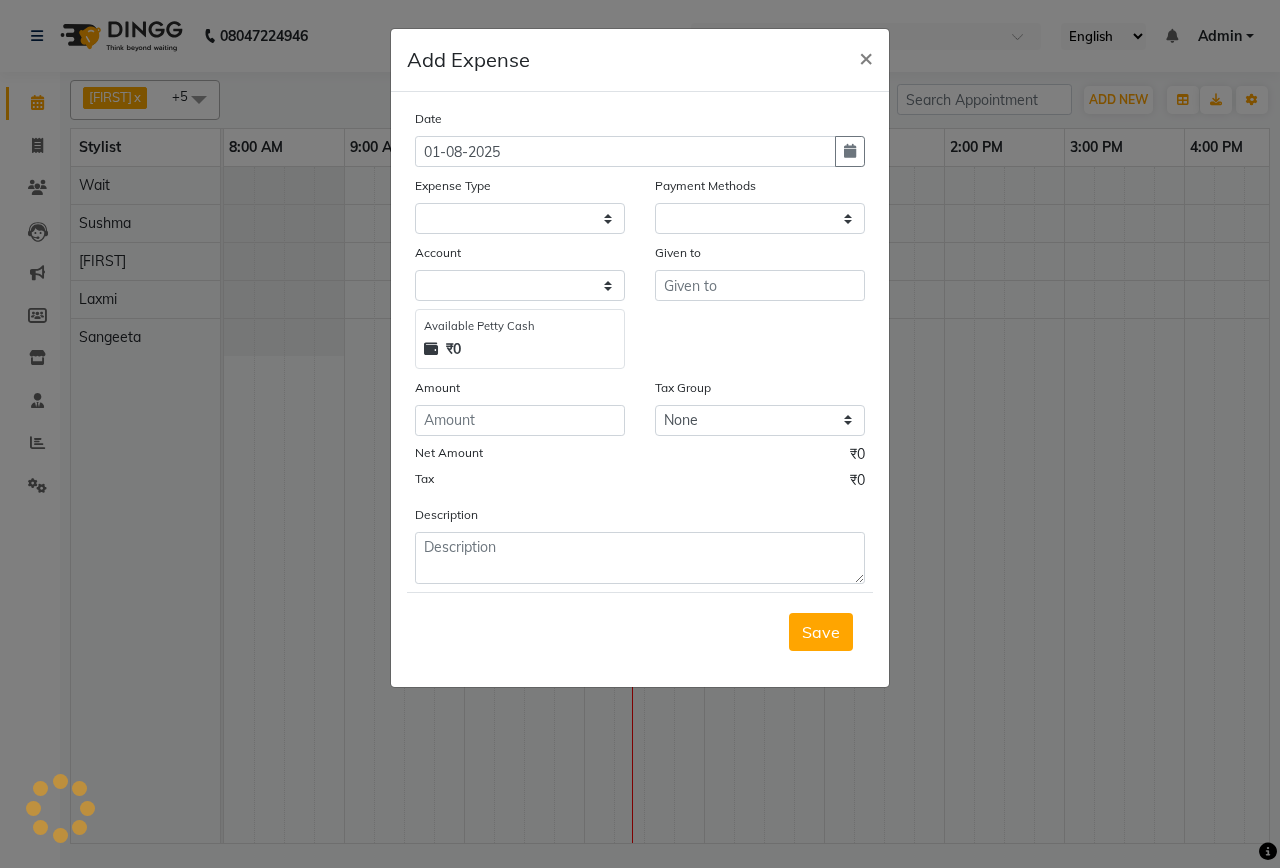 click on "Add Expense  × Date 01-08-2025 Expense Type Payment Methods Account Available Petty Cash ₹0 Given to Amount Tax Group None Net Amount ₹0 Tax ₹0 Description  Save" 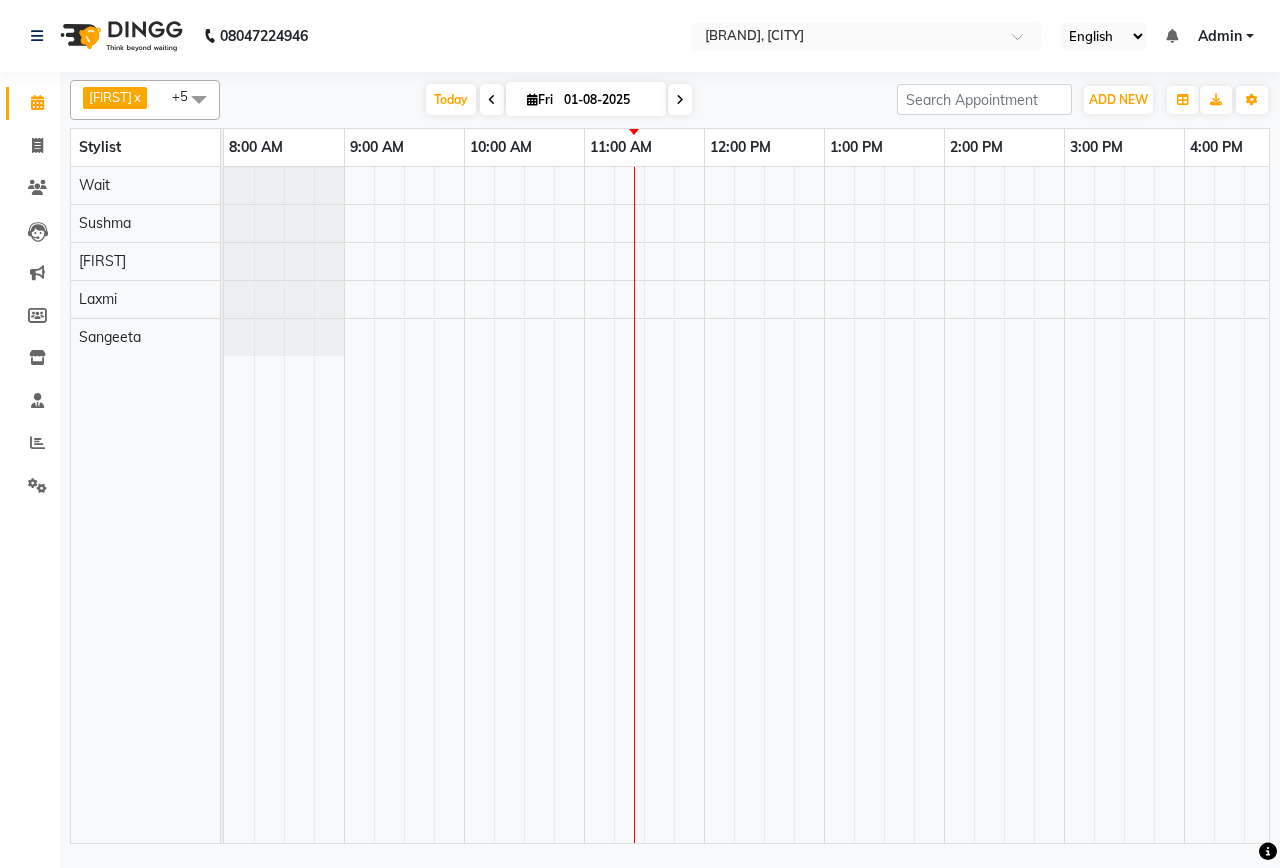 click on "ADD NEW Toggle Dropdown Add Appointment Add Invoice Add Expense Add Attendance Add Client Add Transaction" at bounding box center [1118, 100] 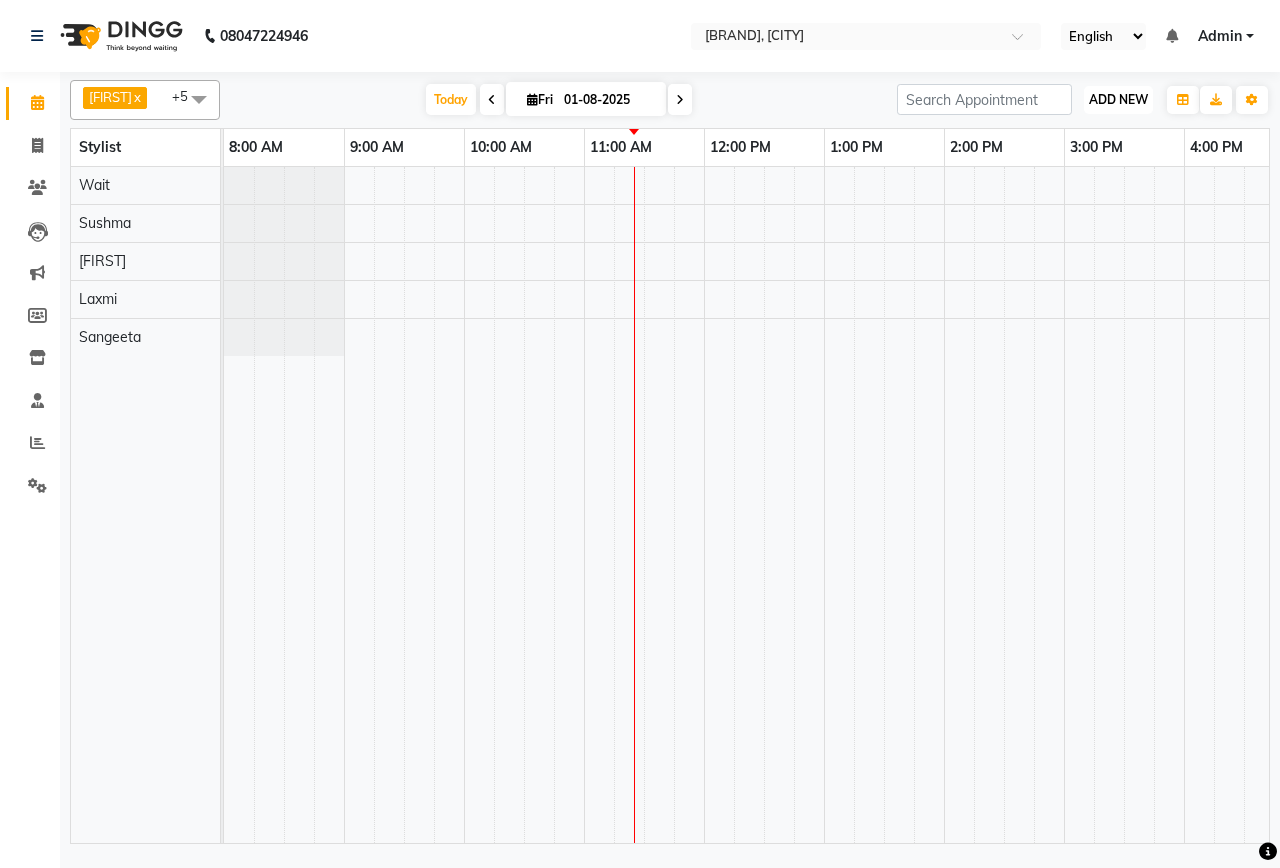 click on "ADD NEW" at bounding box center (1118, 99) 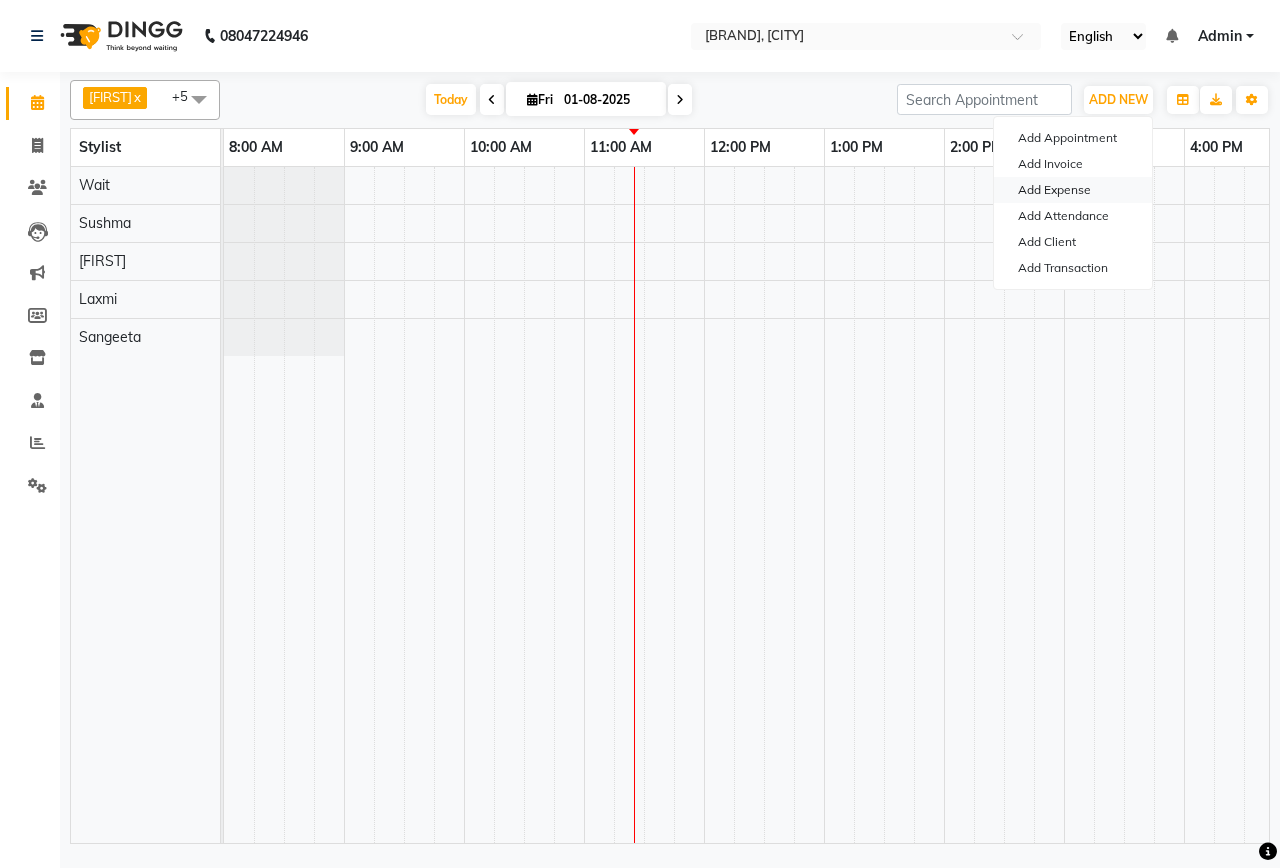 click on "Add Expense" at bounding box center [1073, 190] 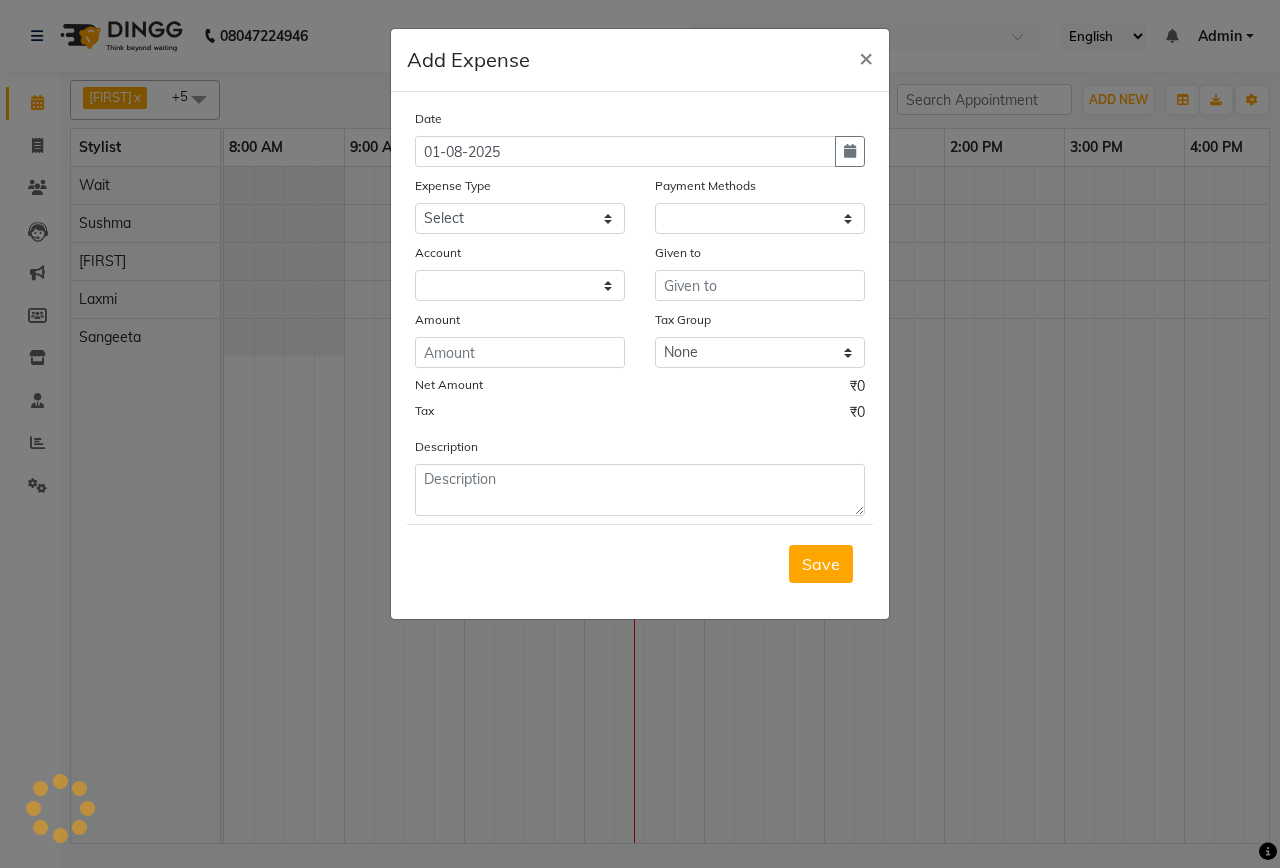 select on "1" 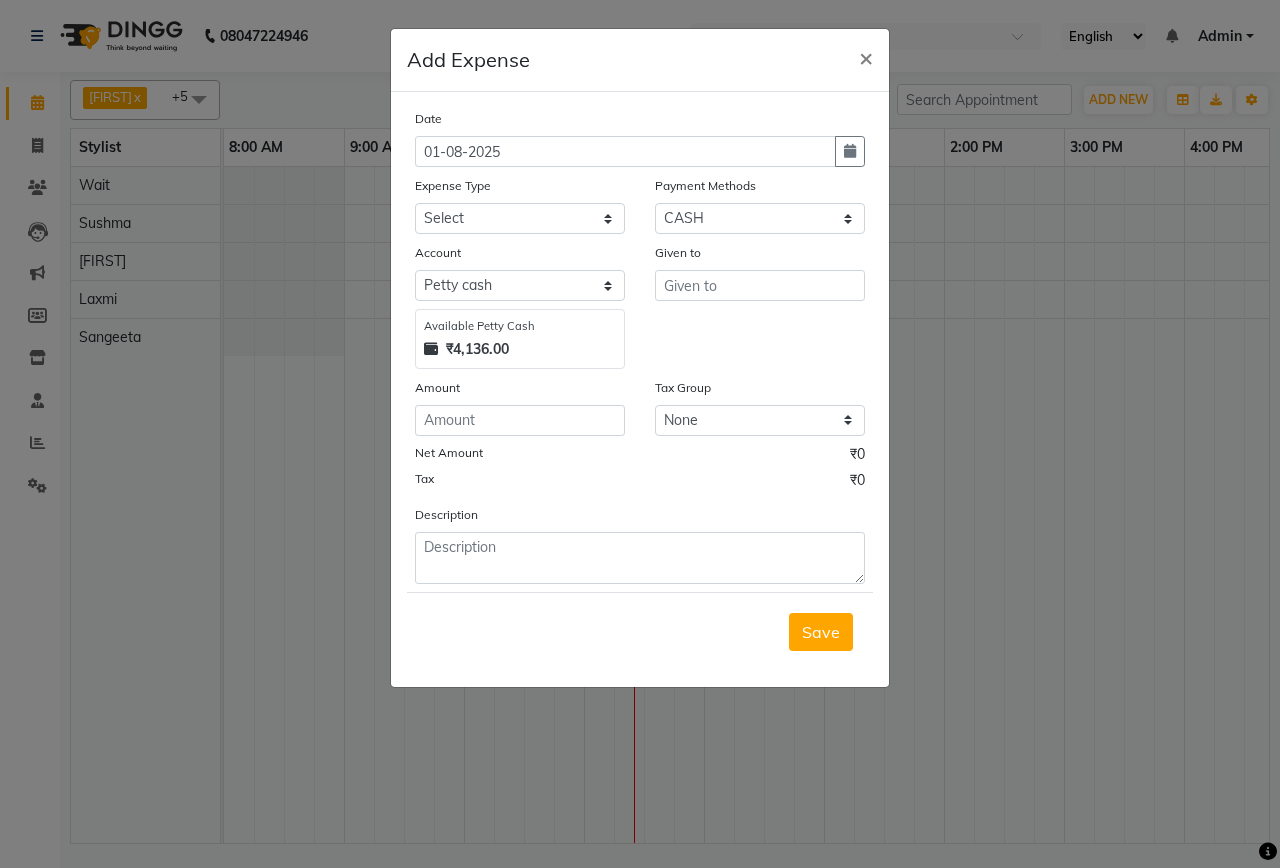 click on "Expense Type" 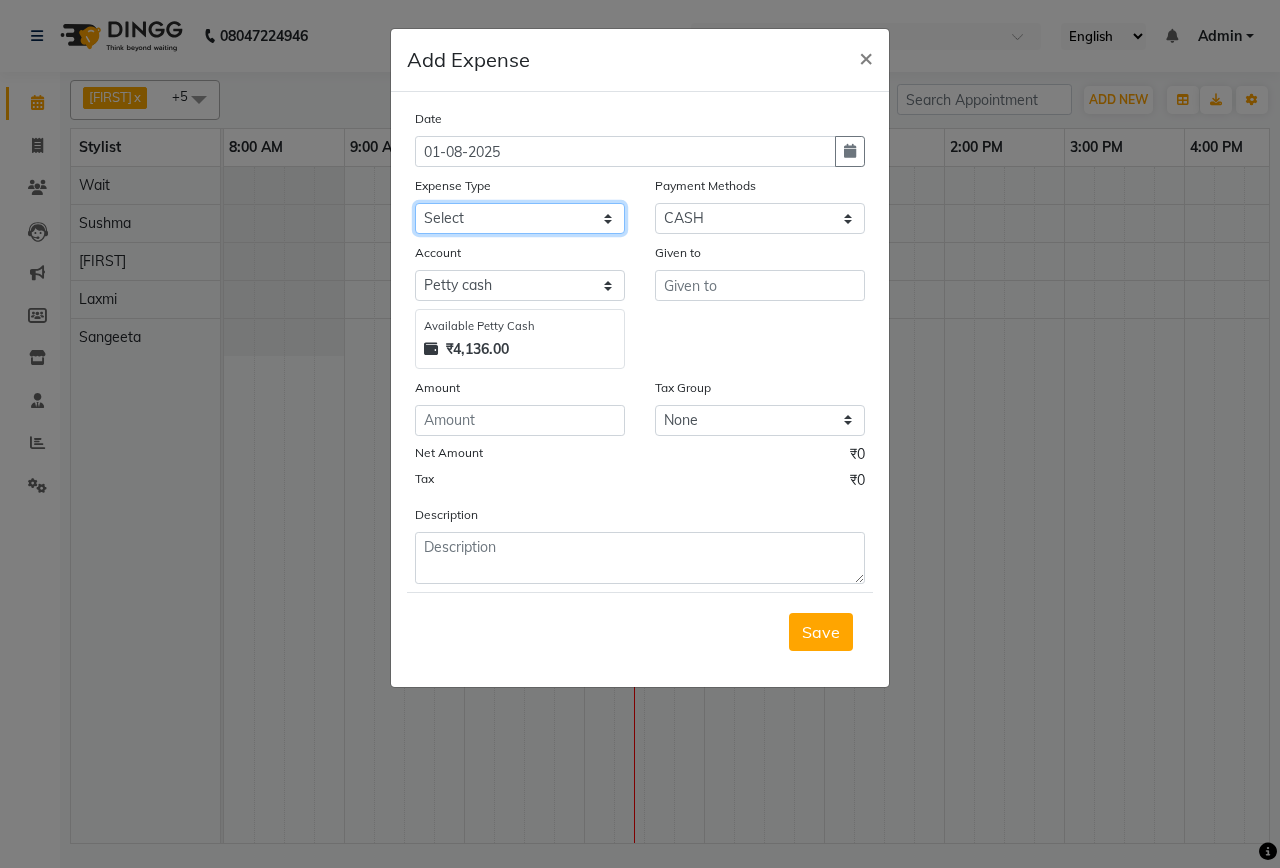 click on "Select Advance Salary Bank charges Car maintenance  Cash transfer to bank Cash transfer to hub Client Snacks Clinical charges Equipment Fuel Govt fee Incentive Insurance International purchase Loan Repayment Maintenance Marketing Miscellaneous MRA Other Pantry Product Rent Salary Staff Snacks Tax Tea & Refreshment Utilities" 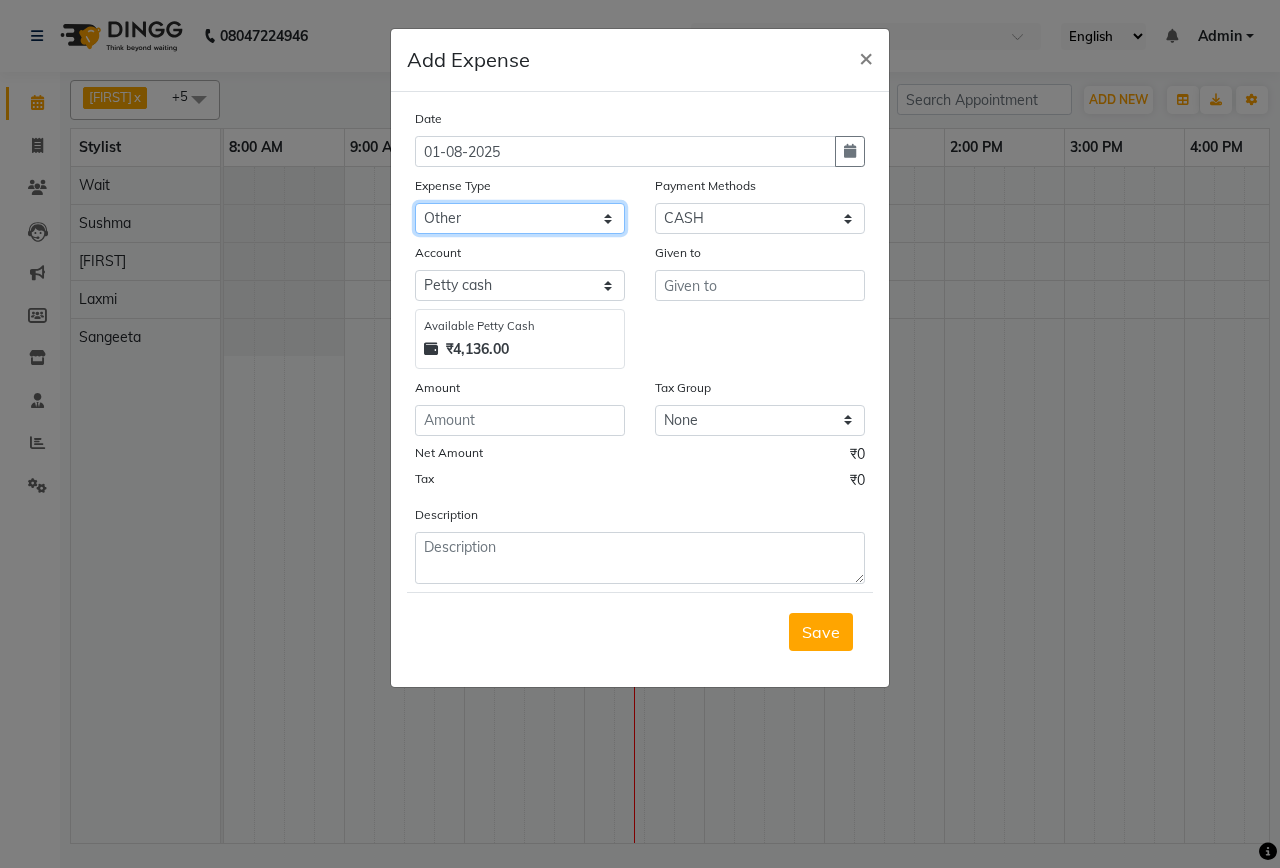 click on "Select Advance Salary Bank charges Car maintenance  Cash transfer to bank Cash transfer to hub Client Snacks Clinical charges Equipment Fuel Govt fee Incentive Insurance International purchase Loan Repayment Maintenance Marketing Miscellaneous MRA Other Pantry Product Rent Salary Staff Snacks Tax Tea & Refreshment Utilities" 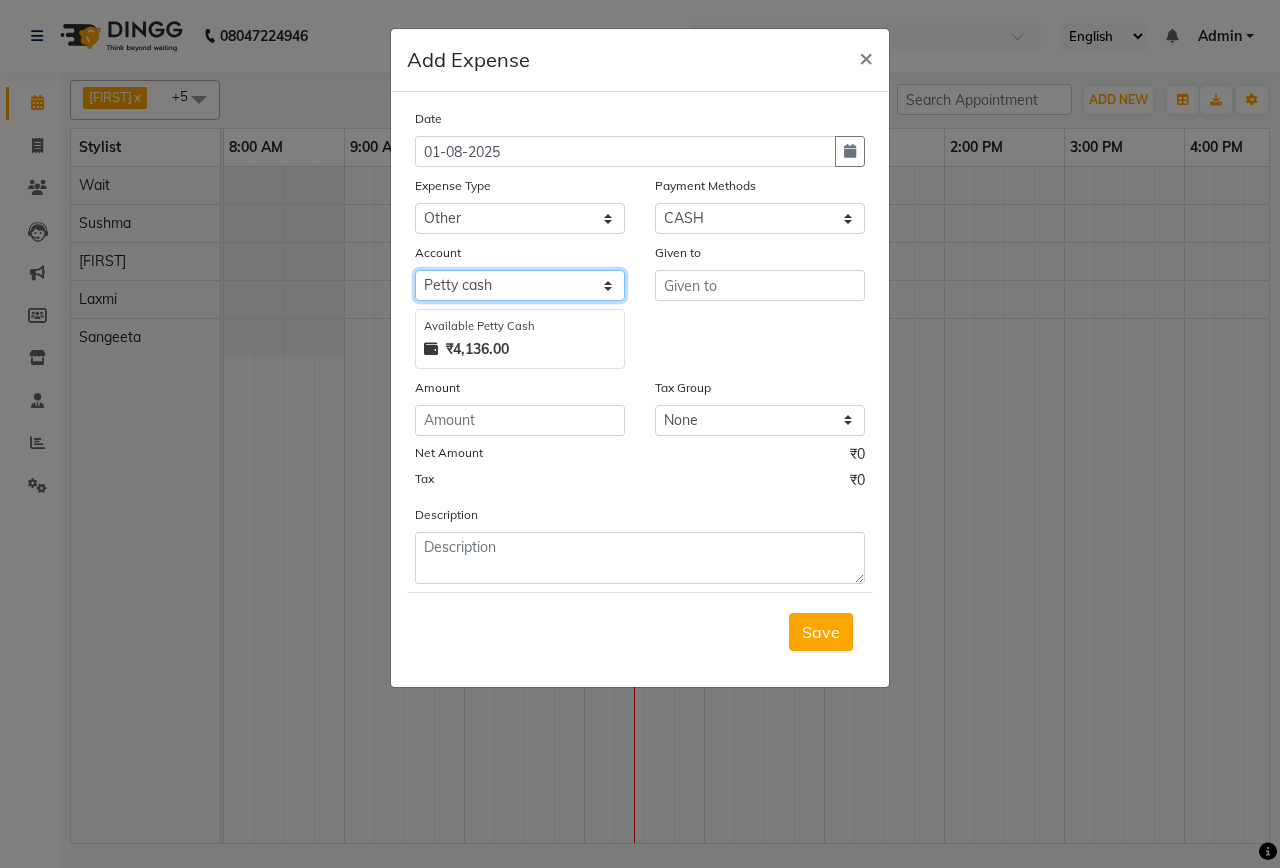 click on "Select Default account Petty cash" 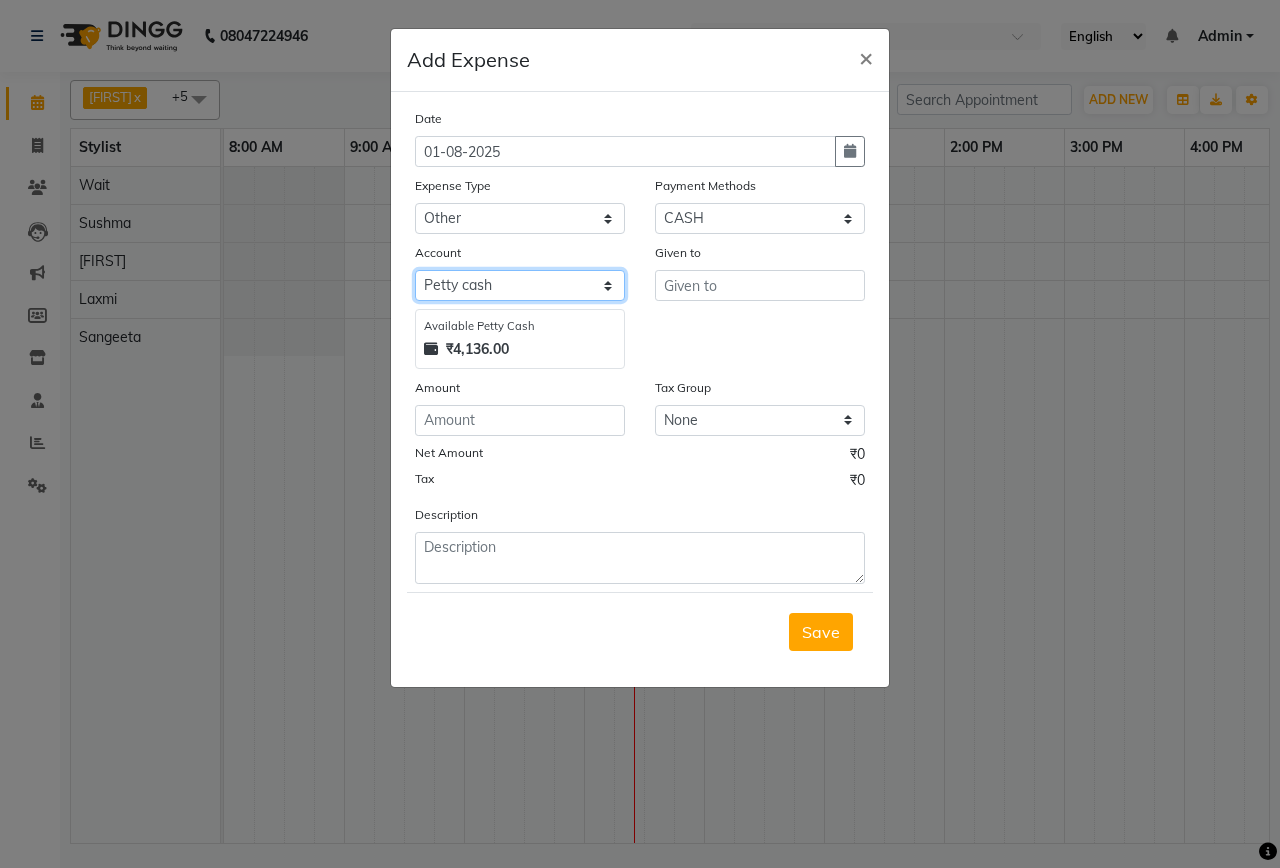 click on "Select Default account Petty cash" 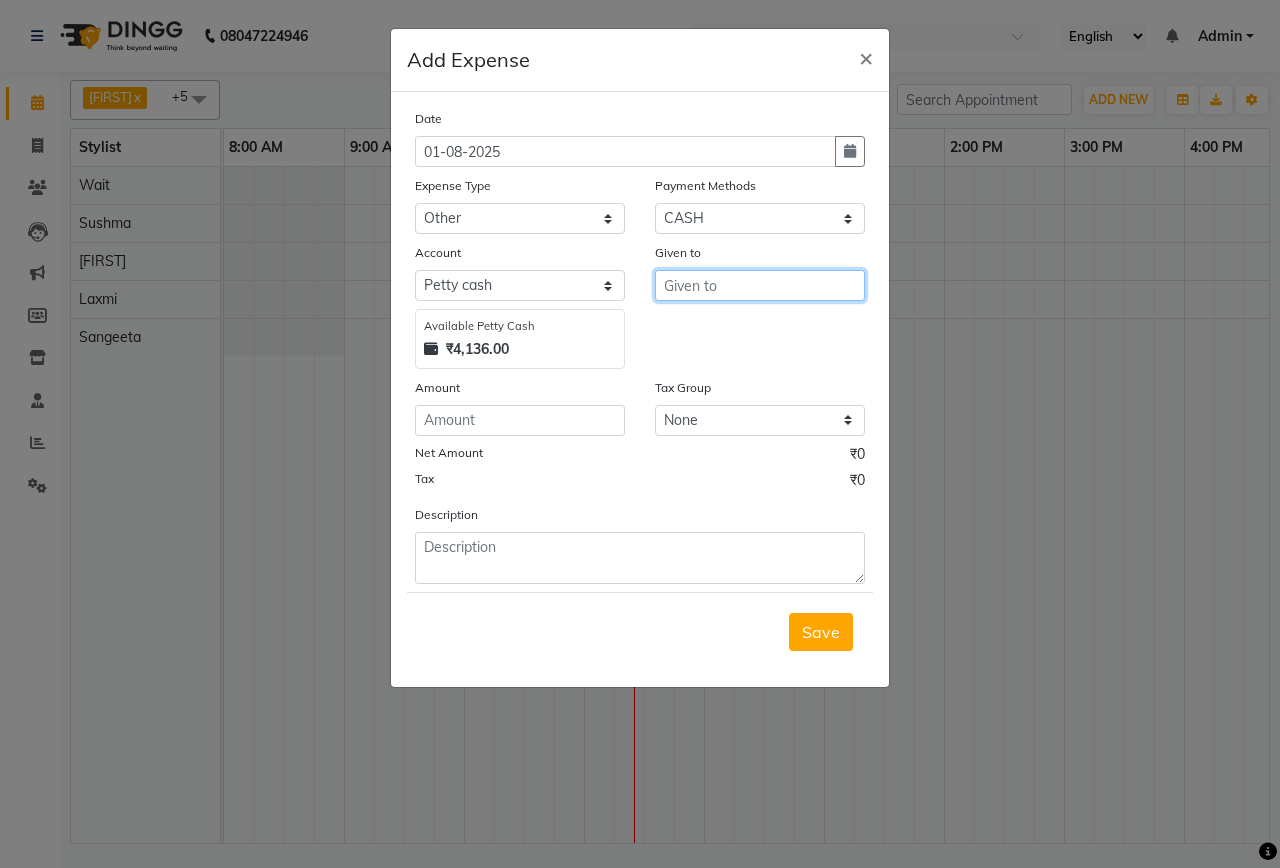 click at bounding box center (760, 285) 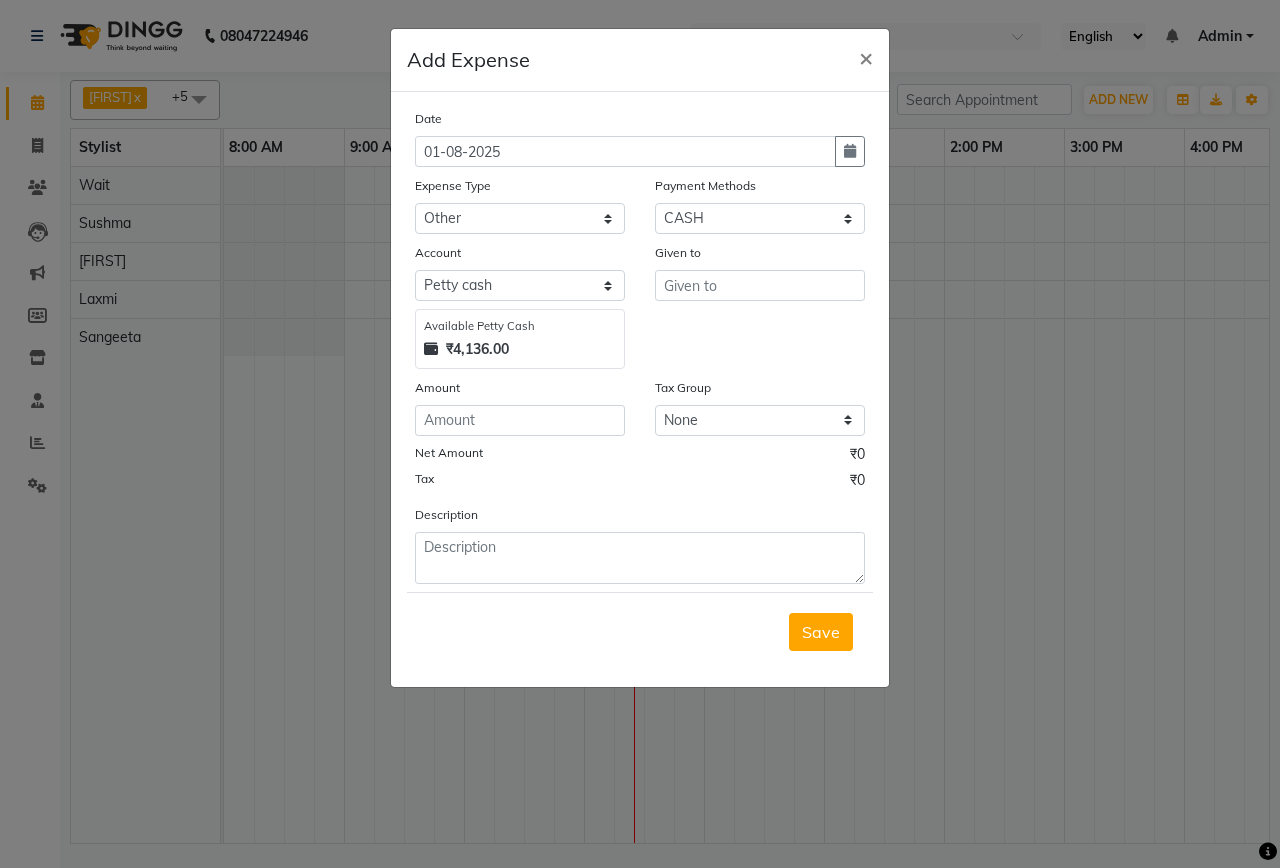 click on "Given to" 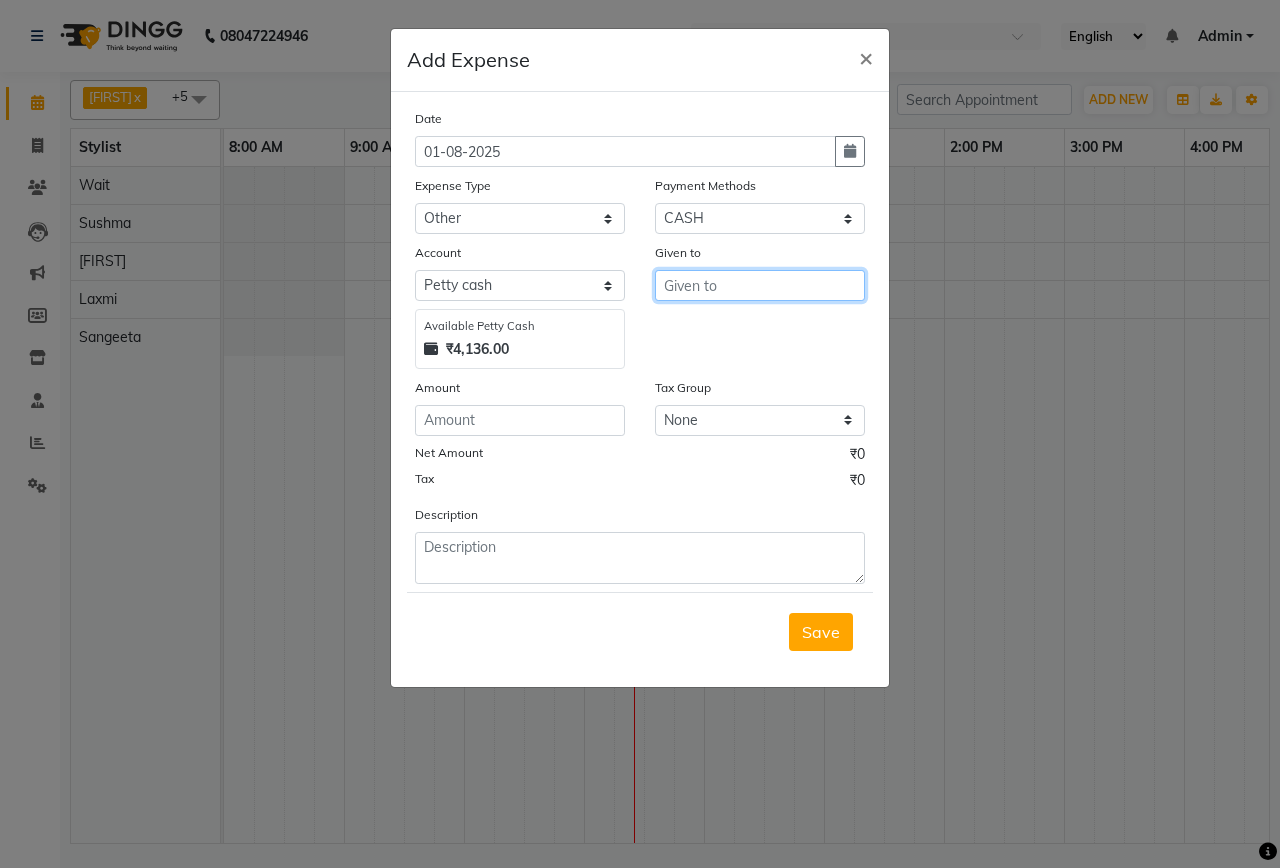 click at bounding box center (760, 285) 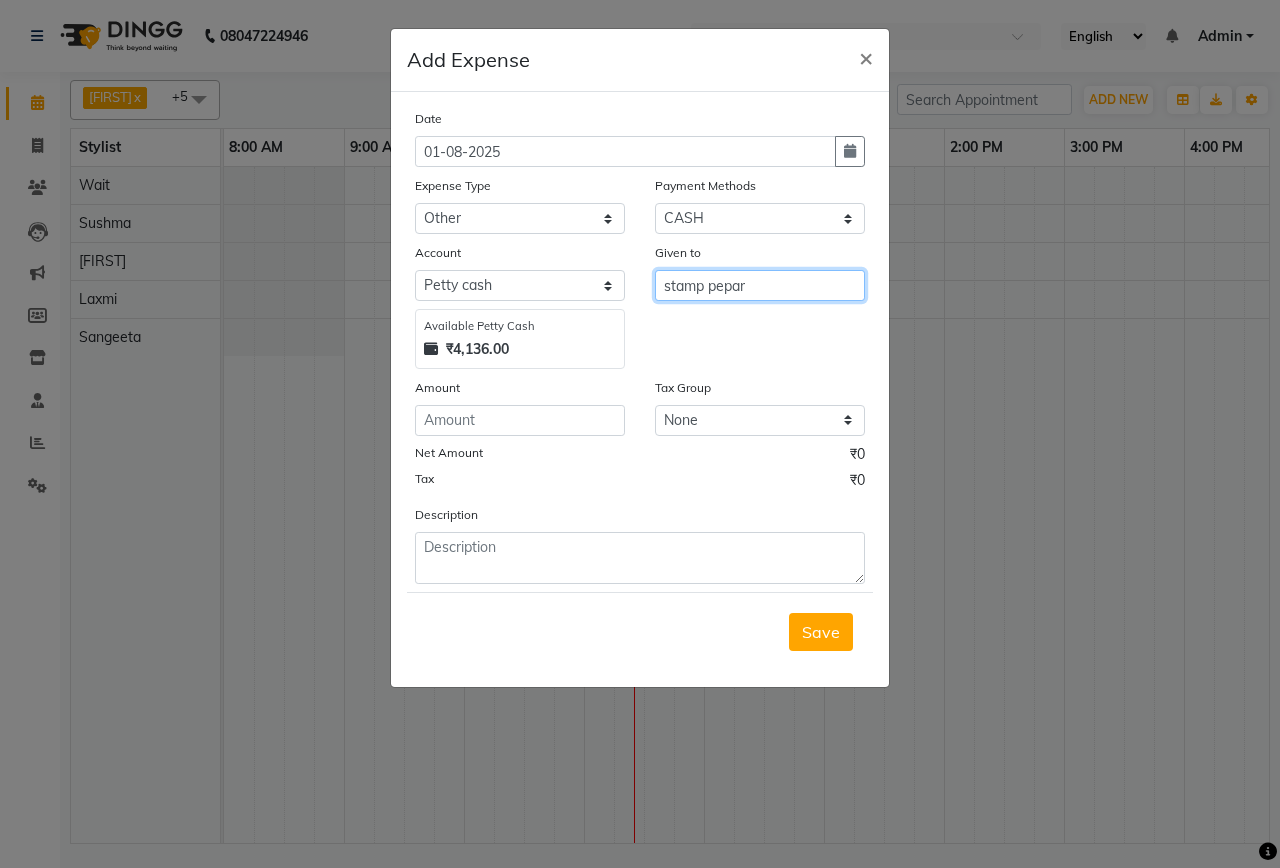 type on "stamp pepar" 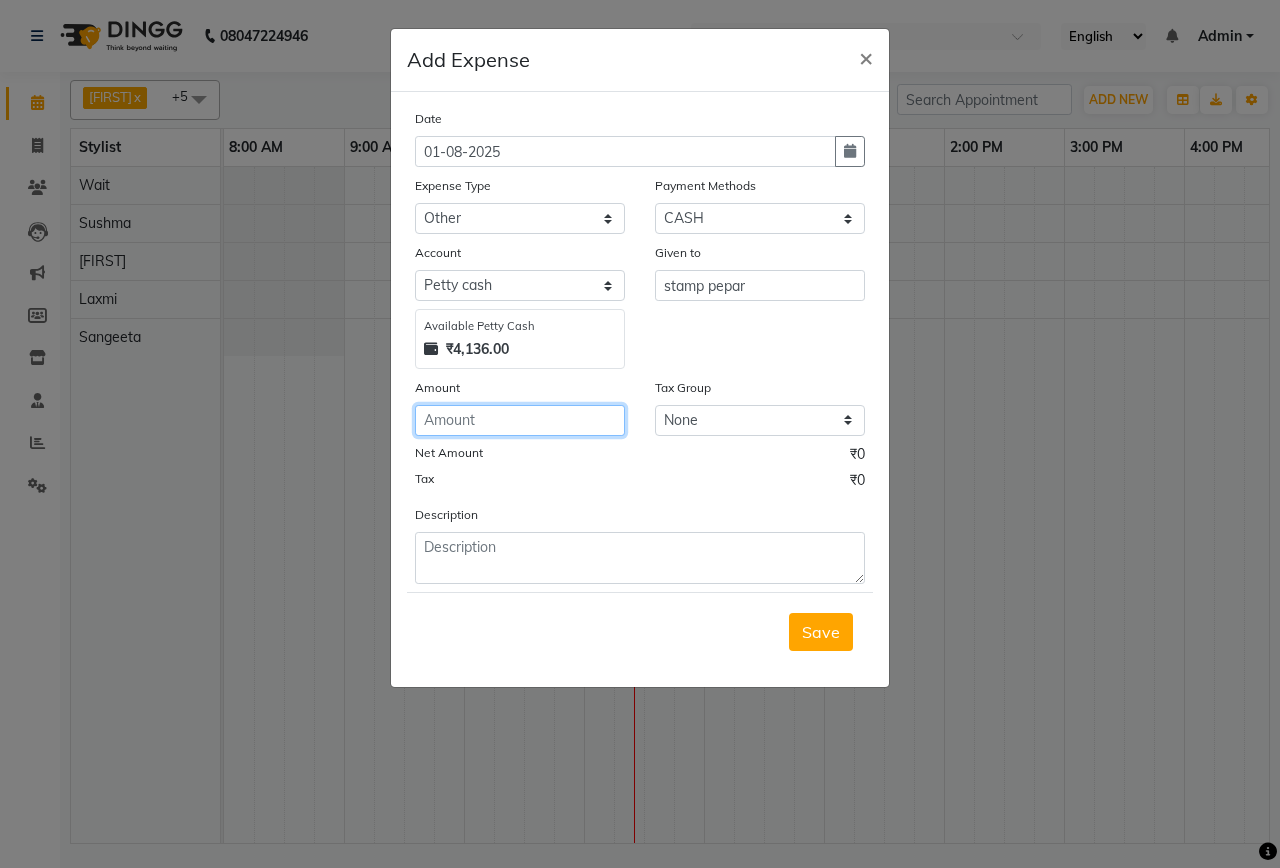 click 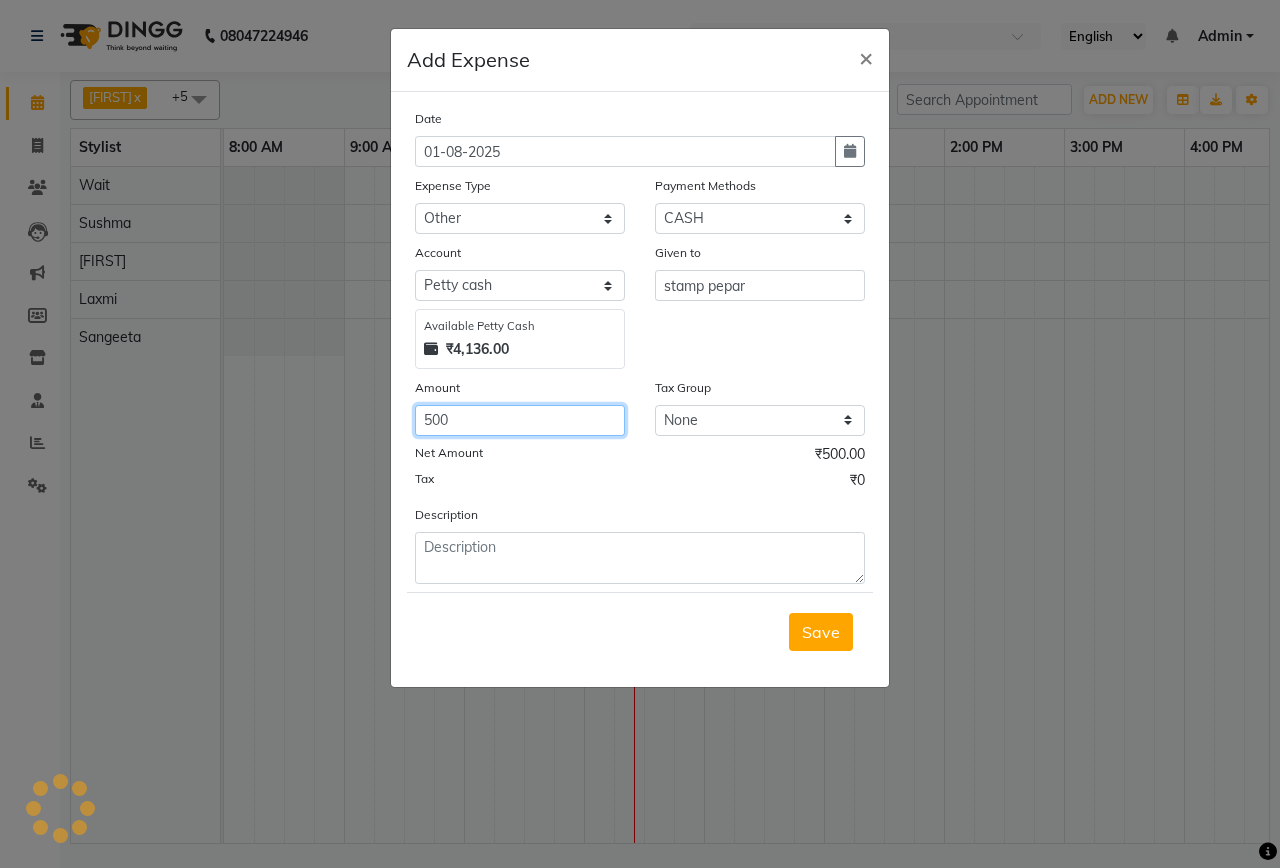 type on "500" 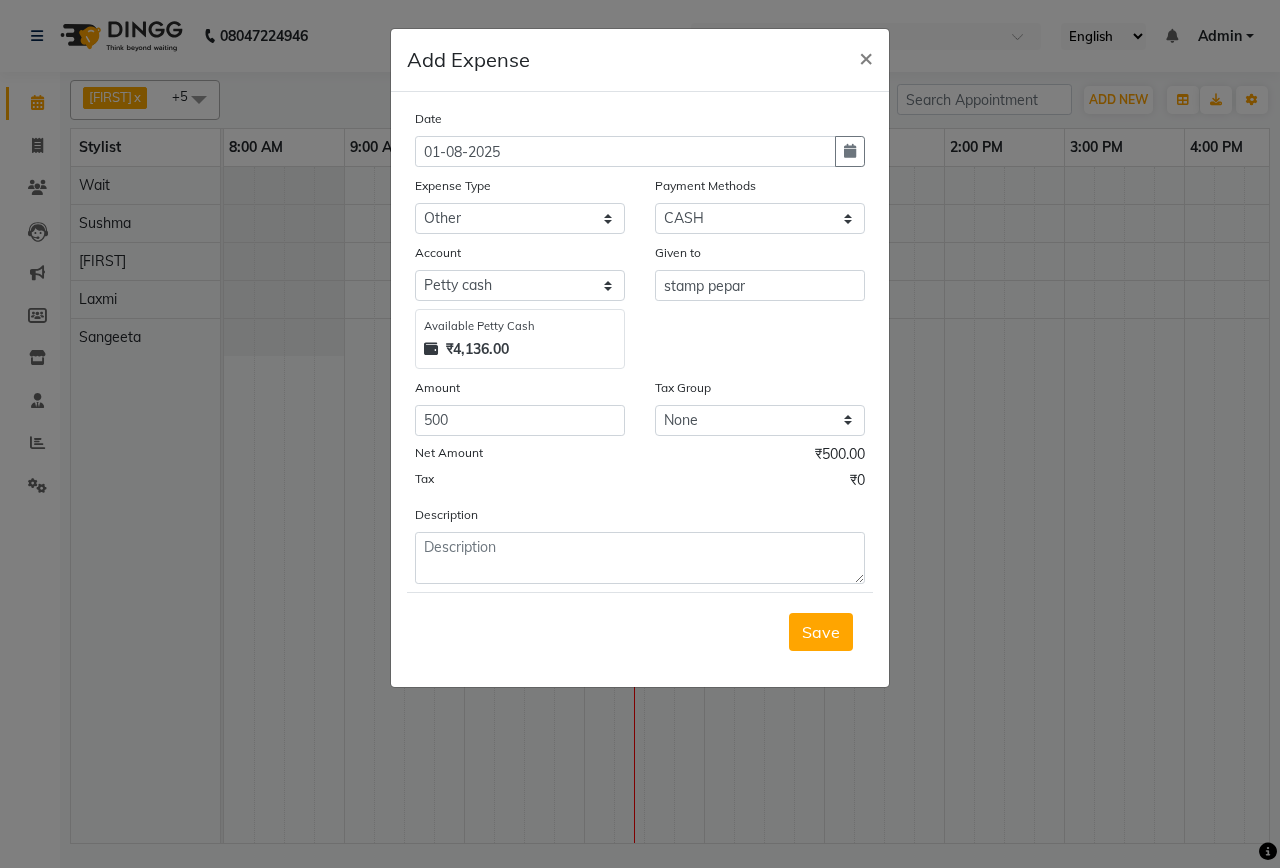 click on "Description" 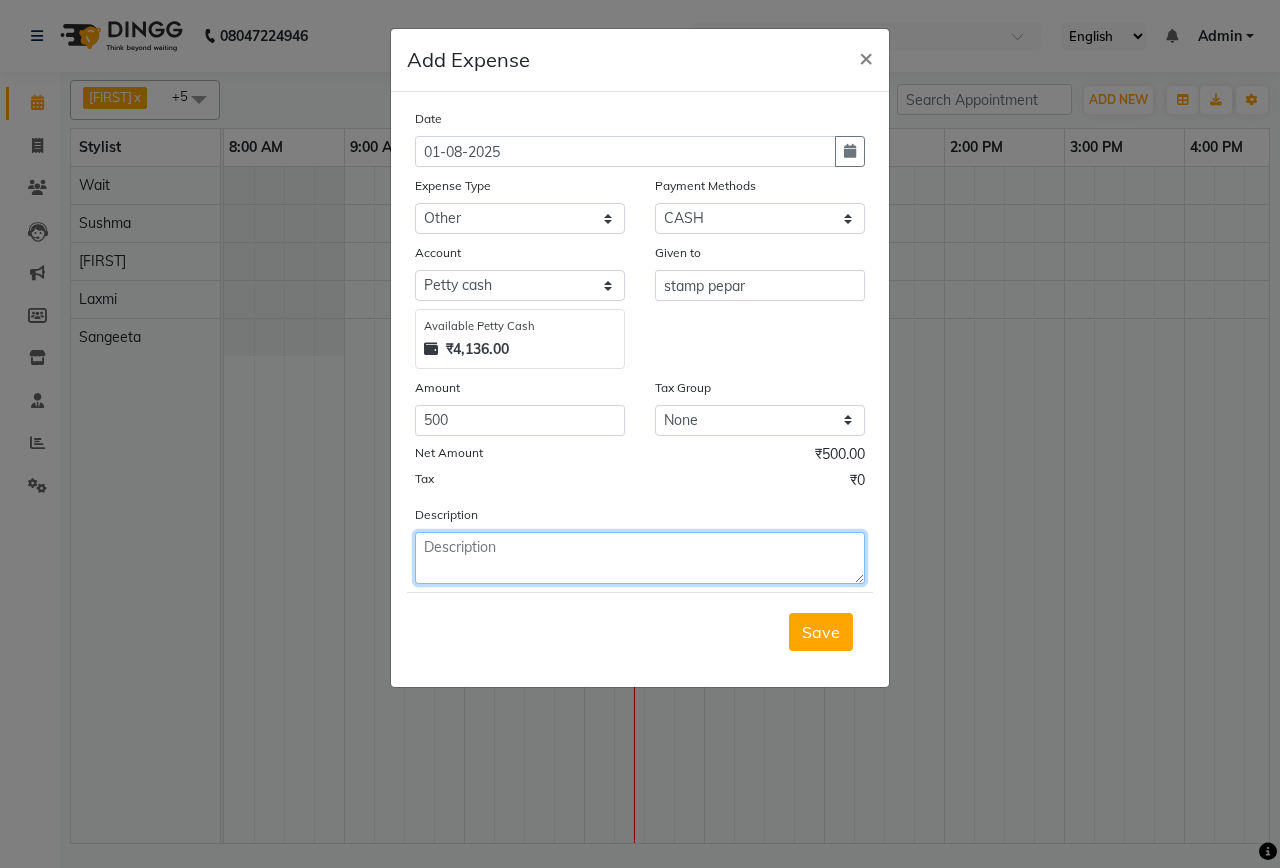 click 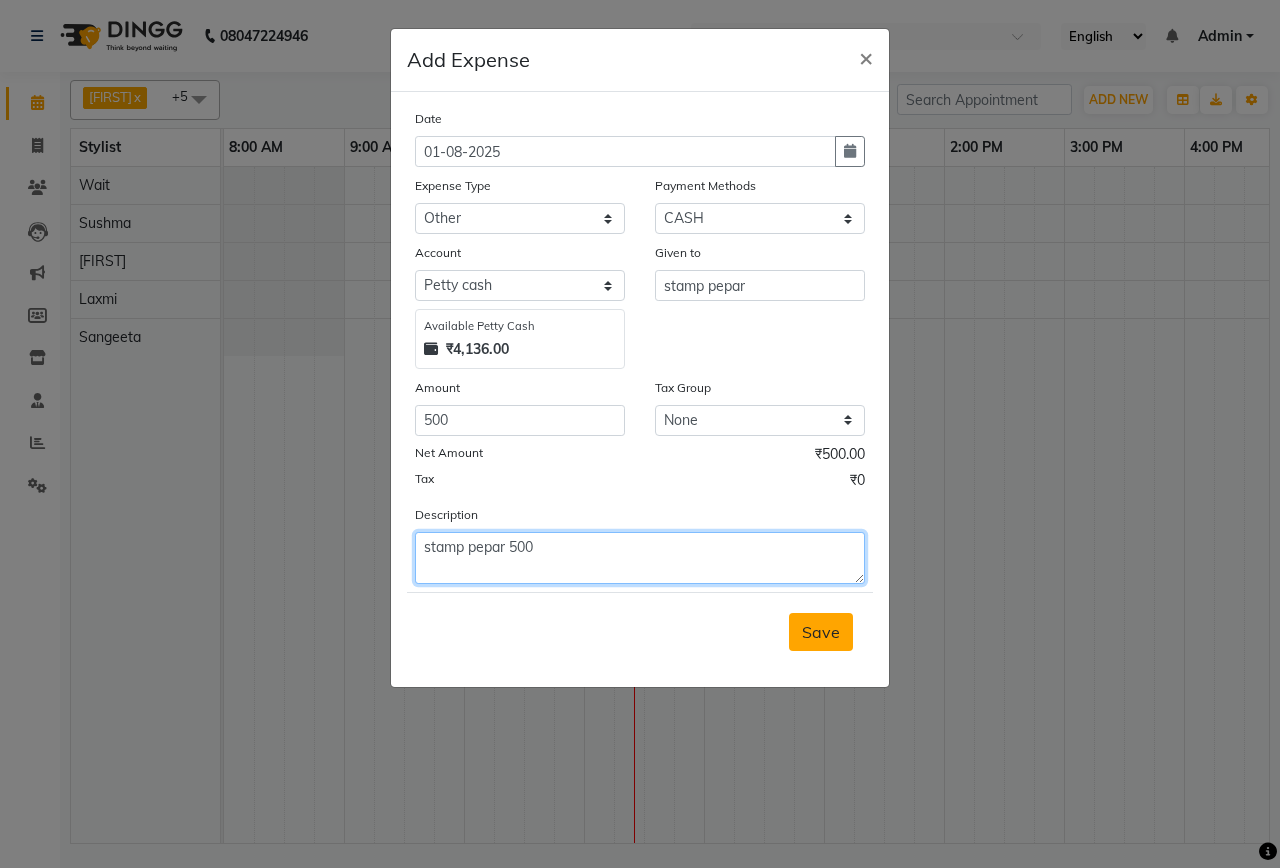 type on "stamp pepar 500" 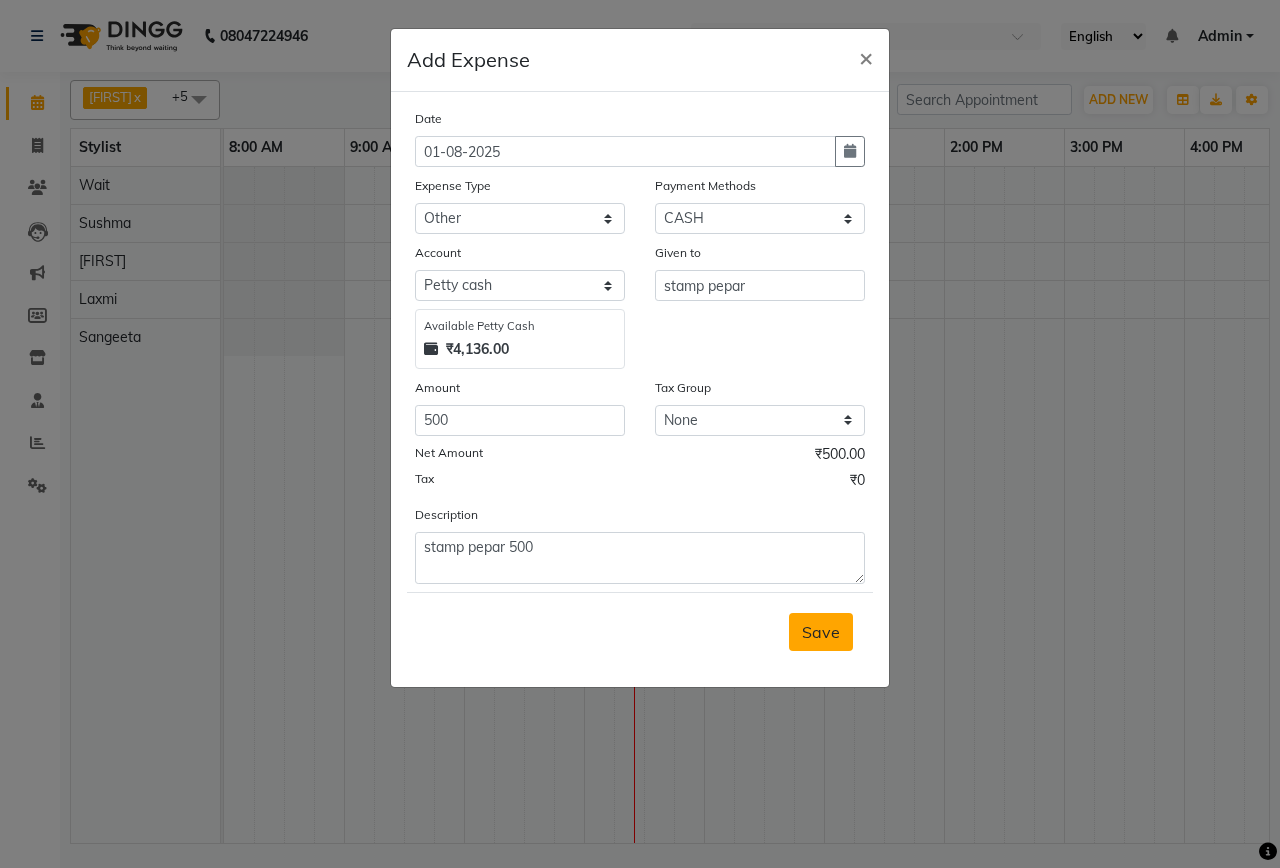 click on "Save" at bounding box center (821, 632) 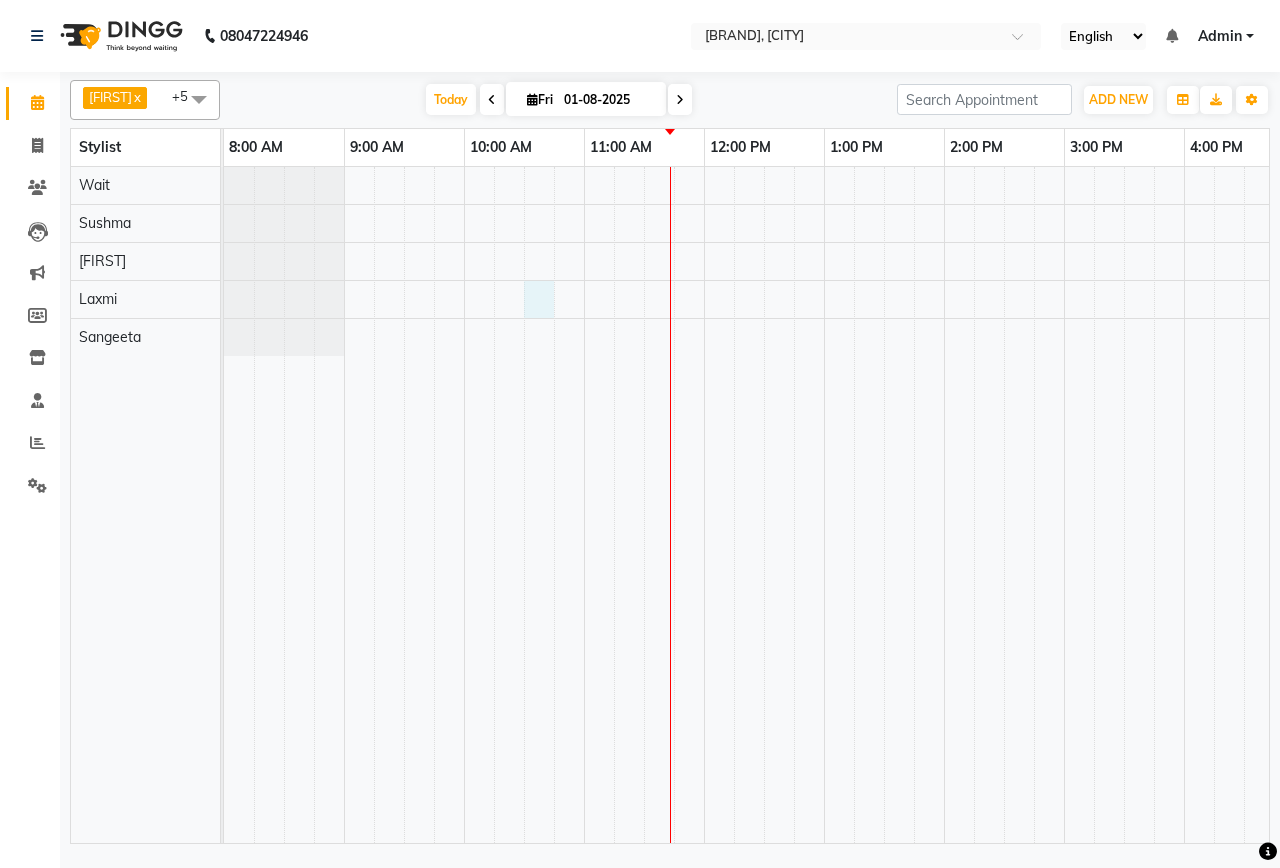 click at bounding box center [1124, 505] 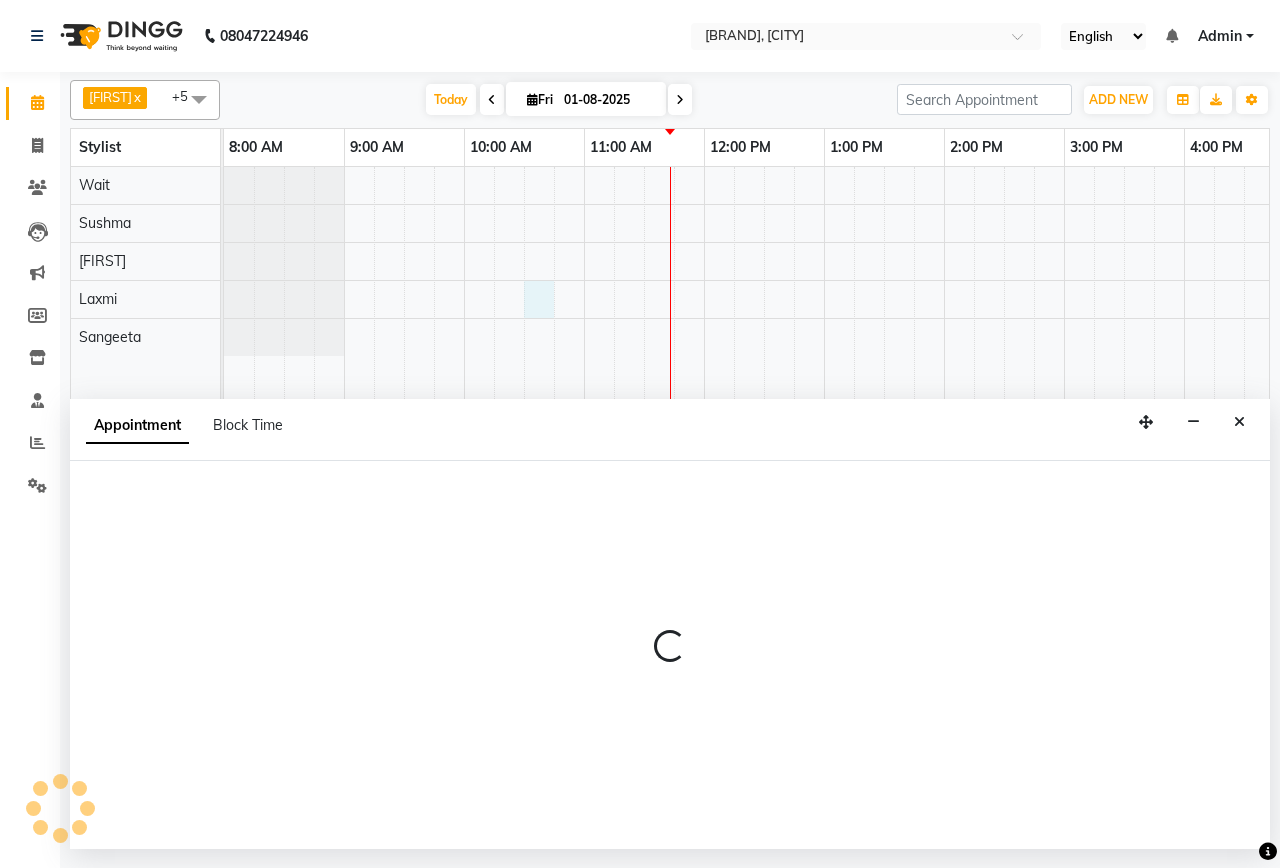 select on "40790" 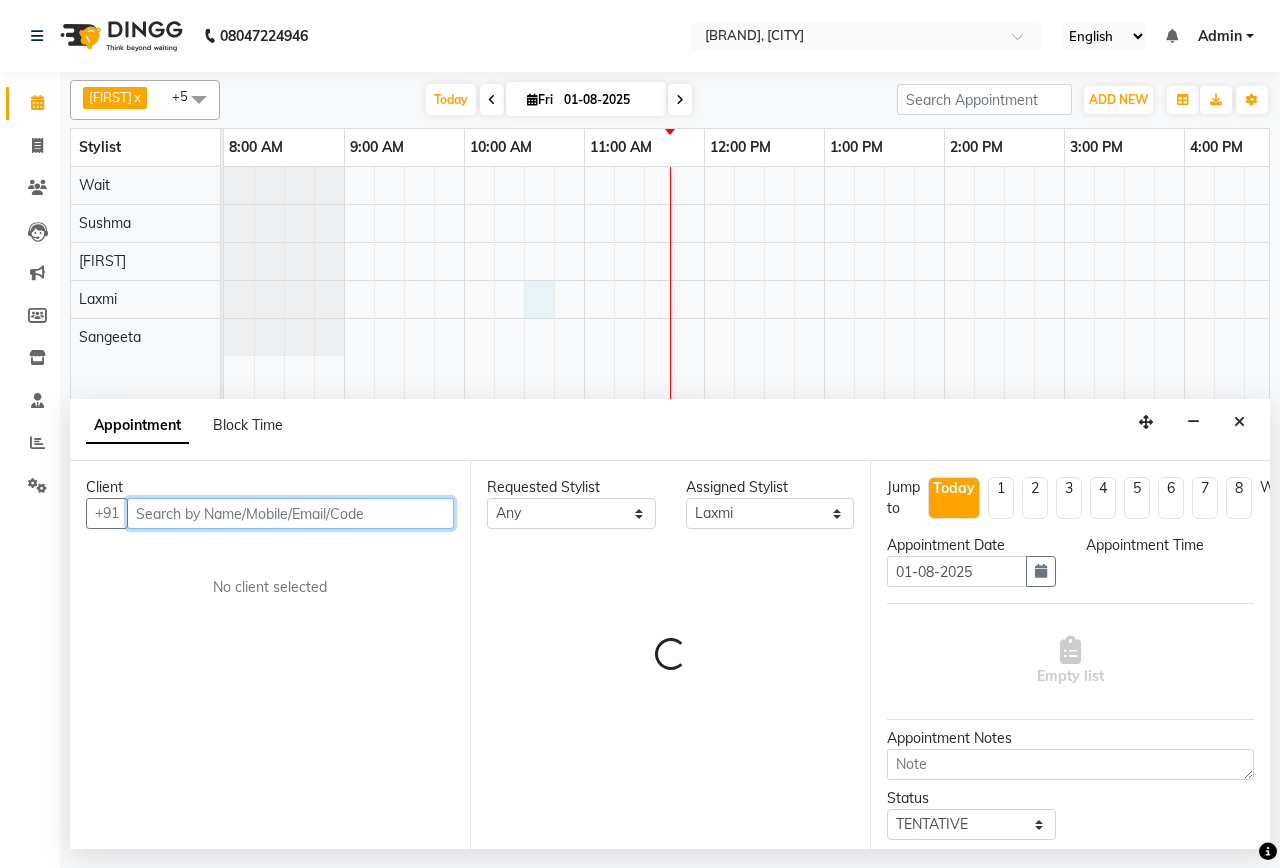 select on "630" 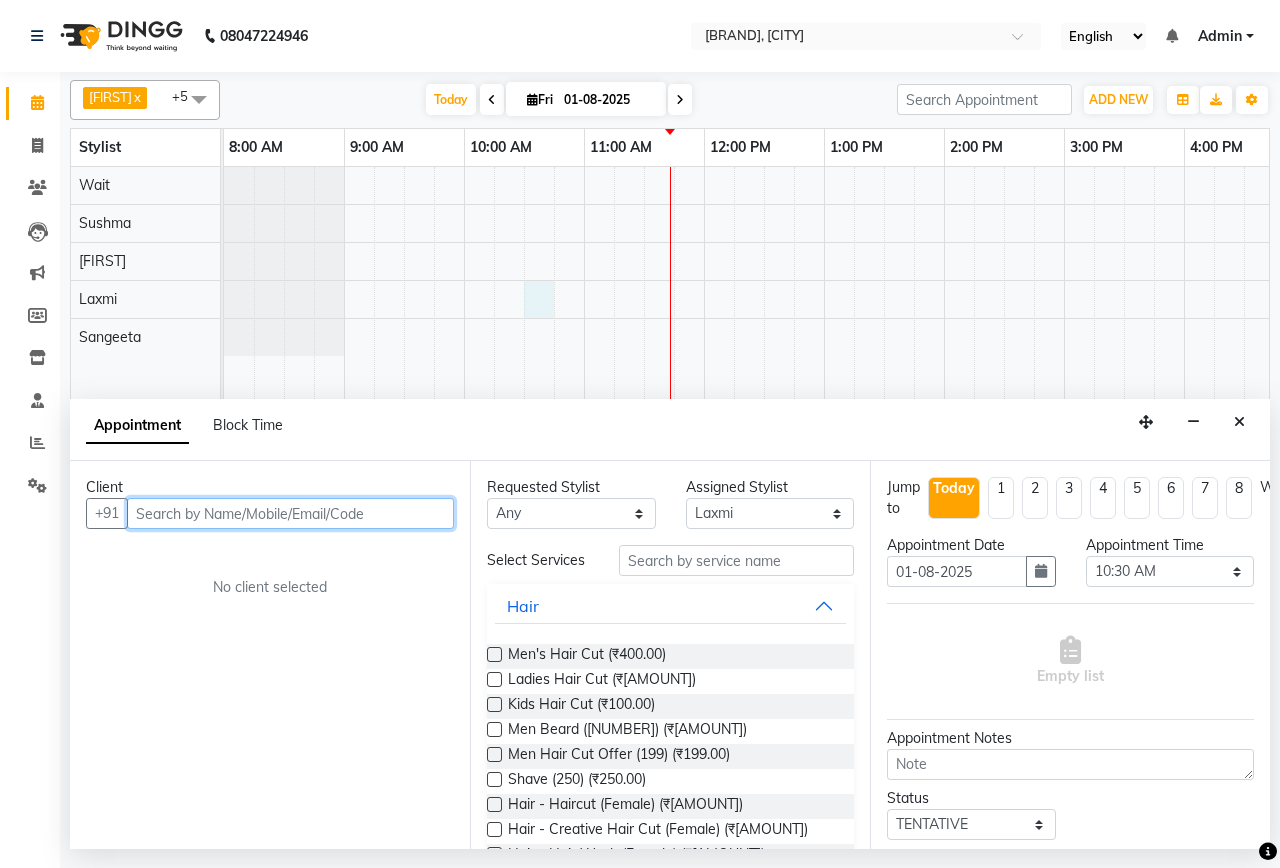 click at bounding box center (290, 513) 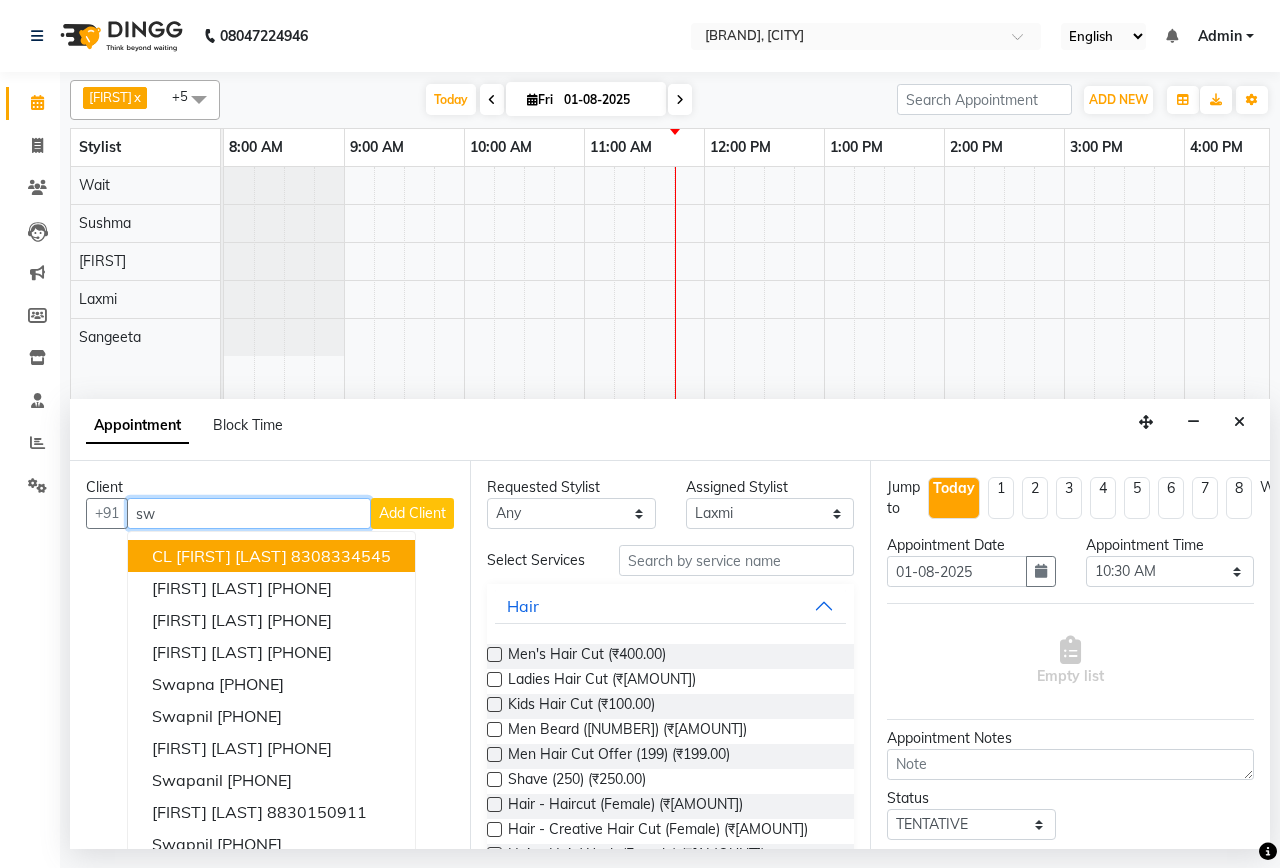 type on "s" 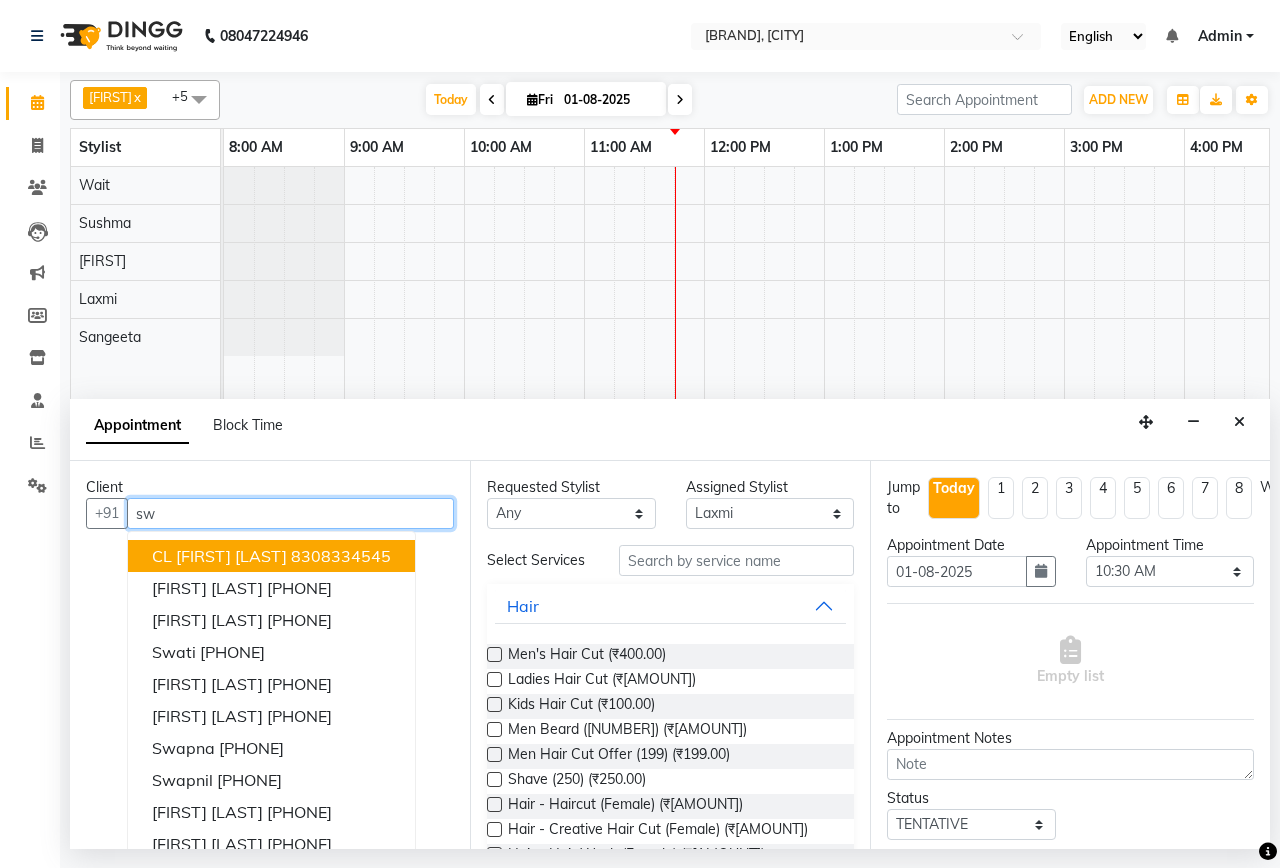 type on "s" 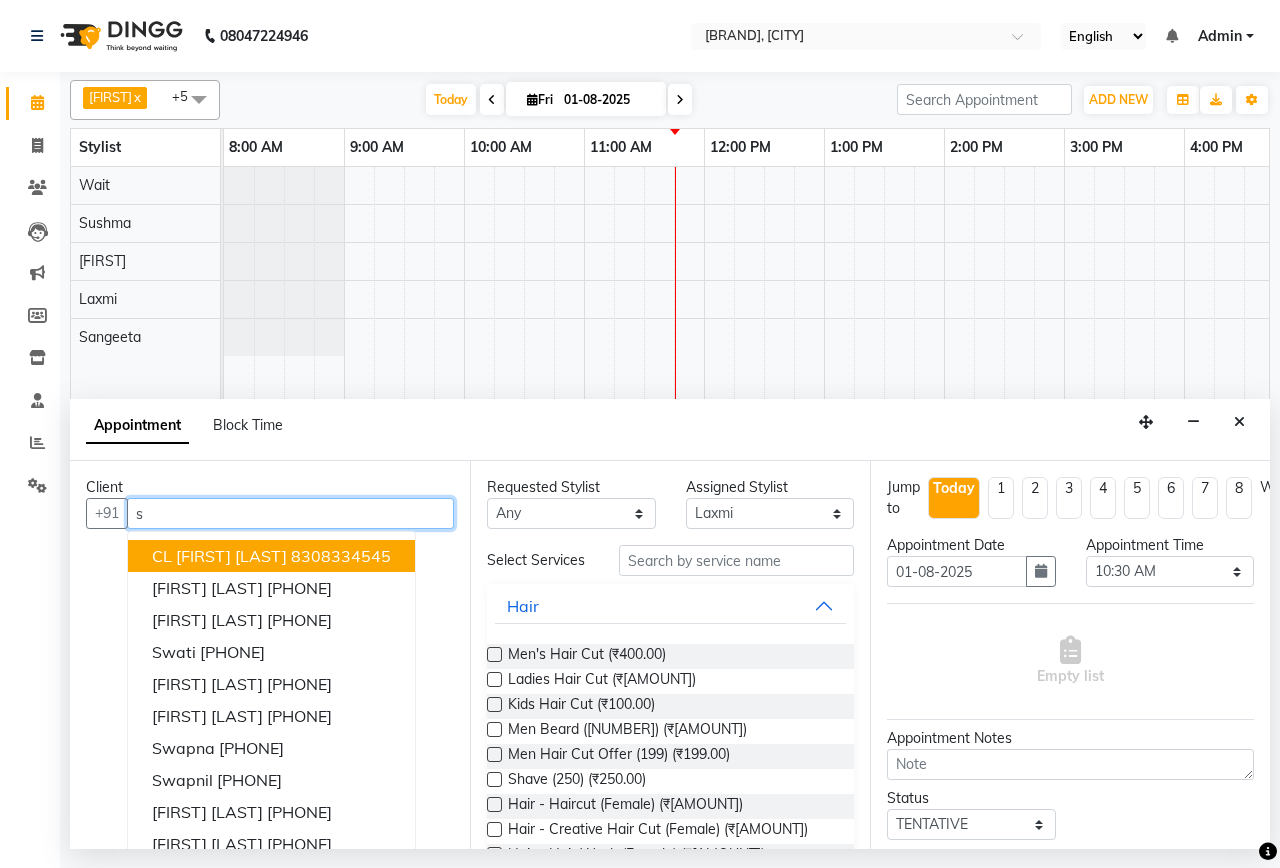type 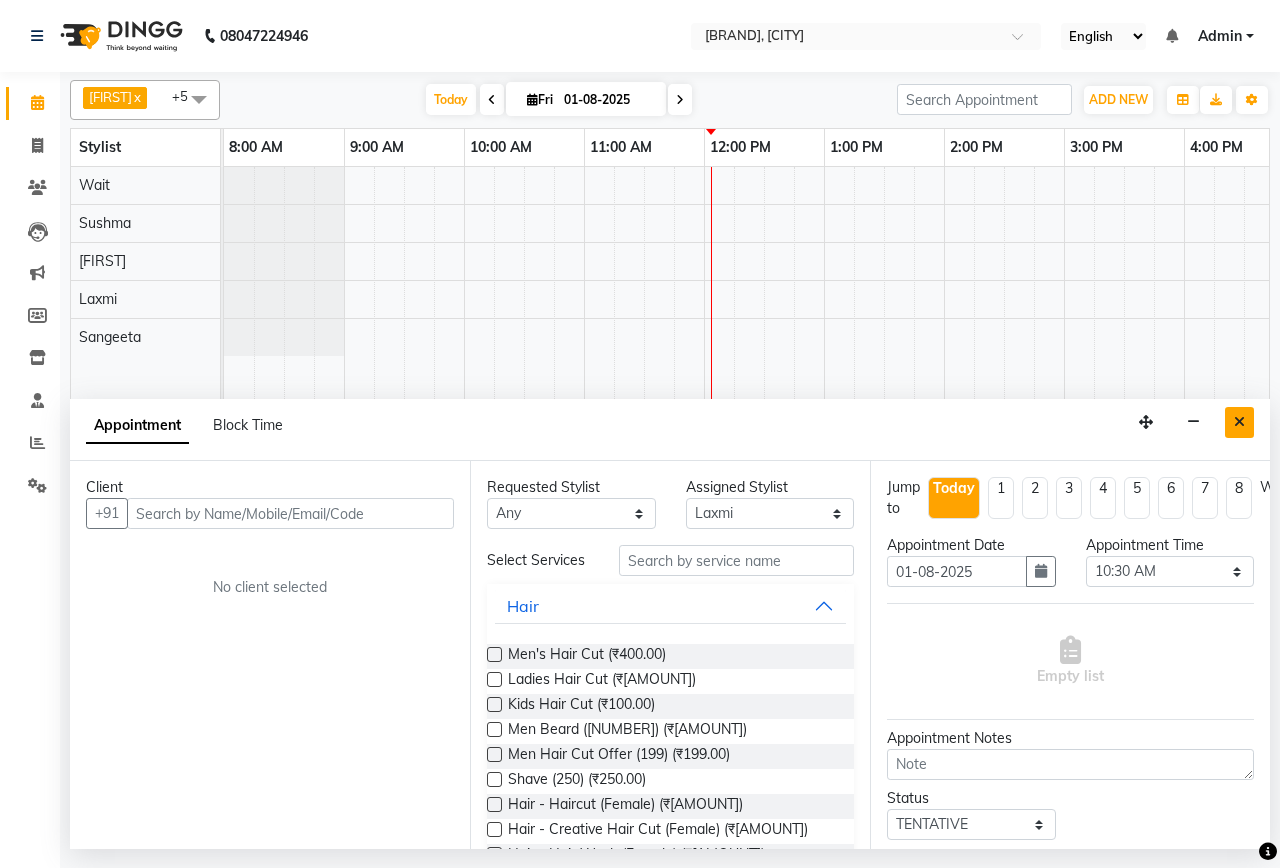 click at bounding box center [1239, 422] 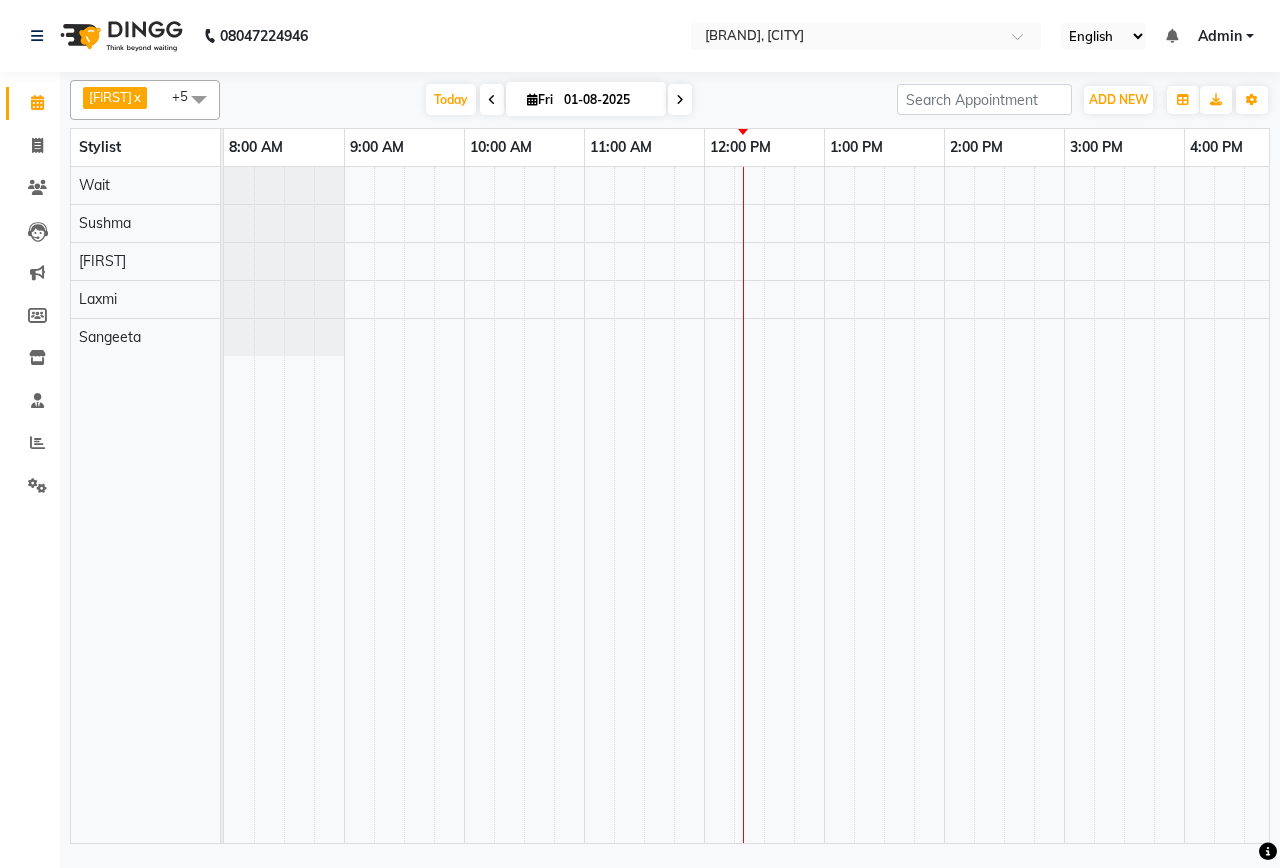 click at bounding box center (1124, 505) 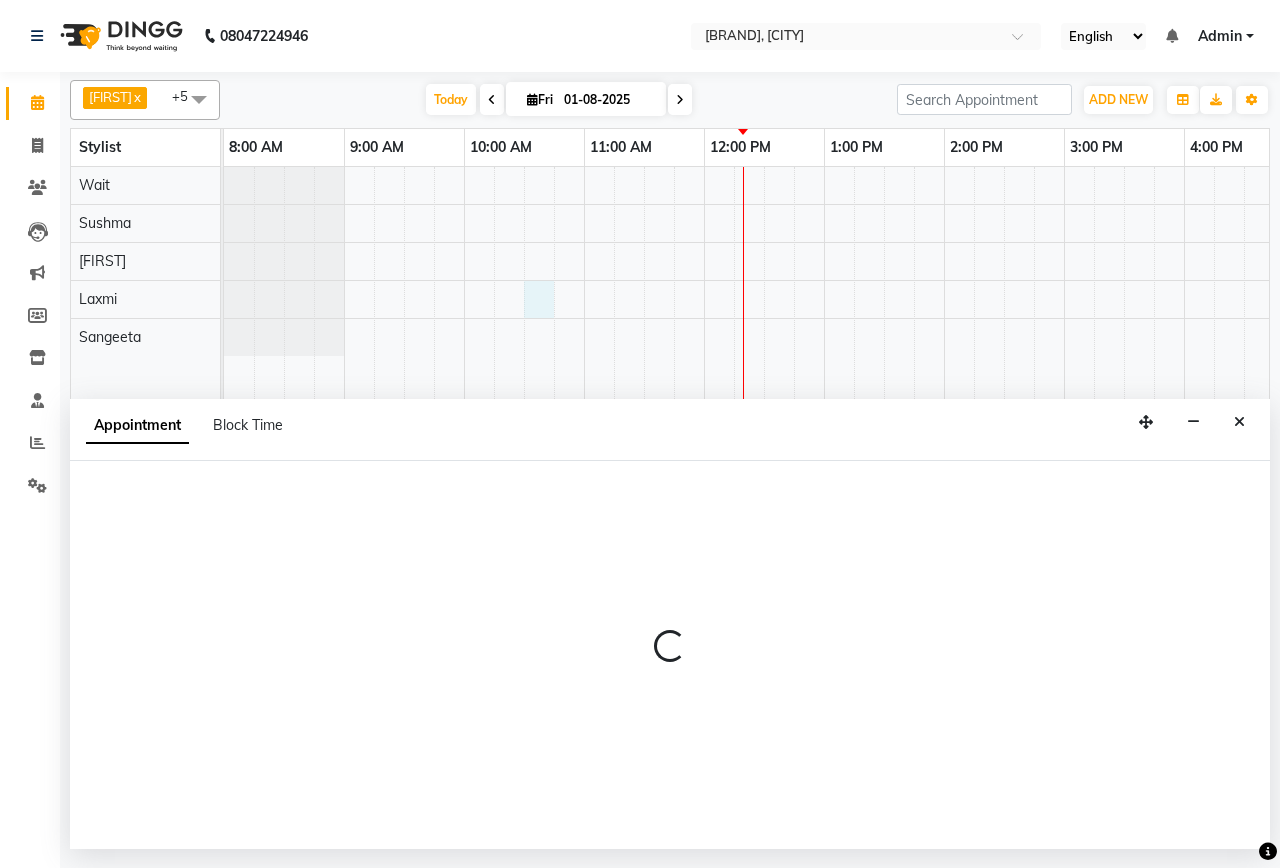 select on "40790" 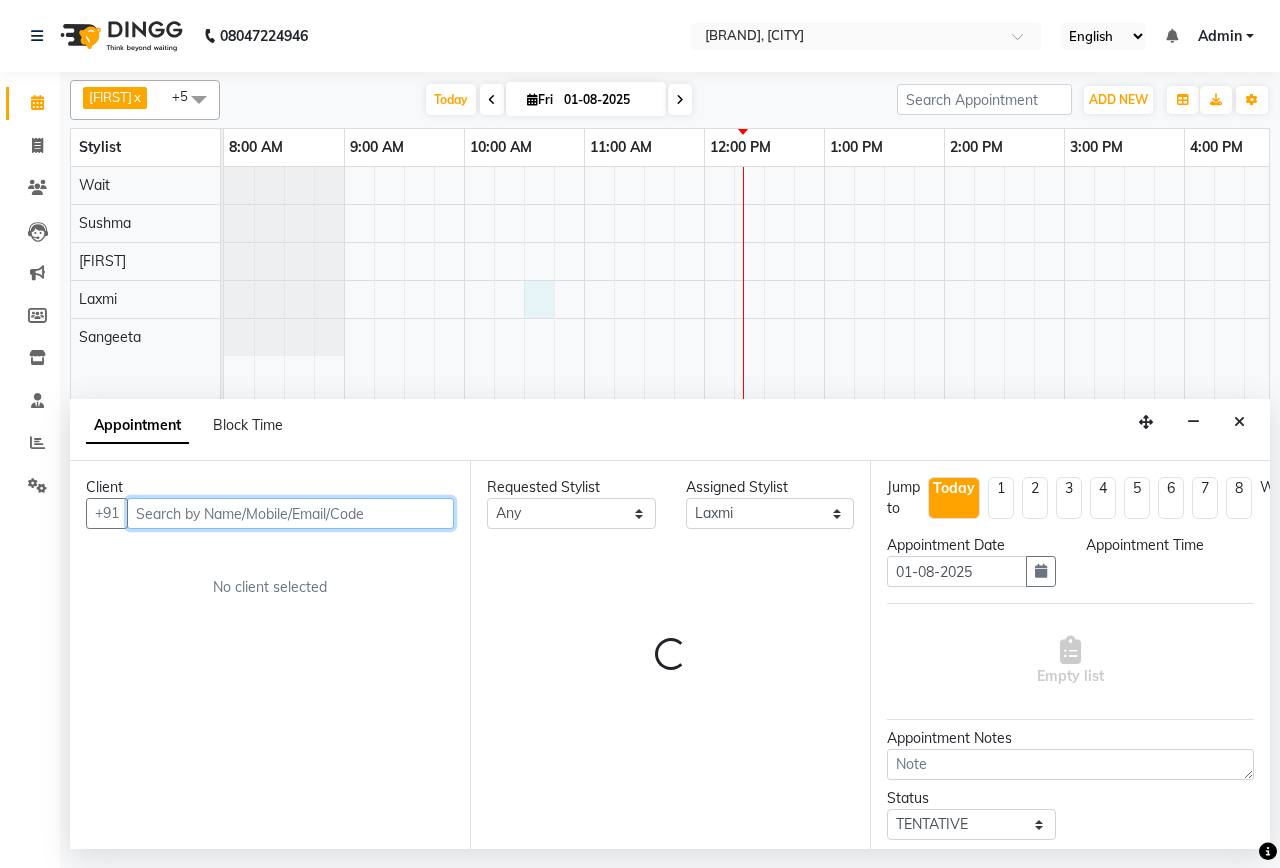 select on "630" 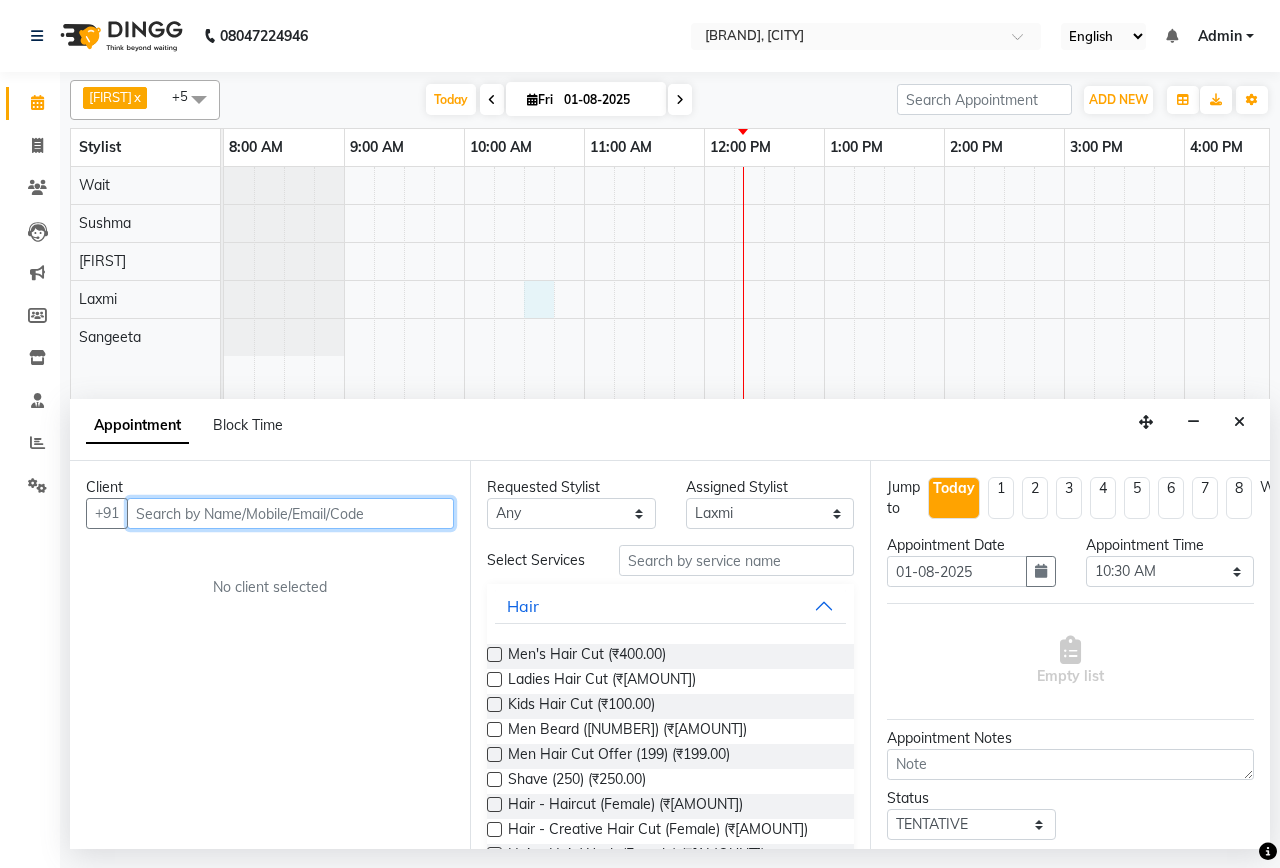 click at bounding box center [290, 513] 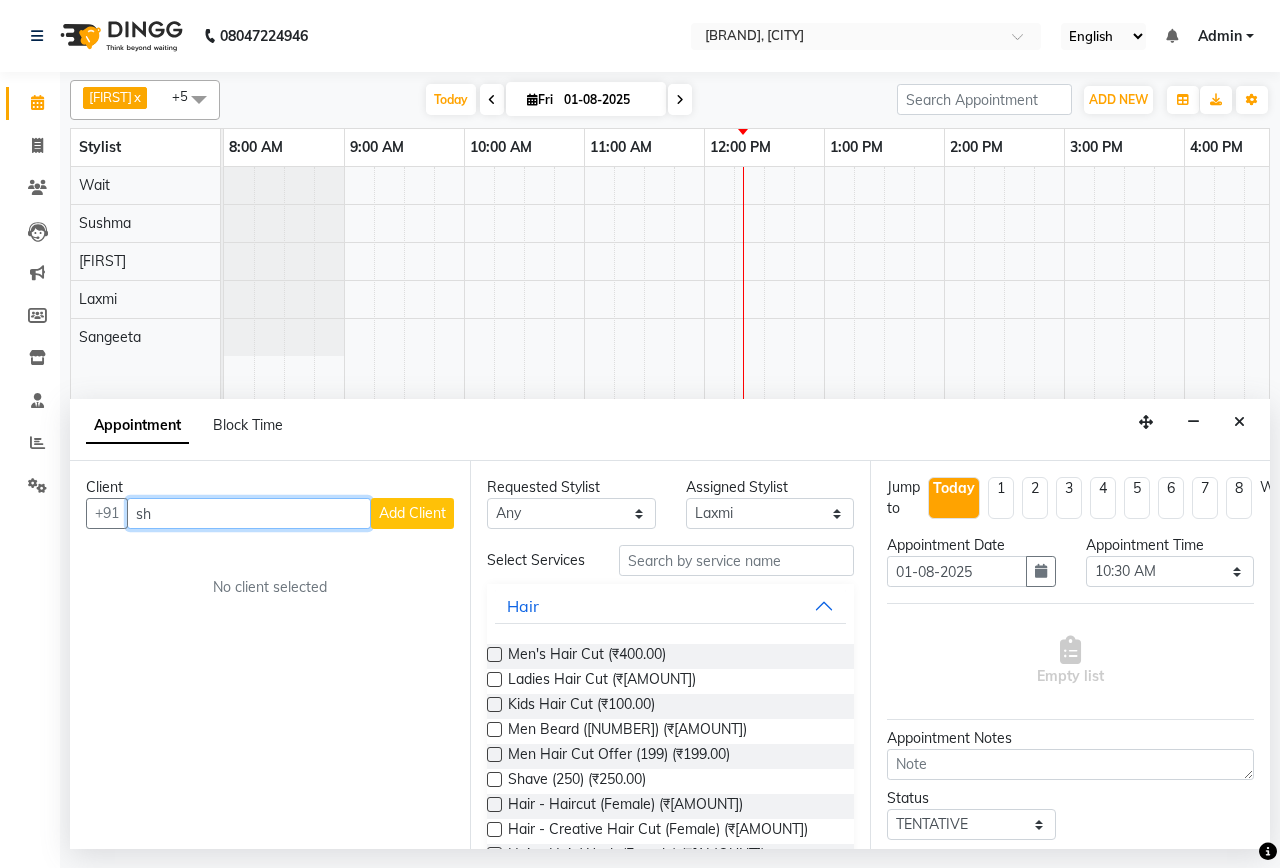 type on "s" 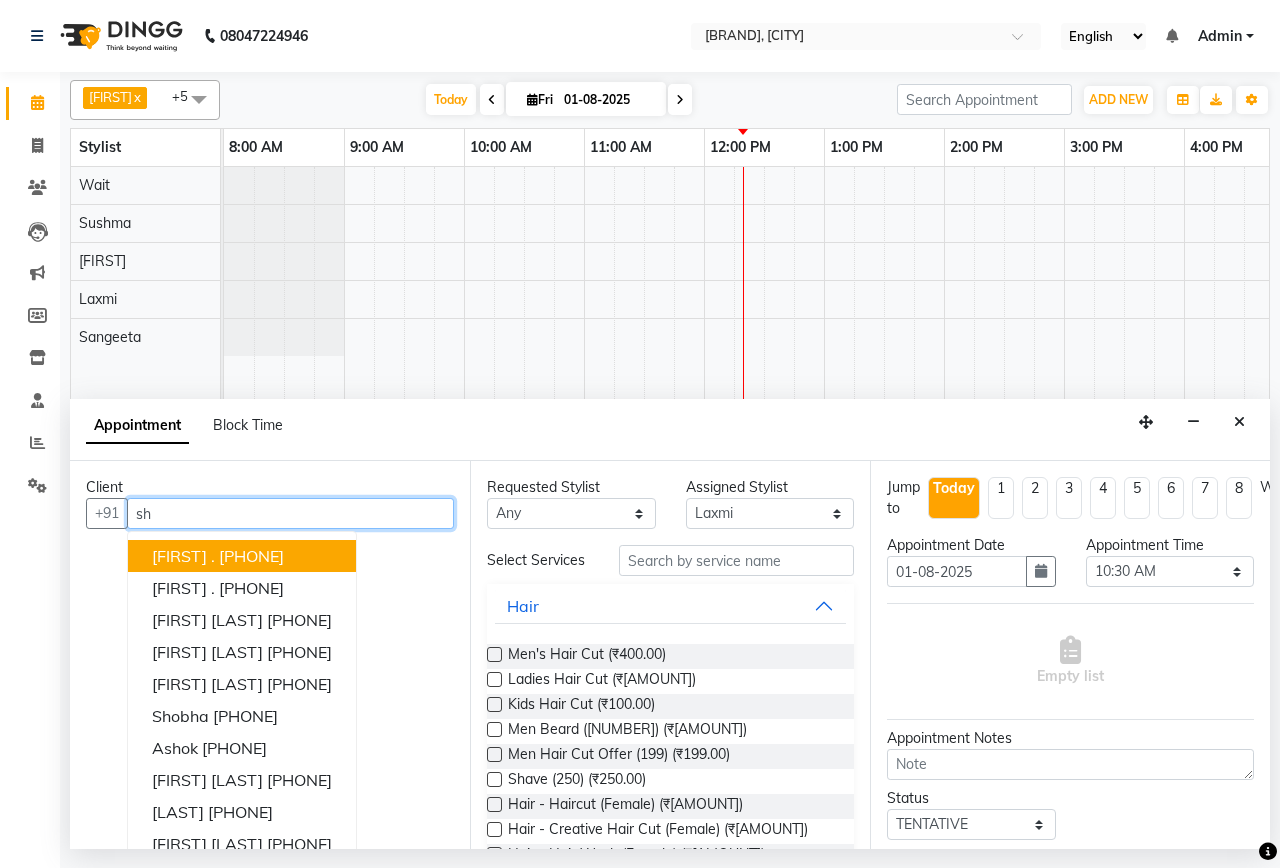 type on "s" 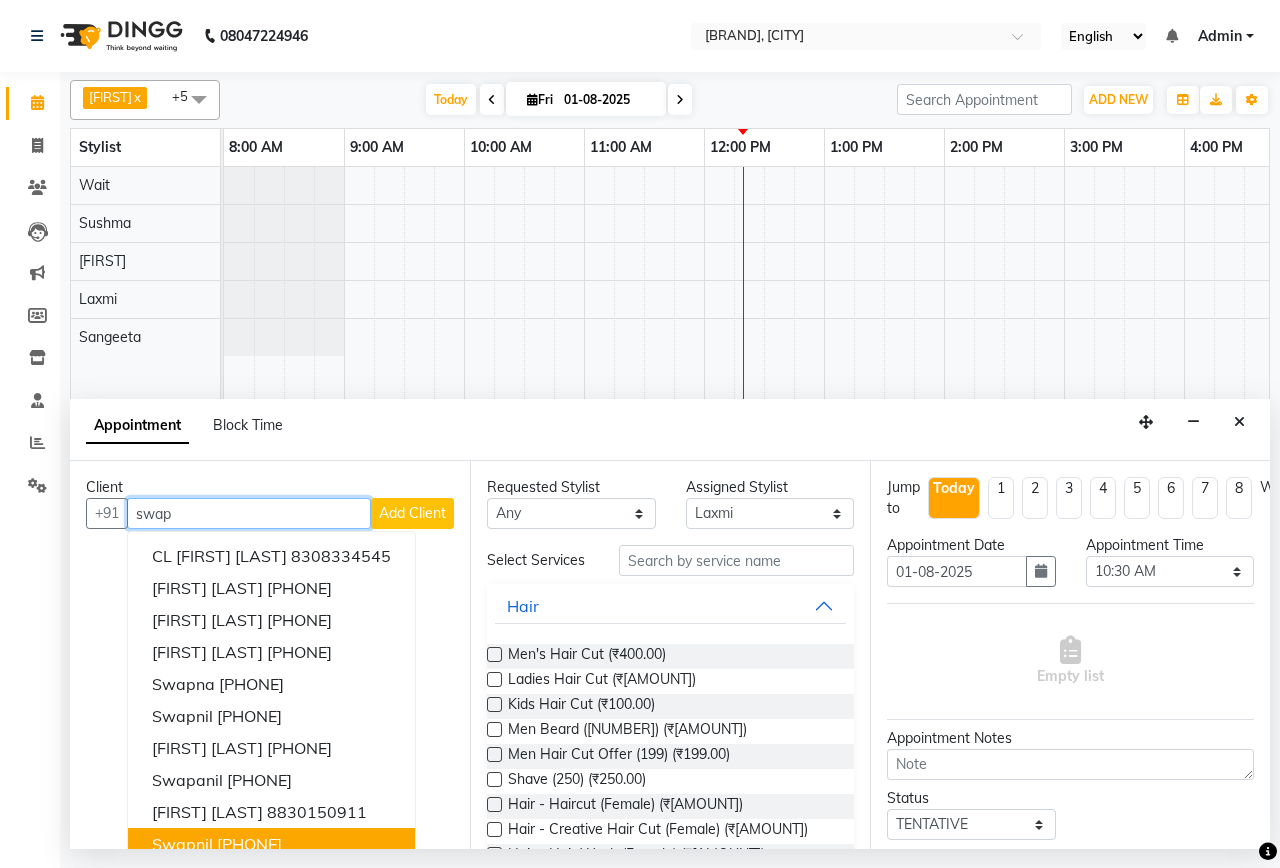 scroll, scrollTop: 20, scrollLeft: 0, axis: vertical 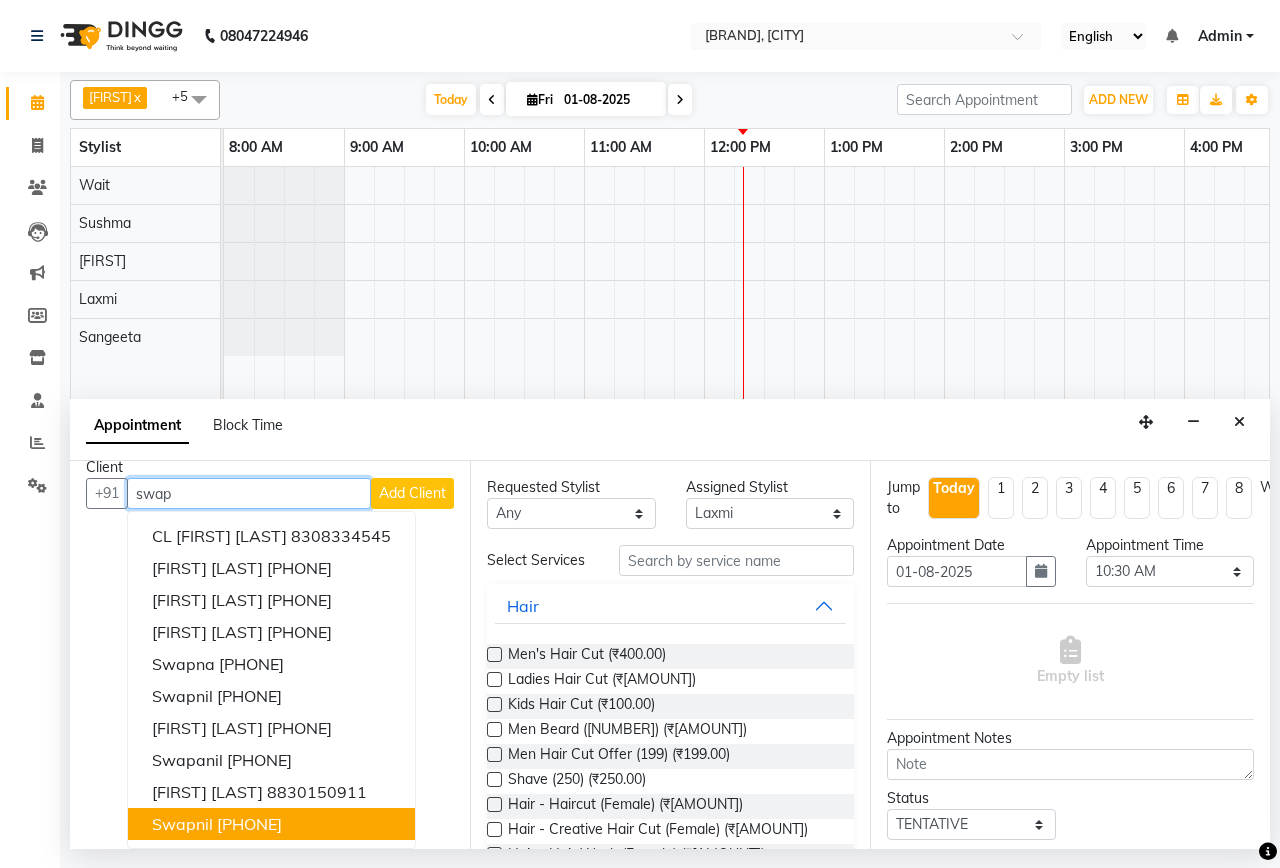 click on "[PHONE]" at bounding box center [249, 824] 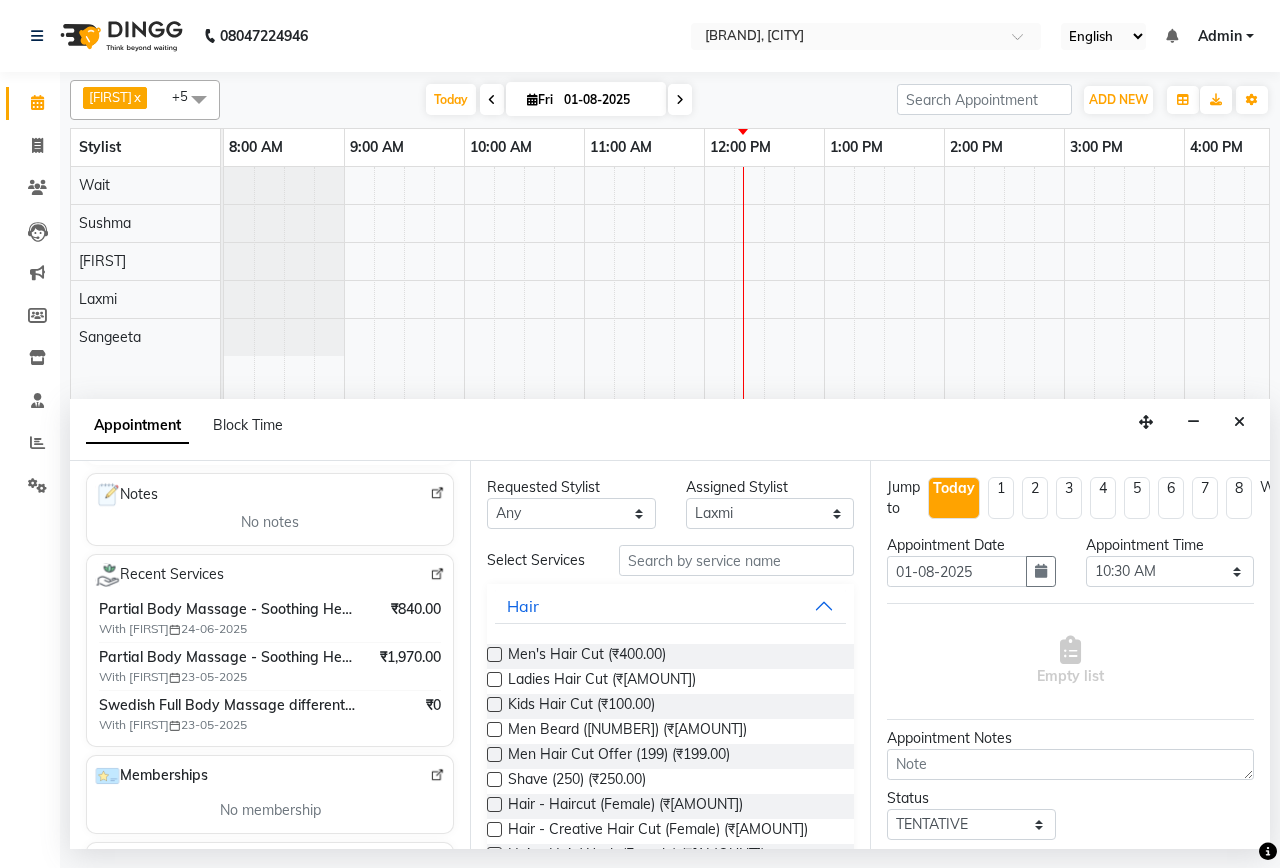scroll, scrollTop: 300, scrollLeft: 0, axis: vertical 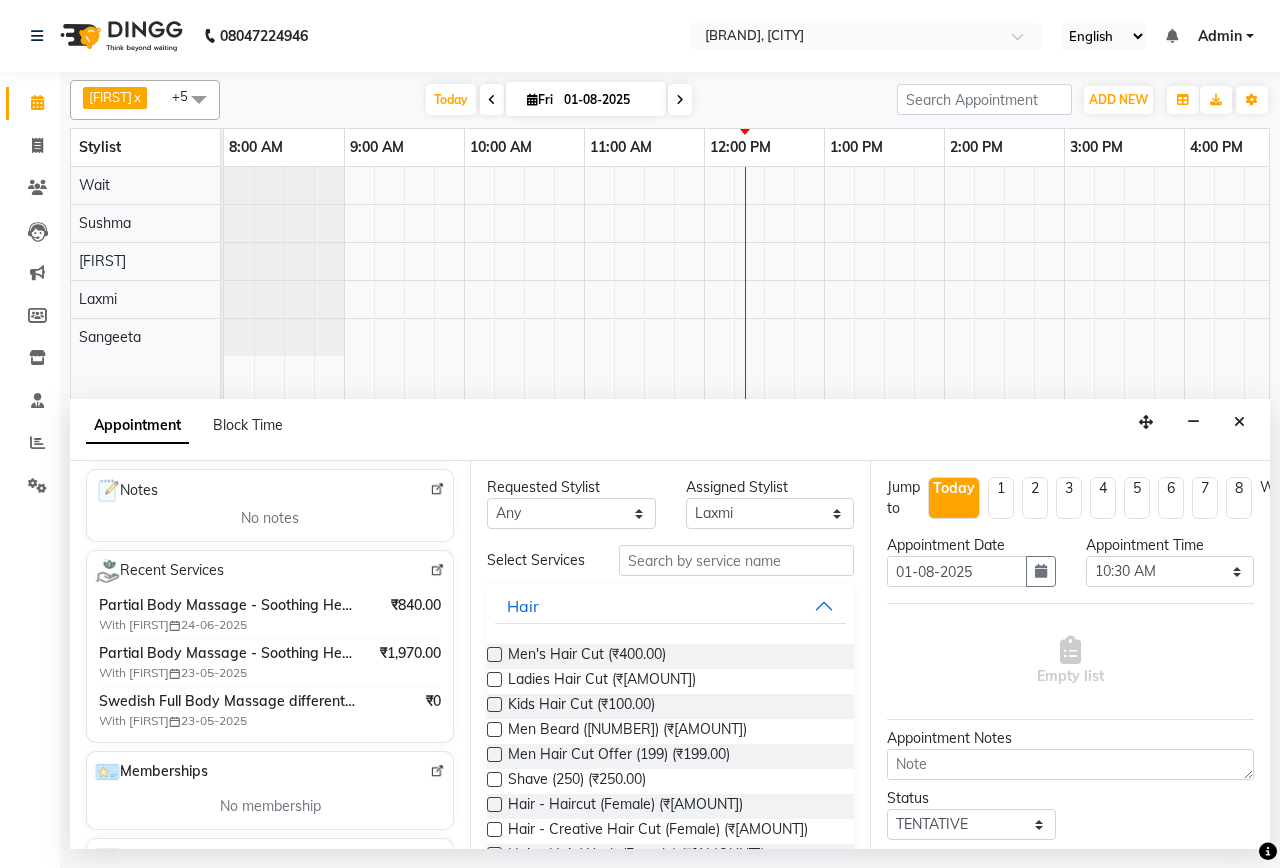 type on "[PHONE]" 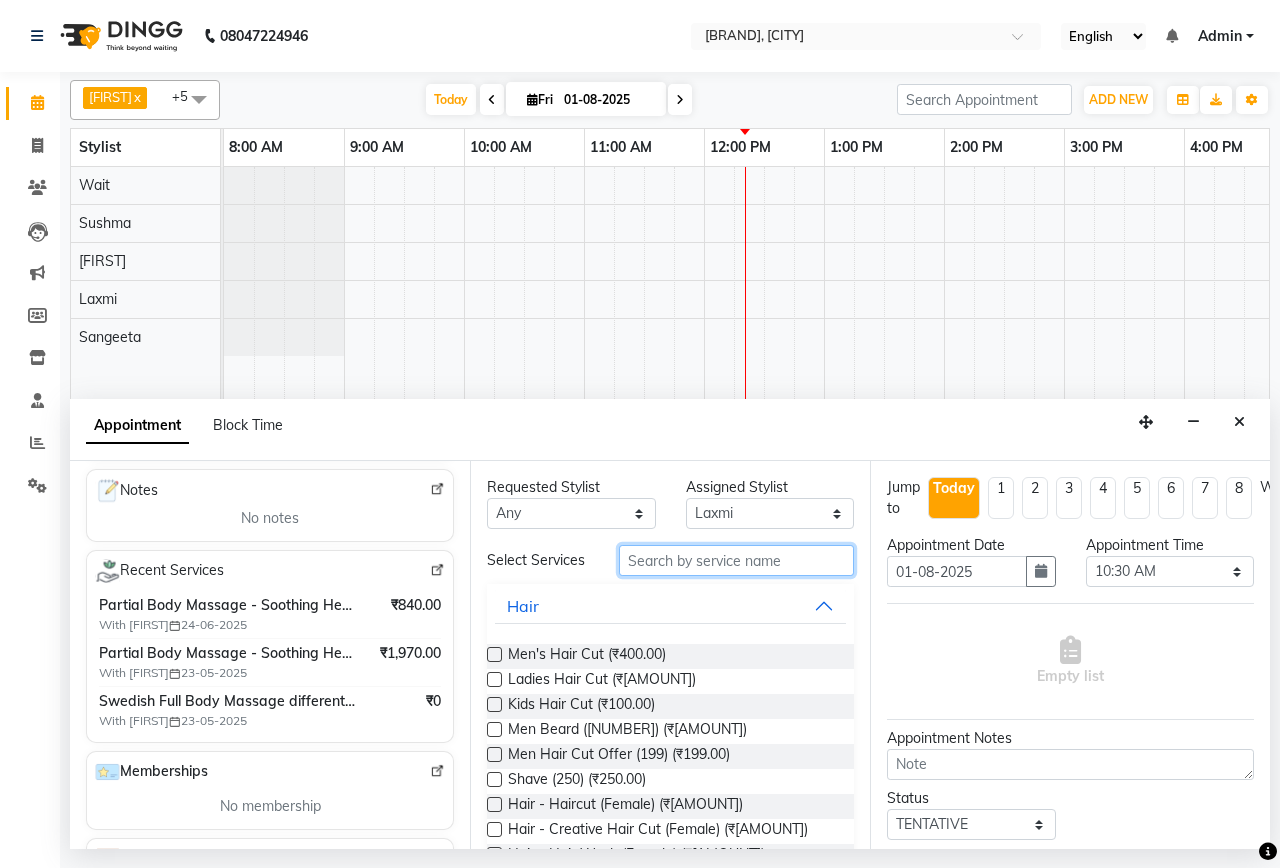 click at bounding box center (736, 560) 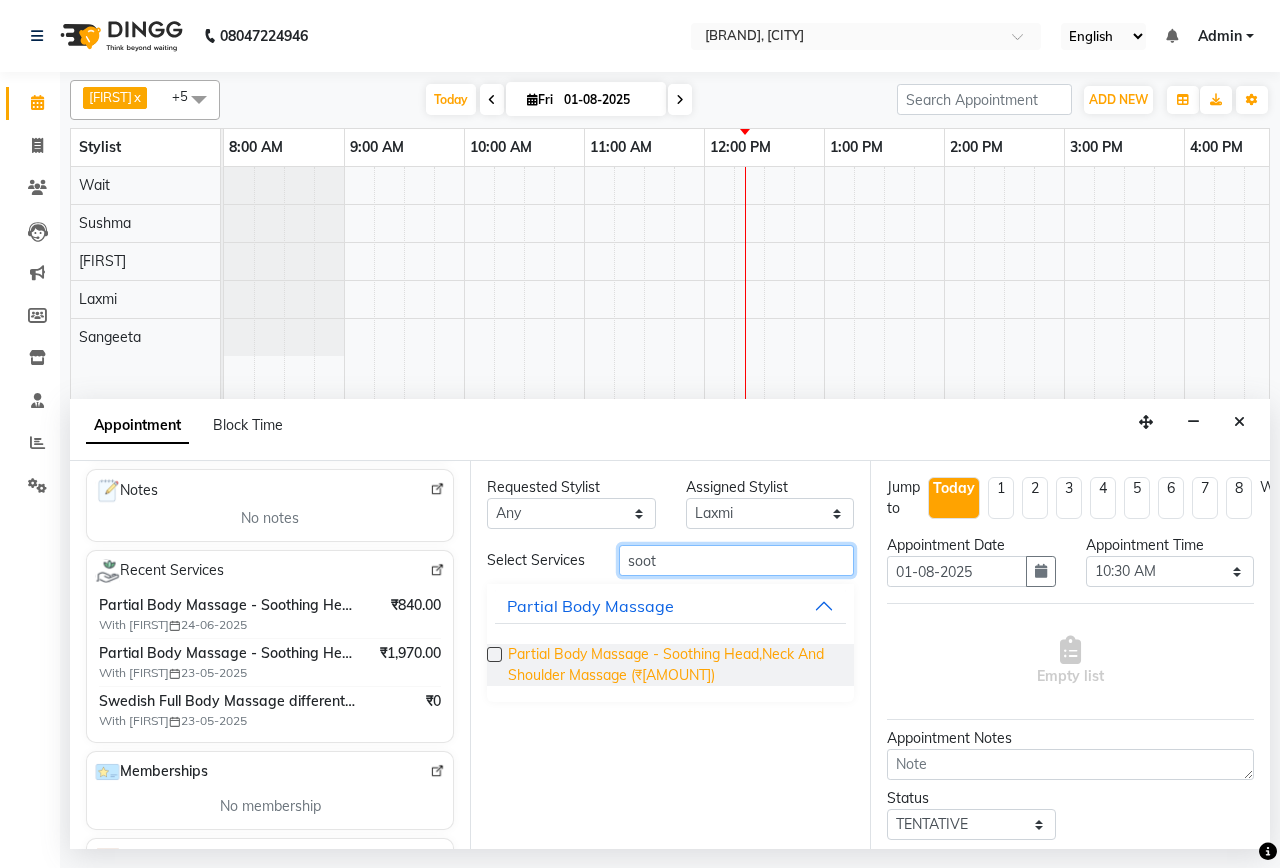 type on "soot" 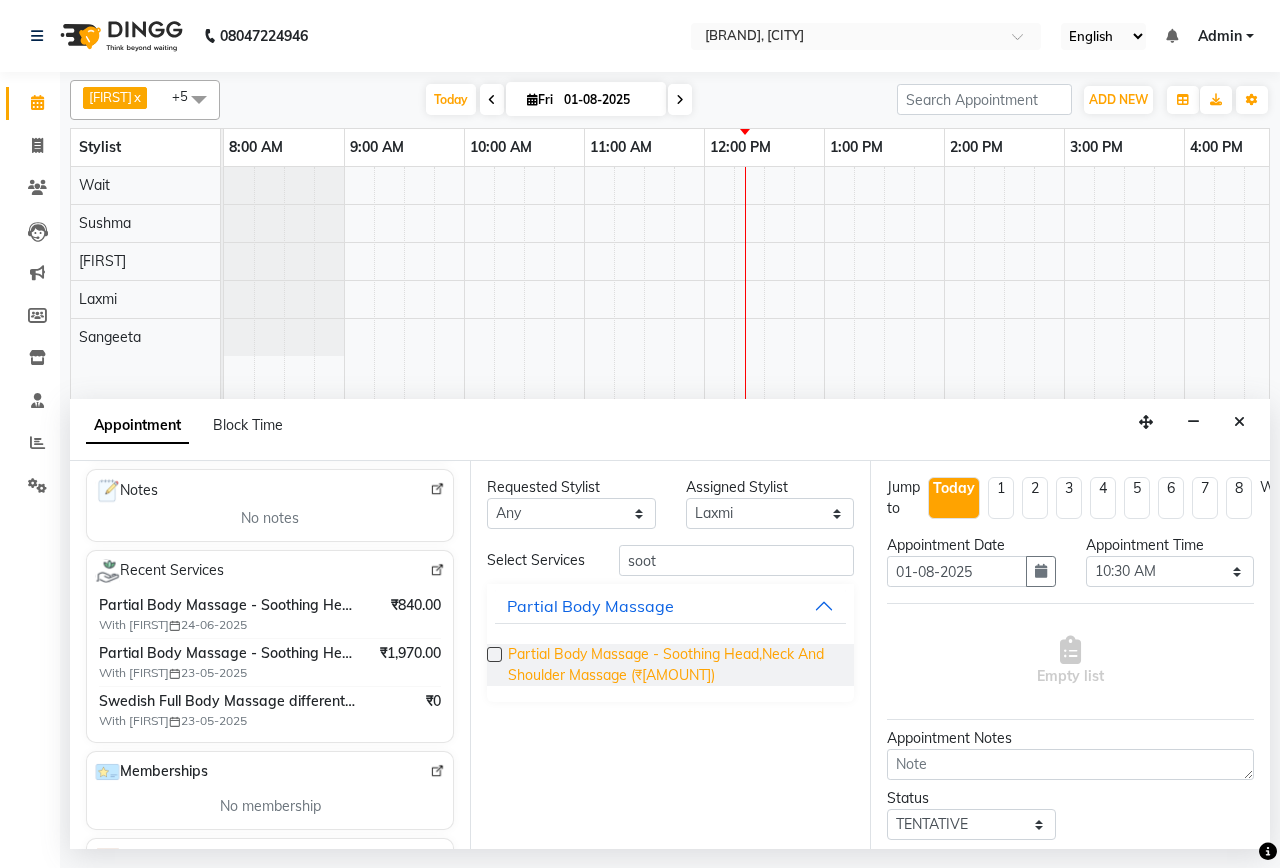 click on "Partial Body Massage - Soothing Head,Neck And Shoulder Massage (₹[AMOUNT])" at bounding box center (673, 665) 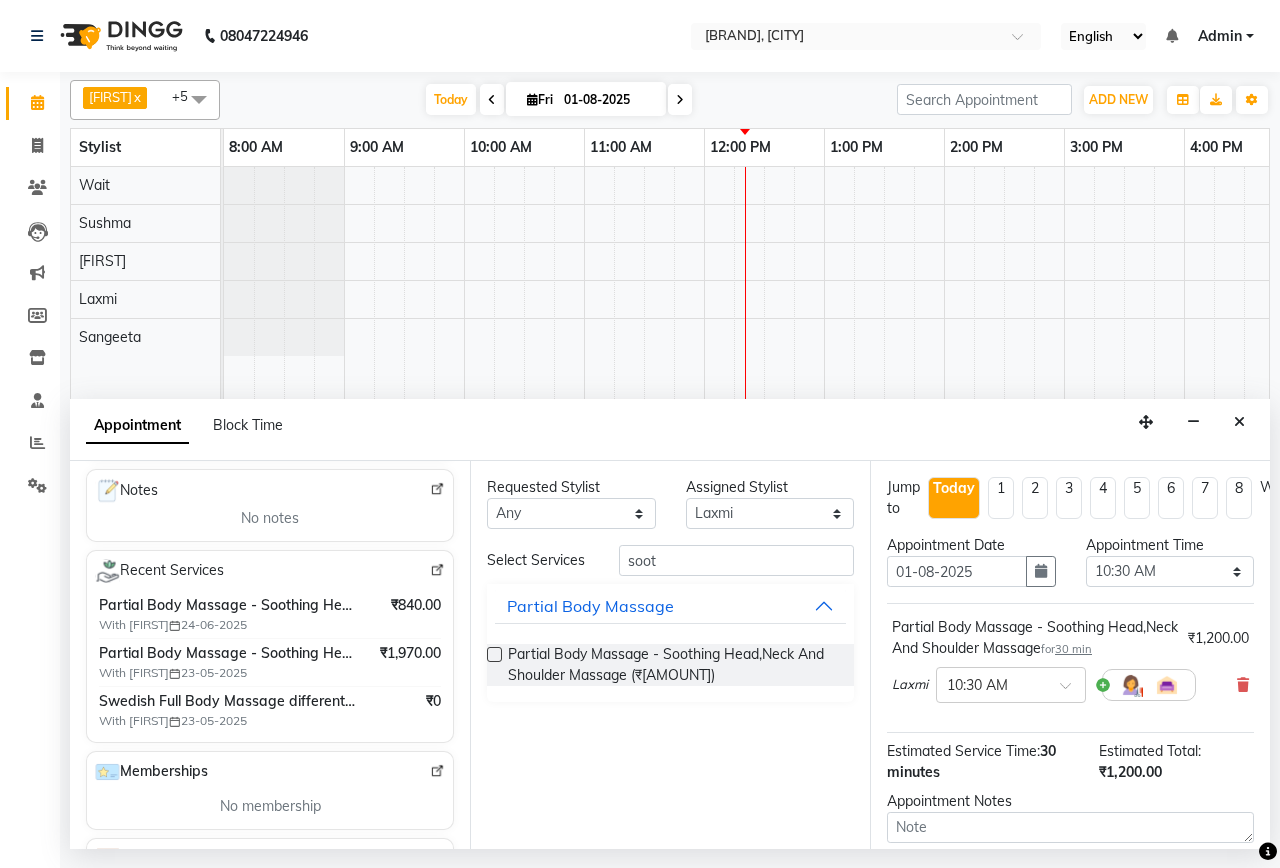 click at bounding box center [494, 654] 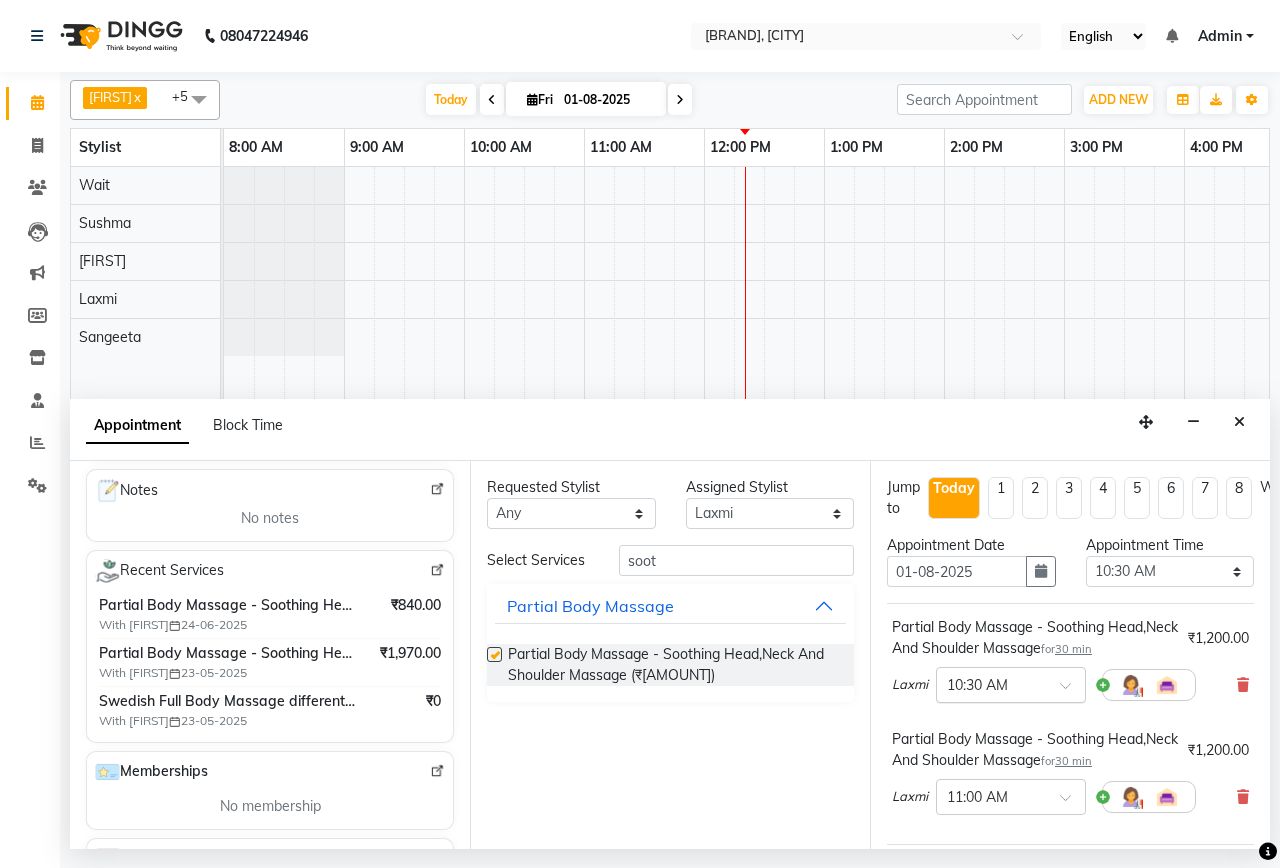 checkbox on "false" 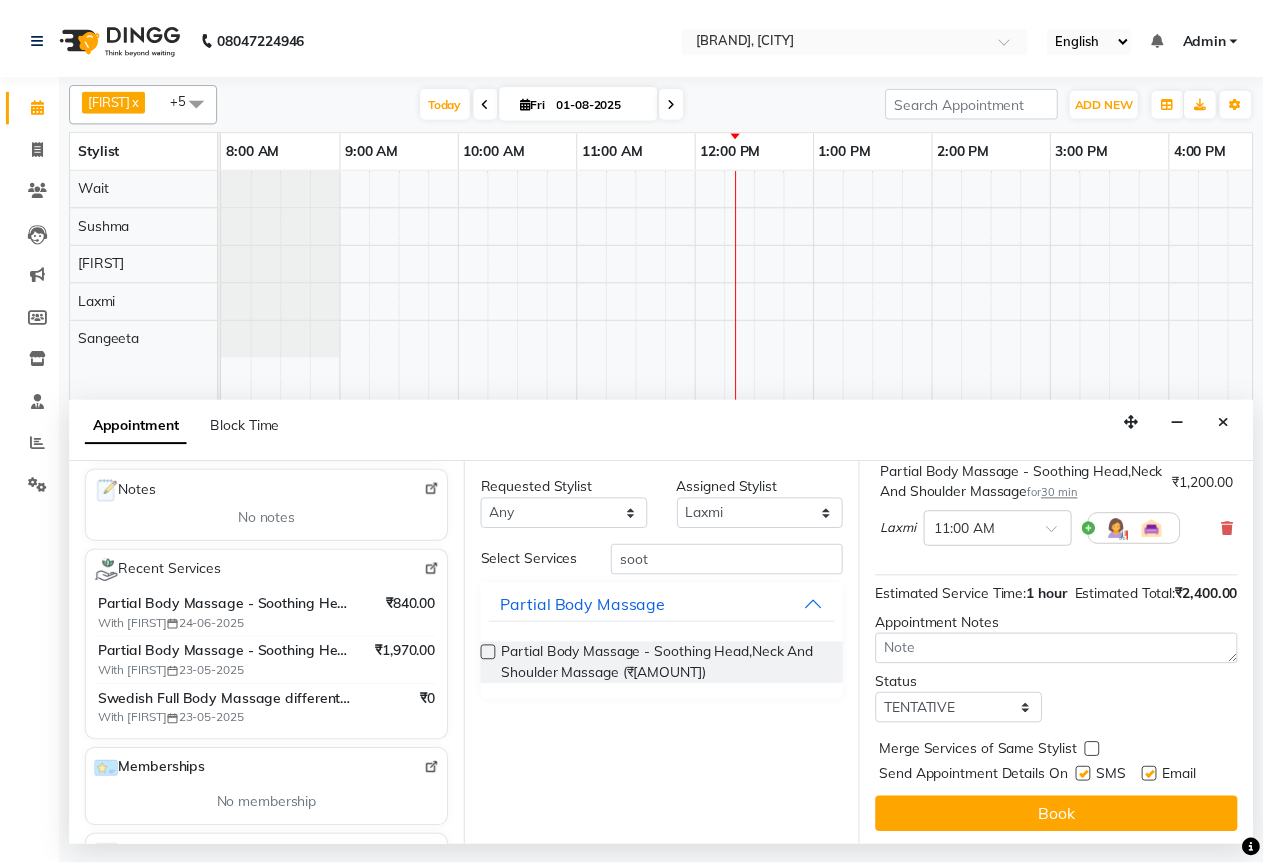 scroll, scrollTop: 351, scrollLeft: 0, axis: vertical 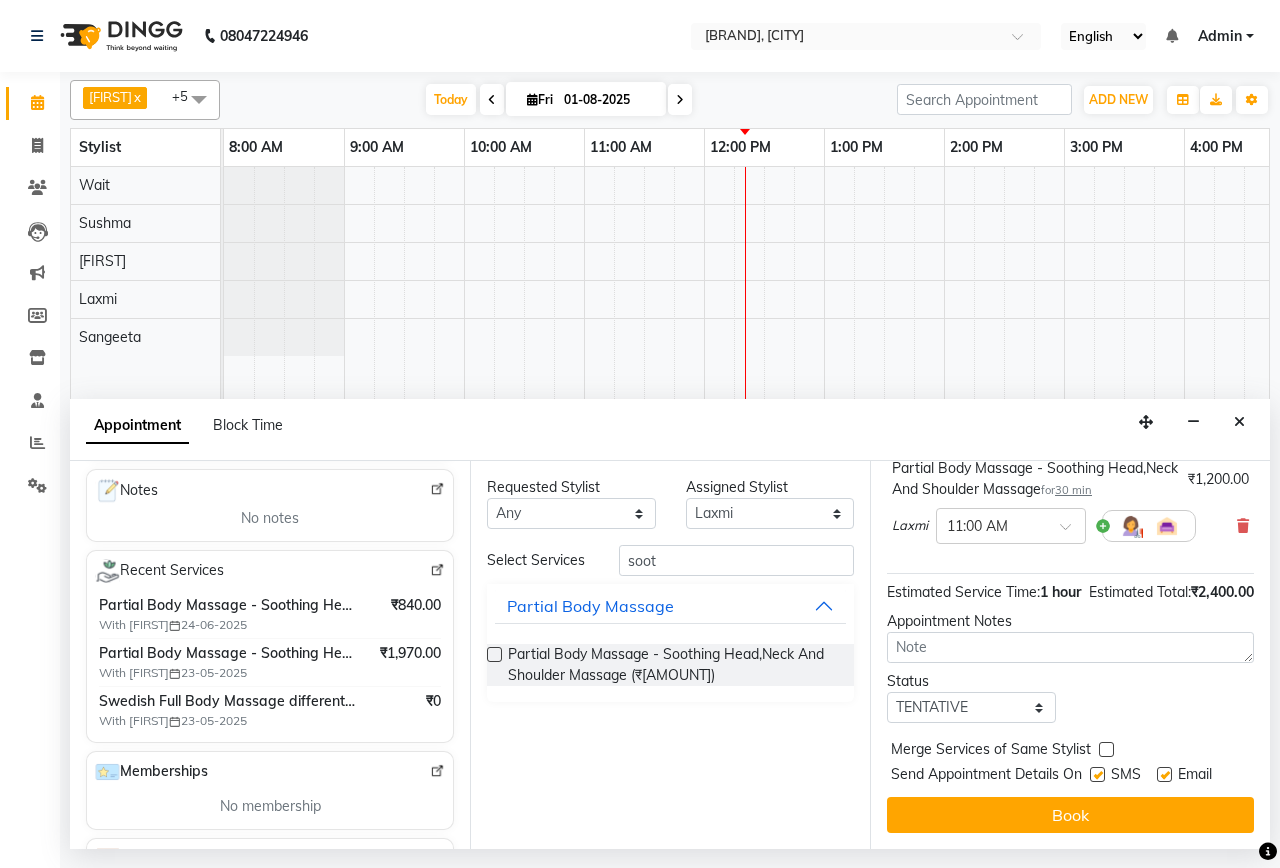 click on "SMS" at bounding box center (1123, 776) 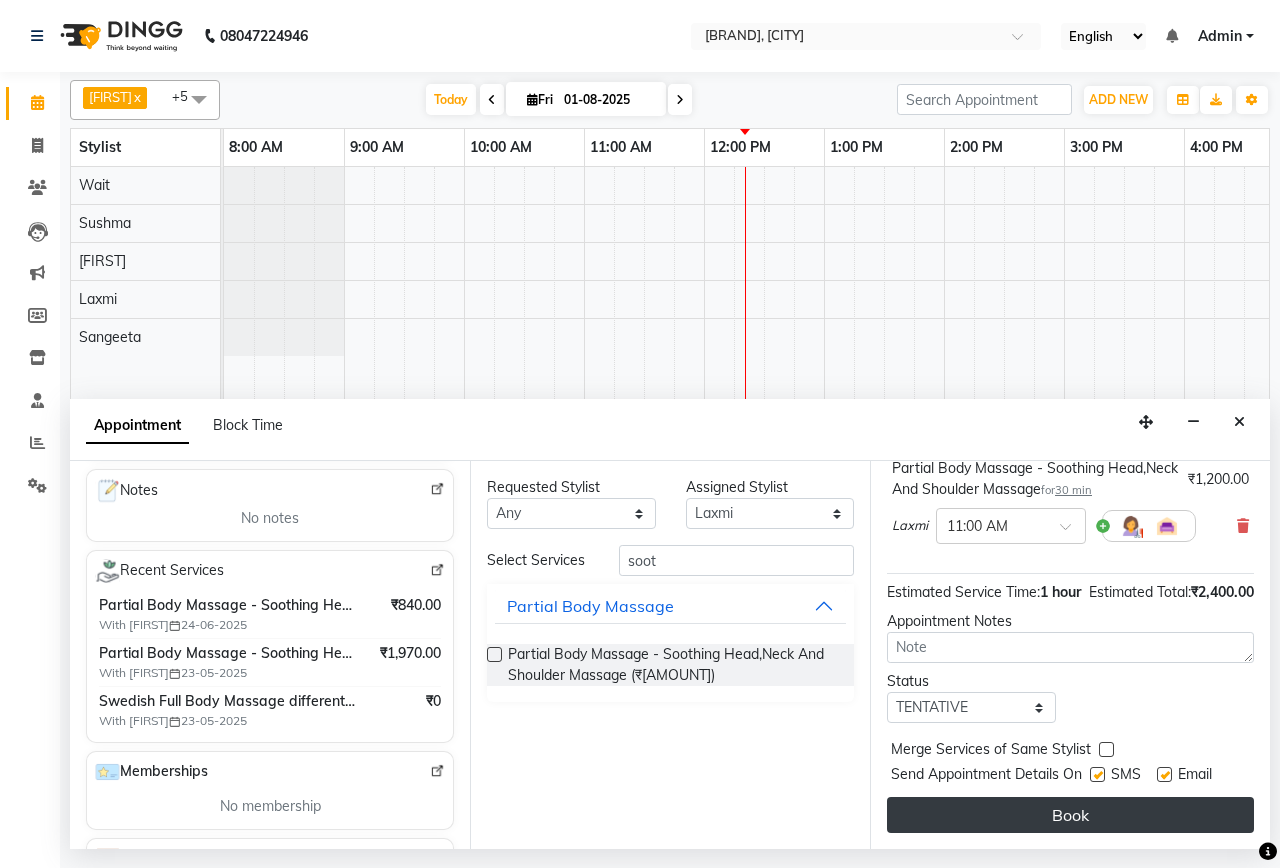 drag, startPoint x: 1100, startPoint y: 760, endPoint x: 1088, endPoint y: 781, distance: 24.186773 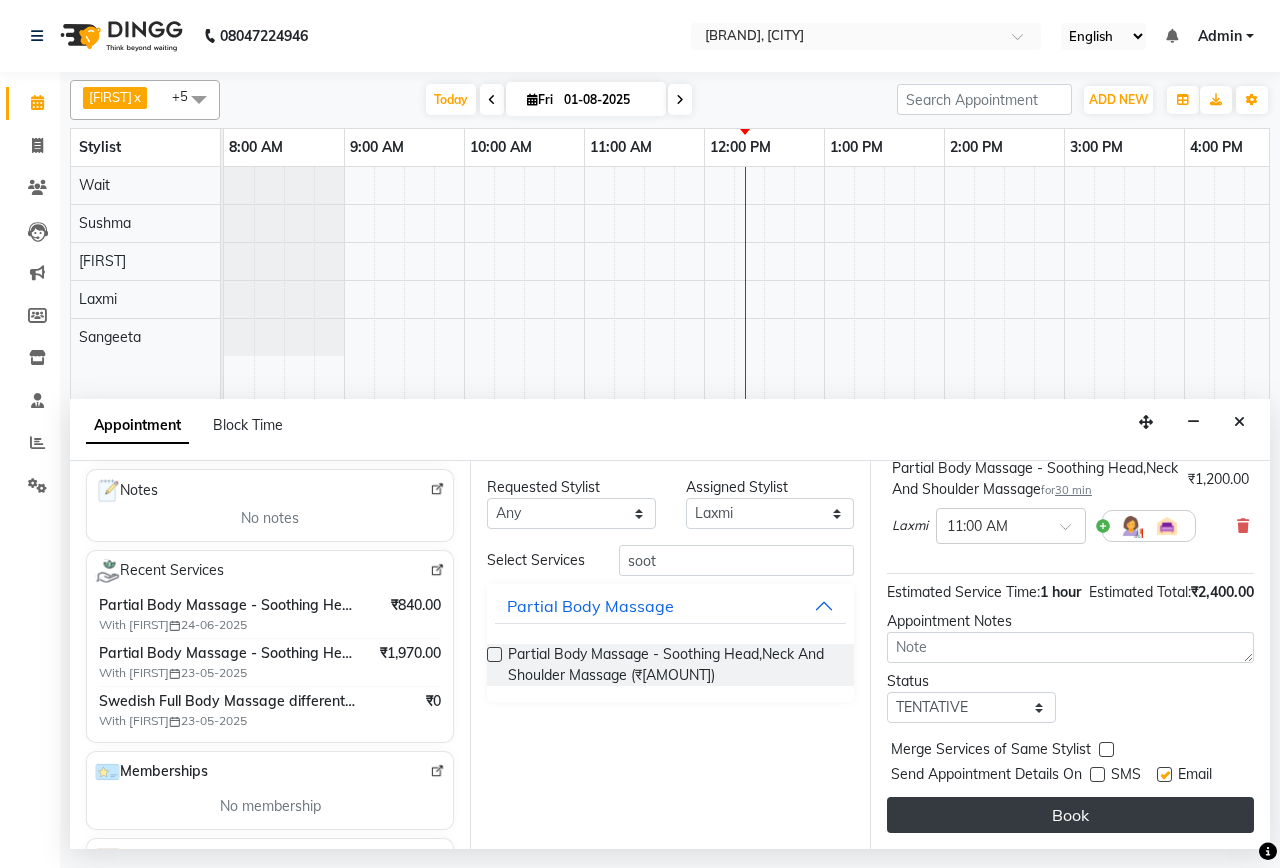 click on "Book" at bounding box center (1070, 815) 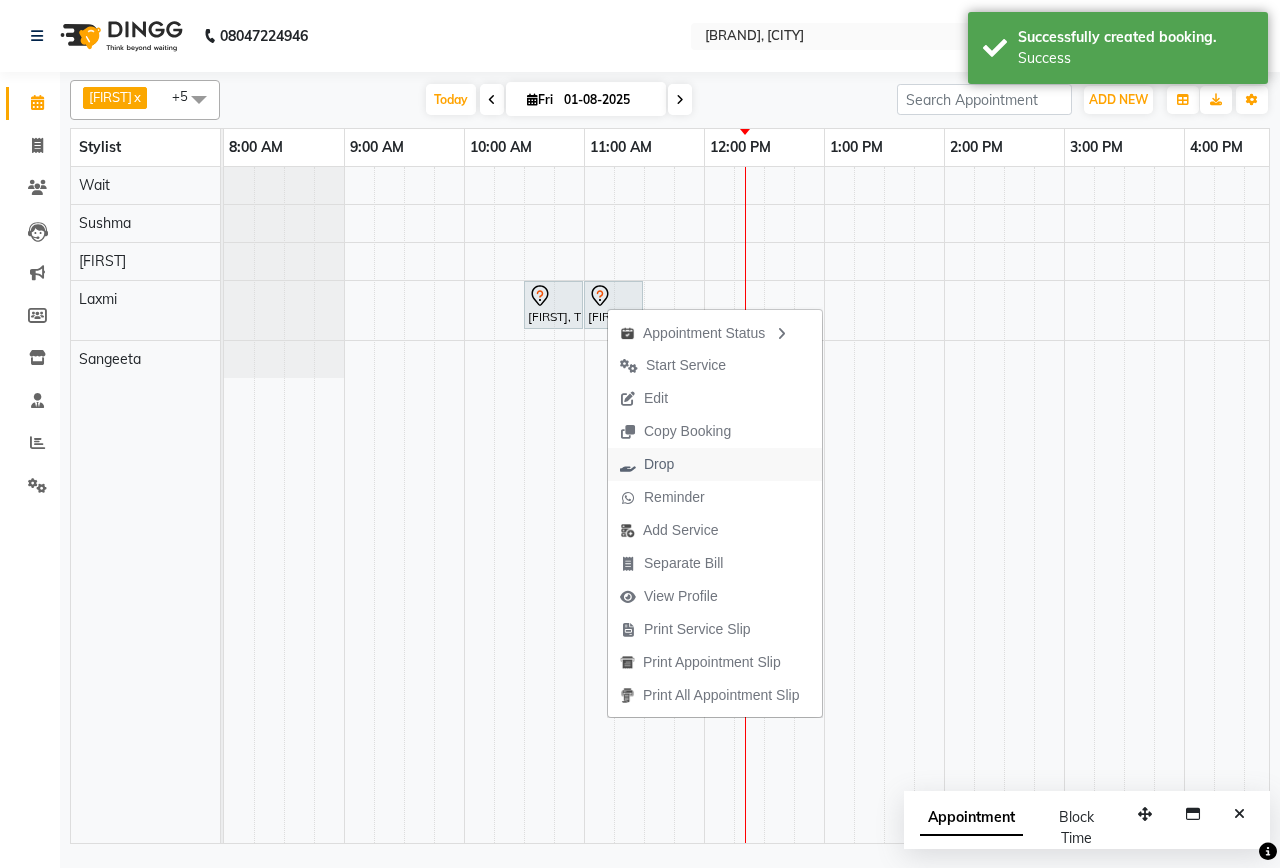 click on "Drop" at bounding box center [659, 464] 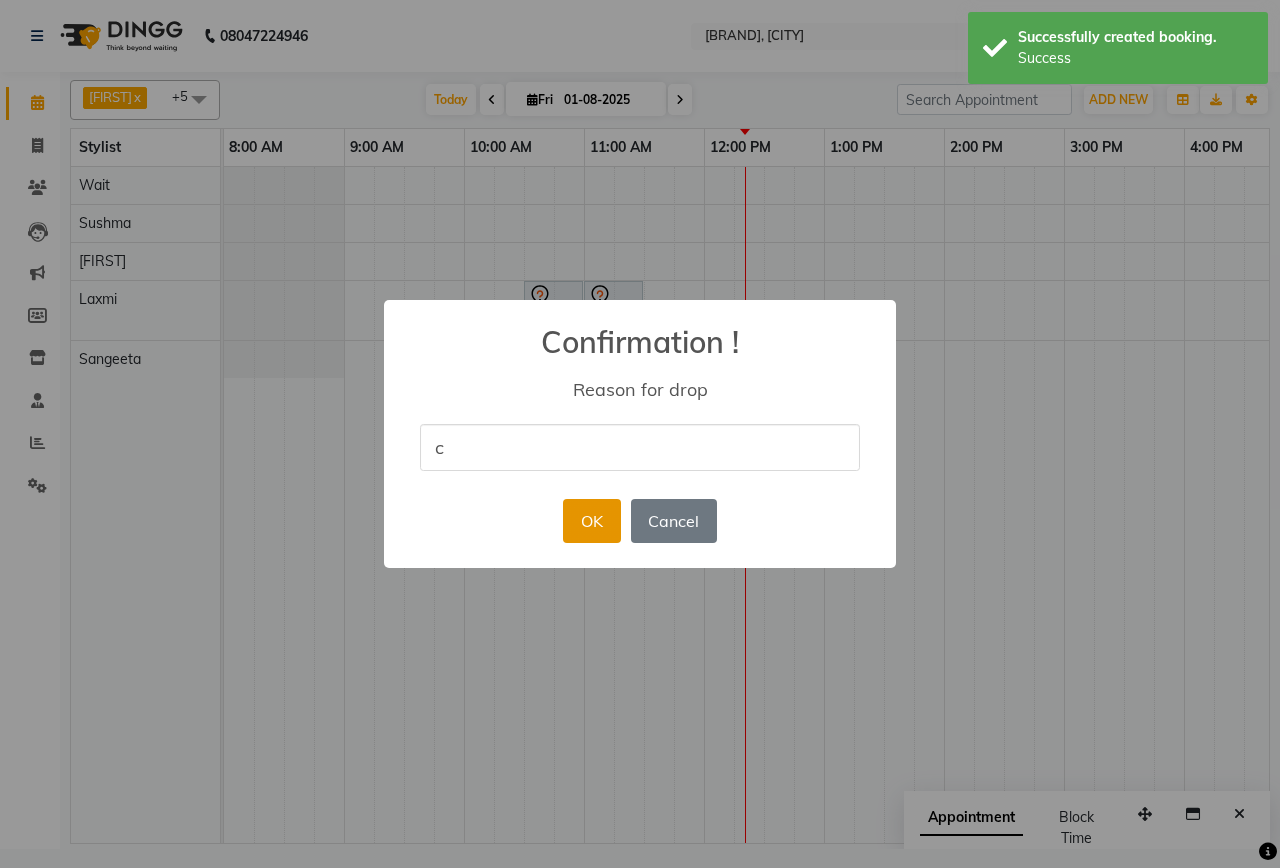 type on "c" 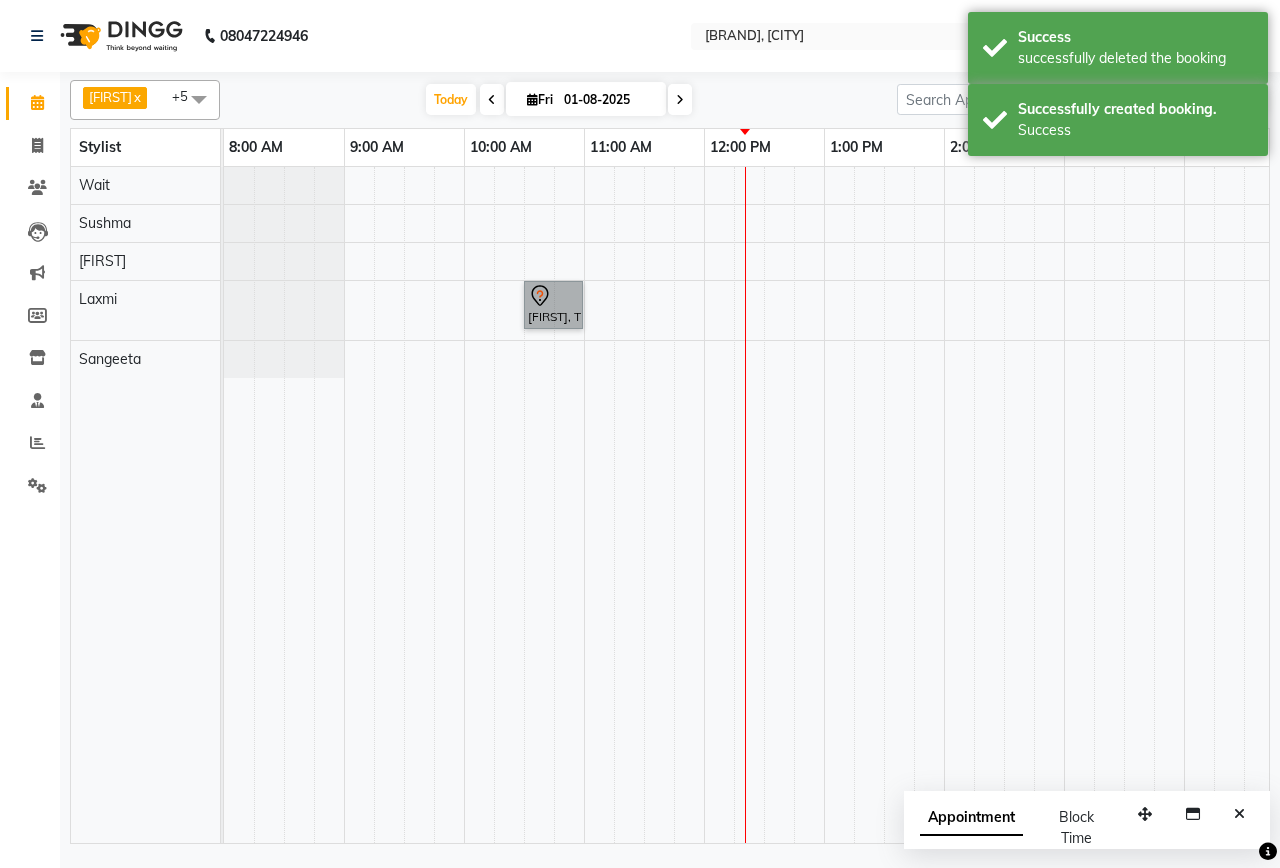 drag, startPoint x: 520, startPoint y: 295, endPoint x: 563, endPoint y: 289, distance: 43.416588 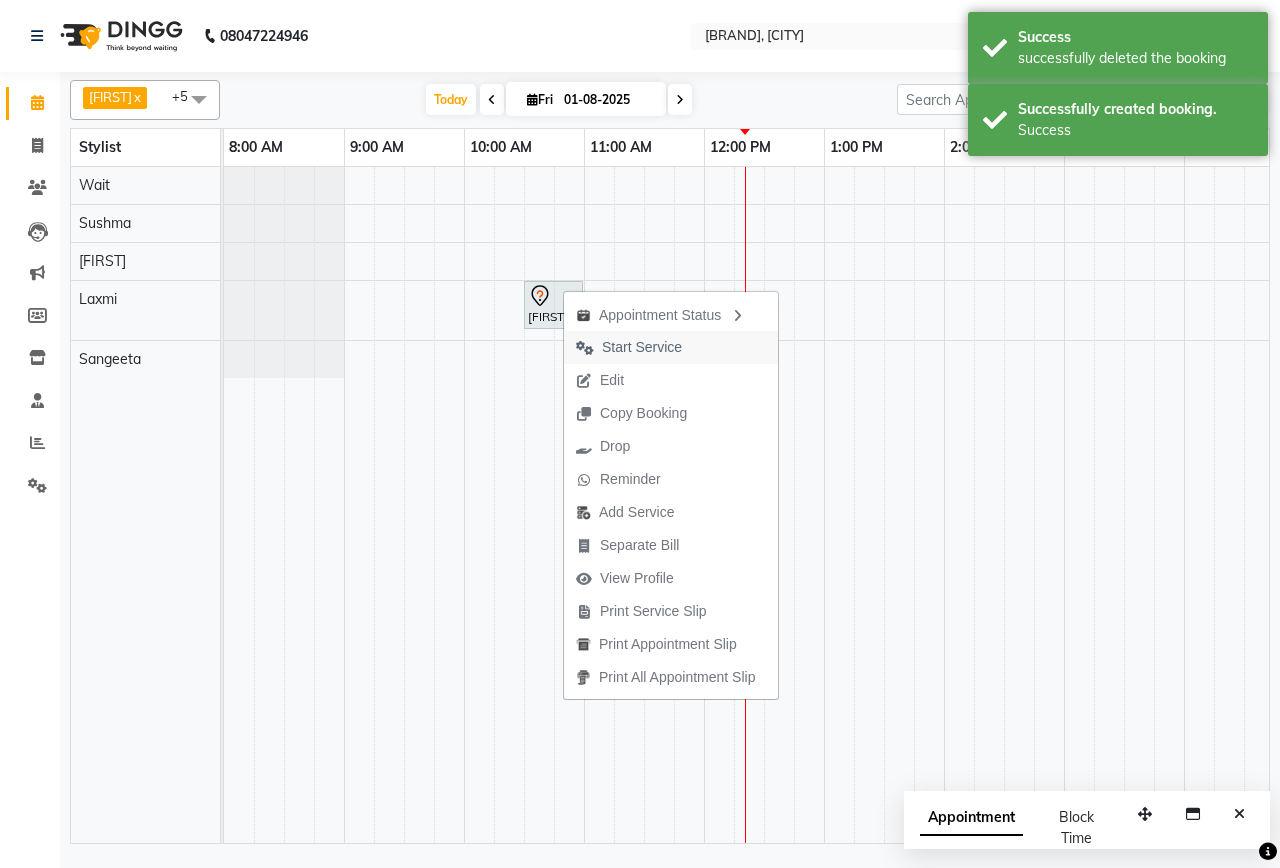 click on "Start Service" at bounding box center (629, 347) 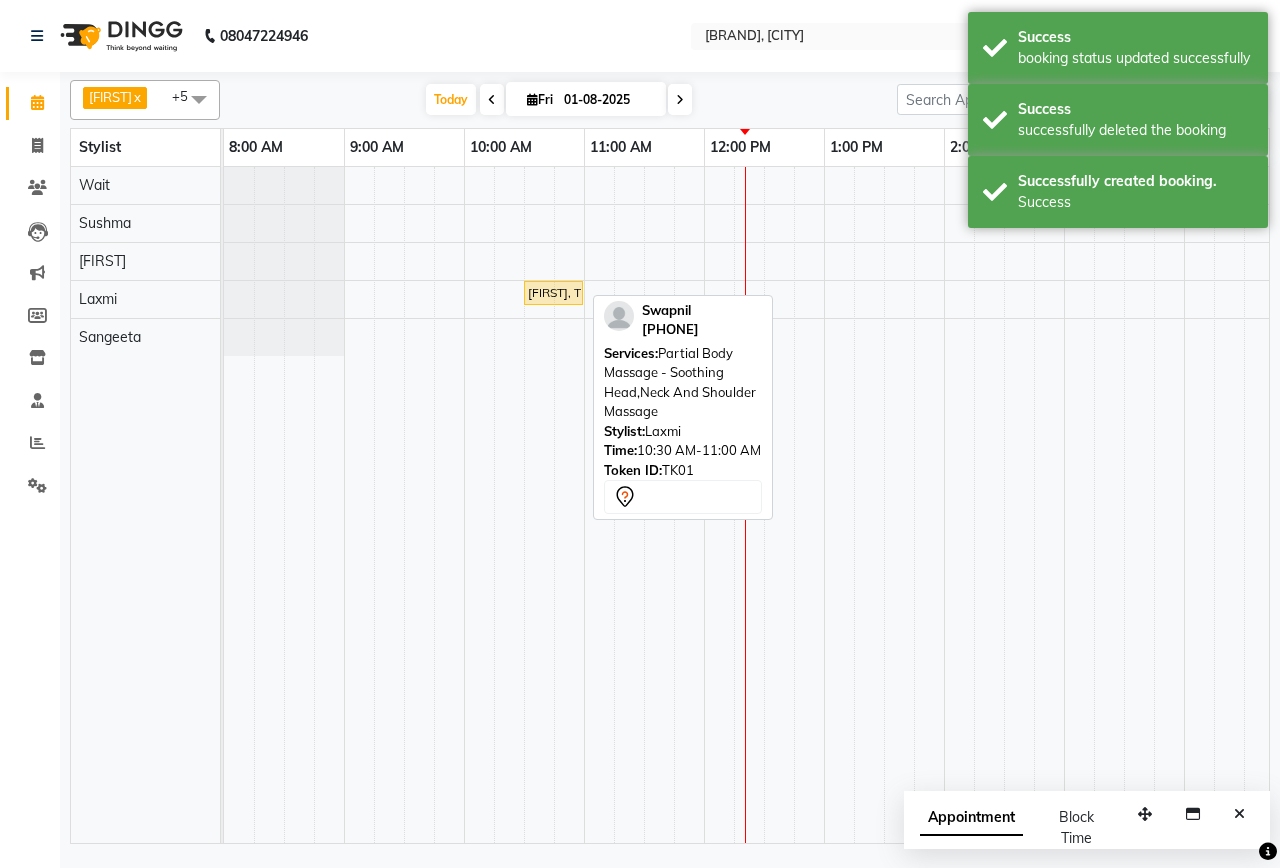 click on "[FIRST], TK01, 10:30 AM-11:00 AM, Partial Body Massage - Soothing Head,Neck And Shoulder Massage" at bounding box center (553, 293) 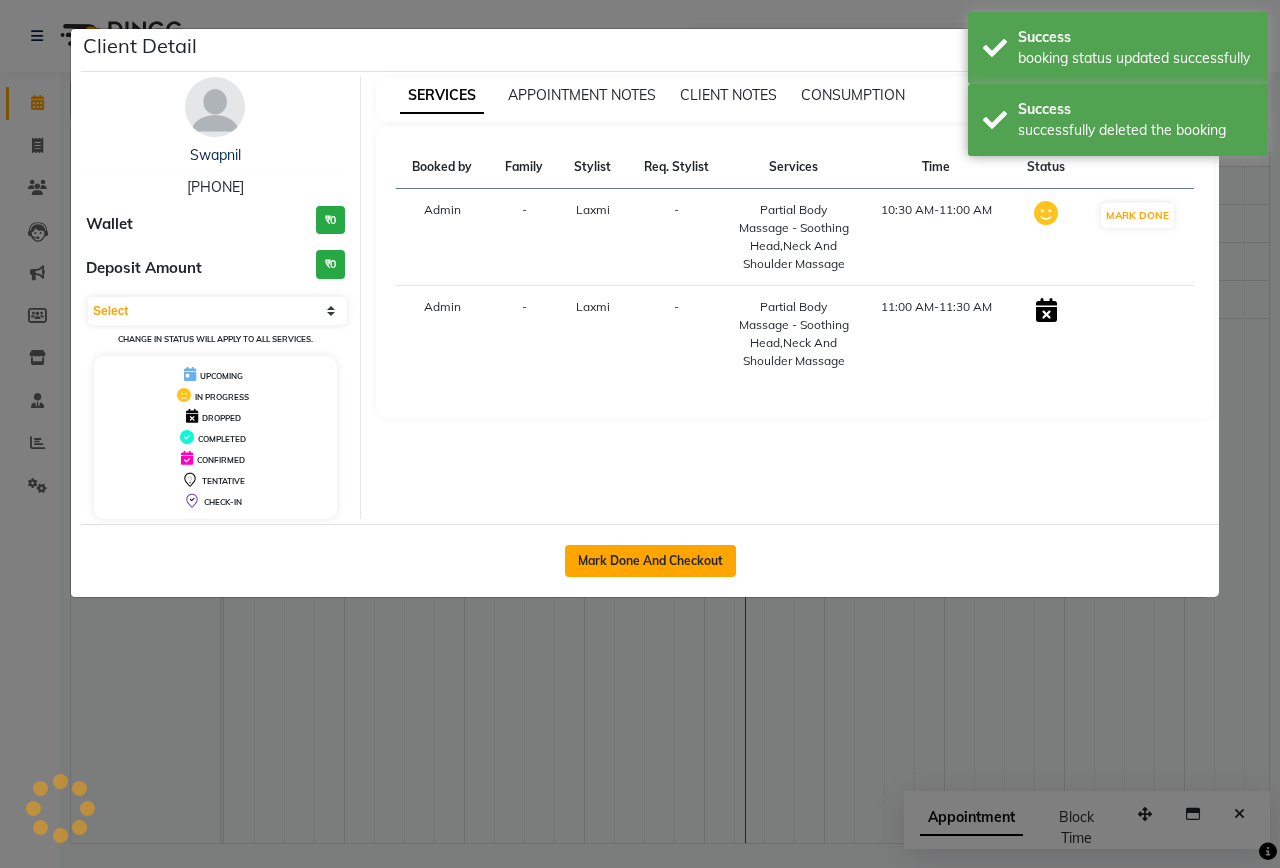click on "Mark Done And Checkout" 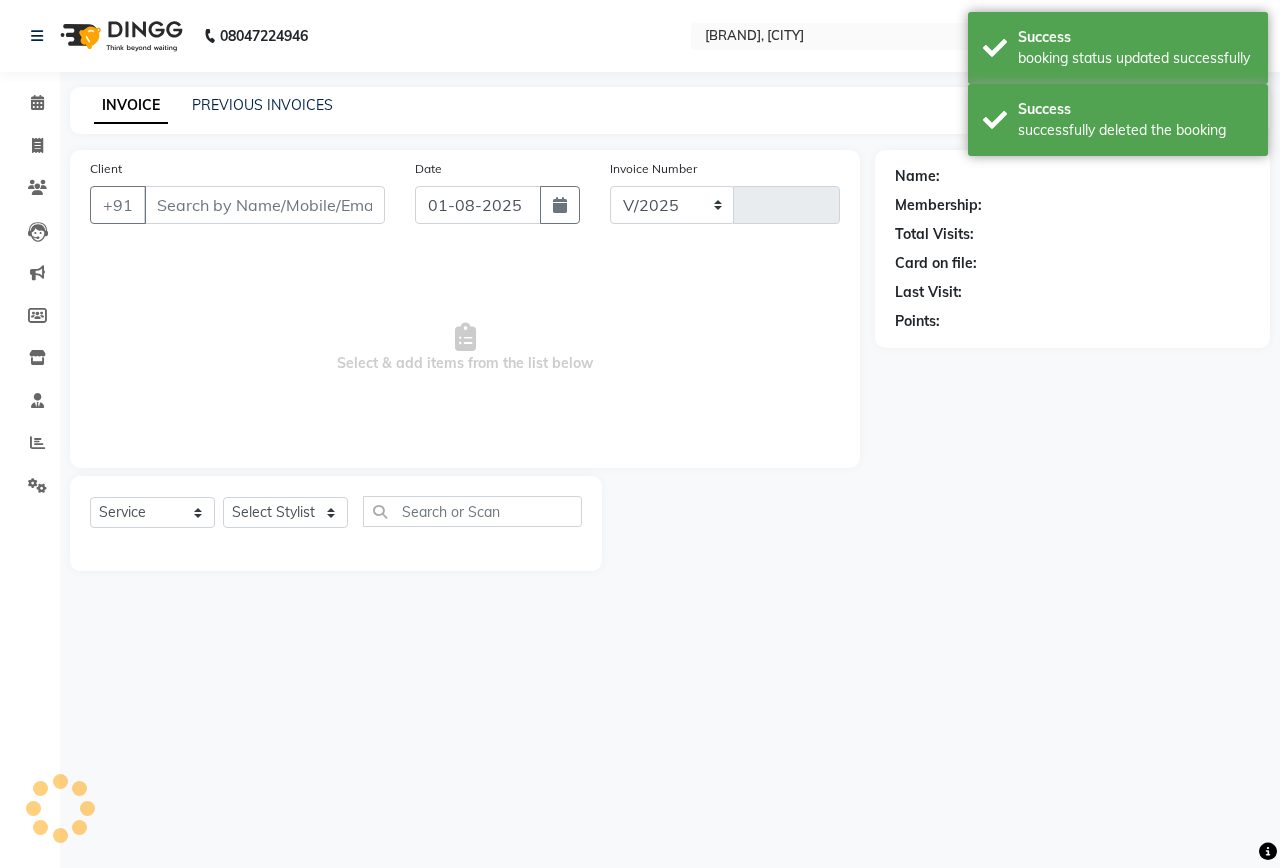 select on "632" 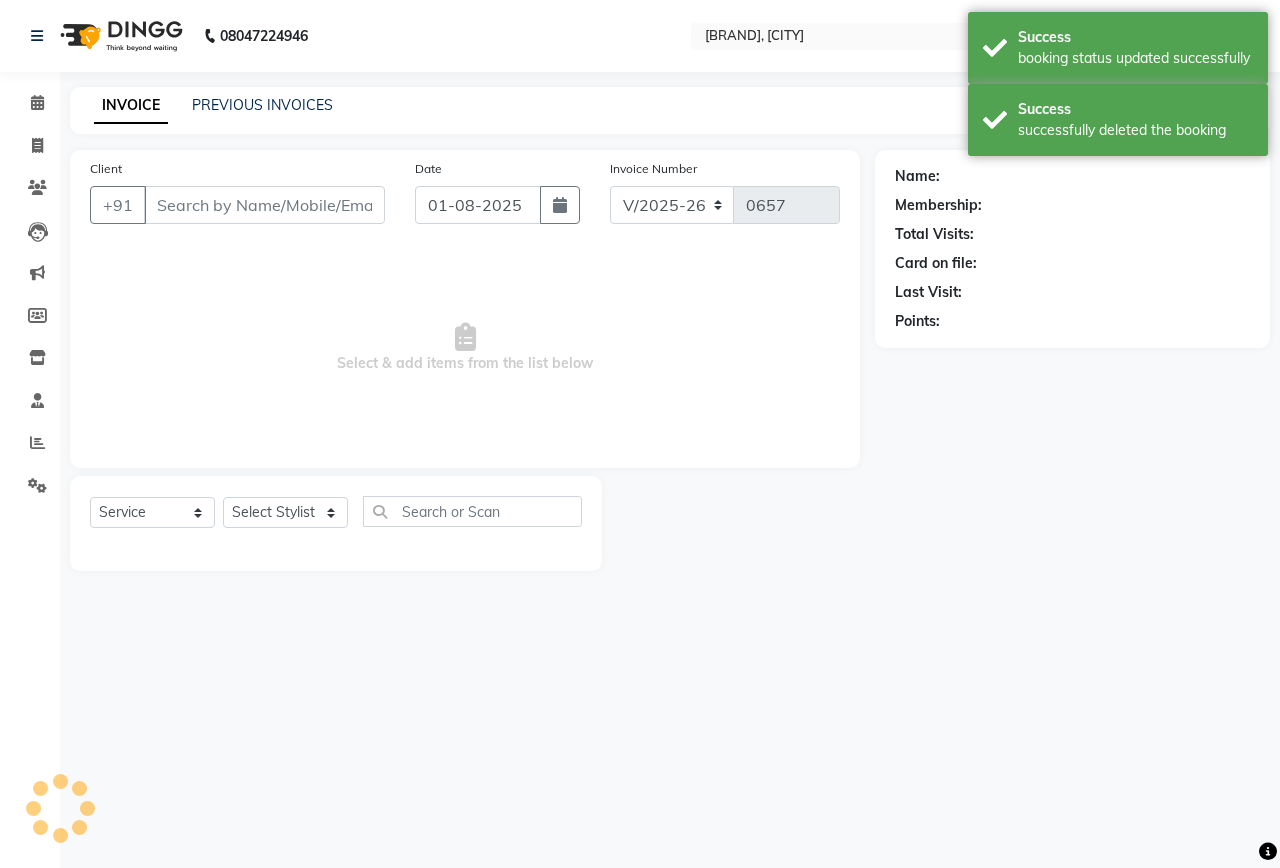 type on "[PHONE]" 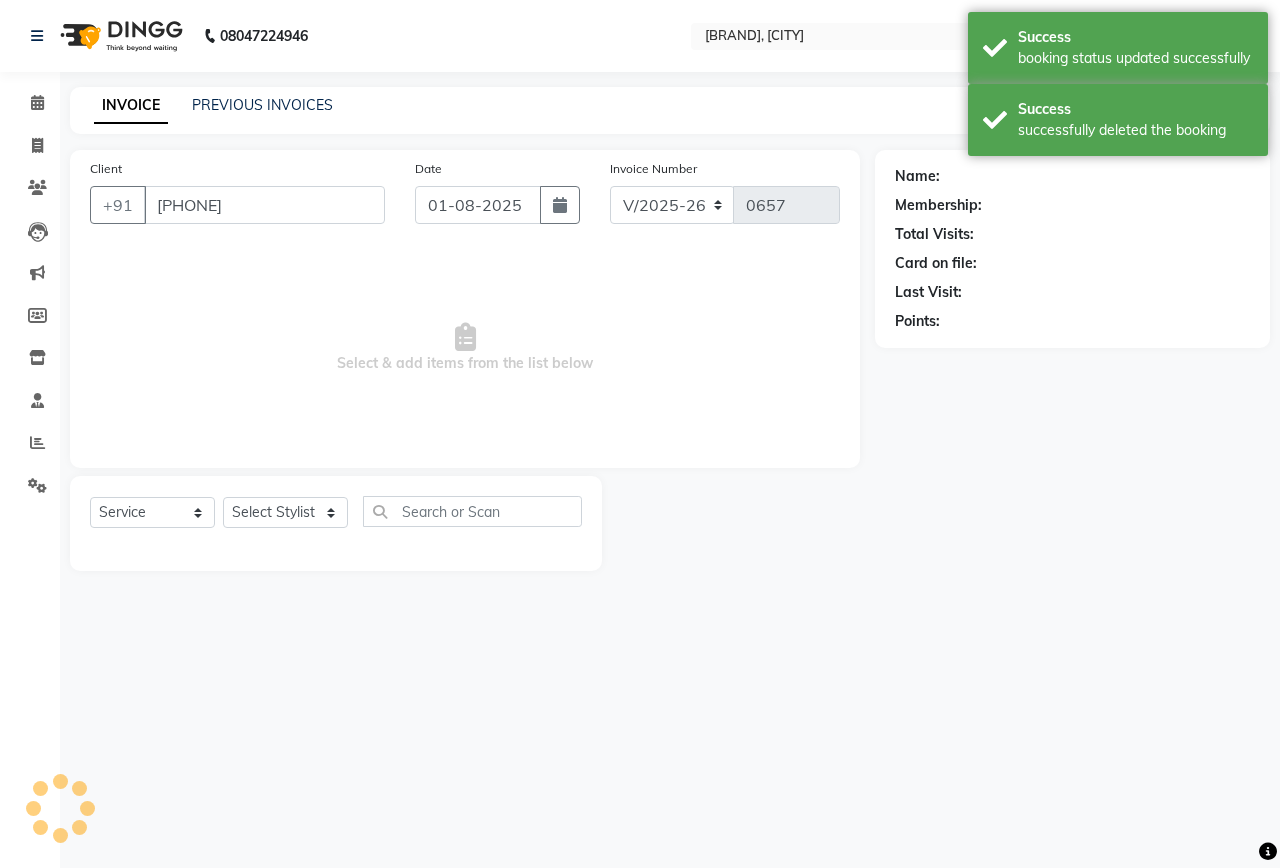 select on "40790" 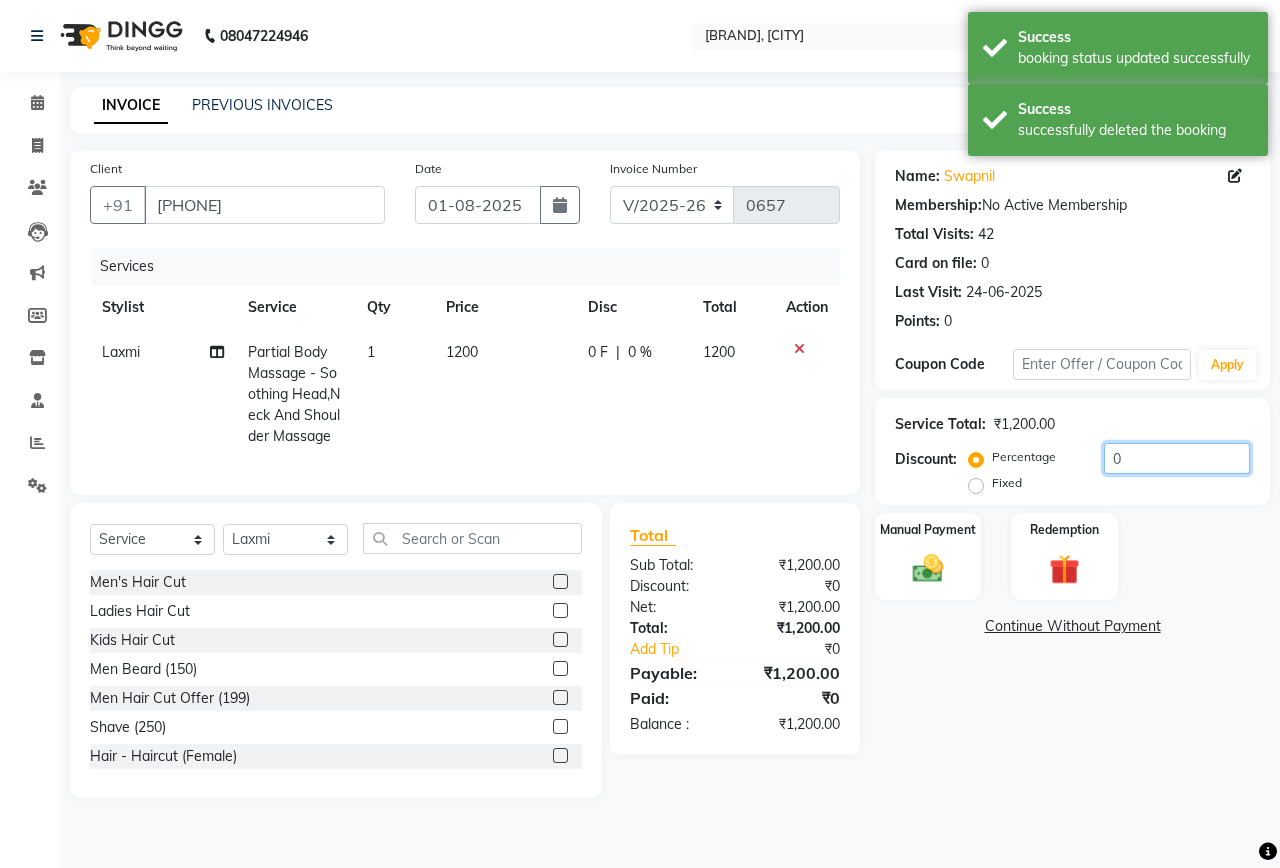 click on "0" 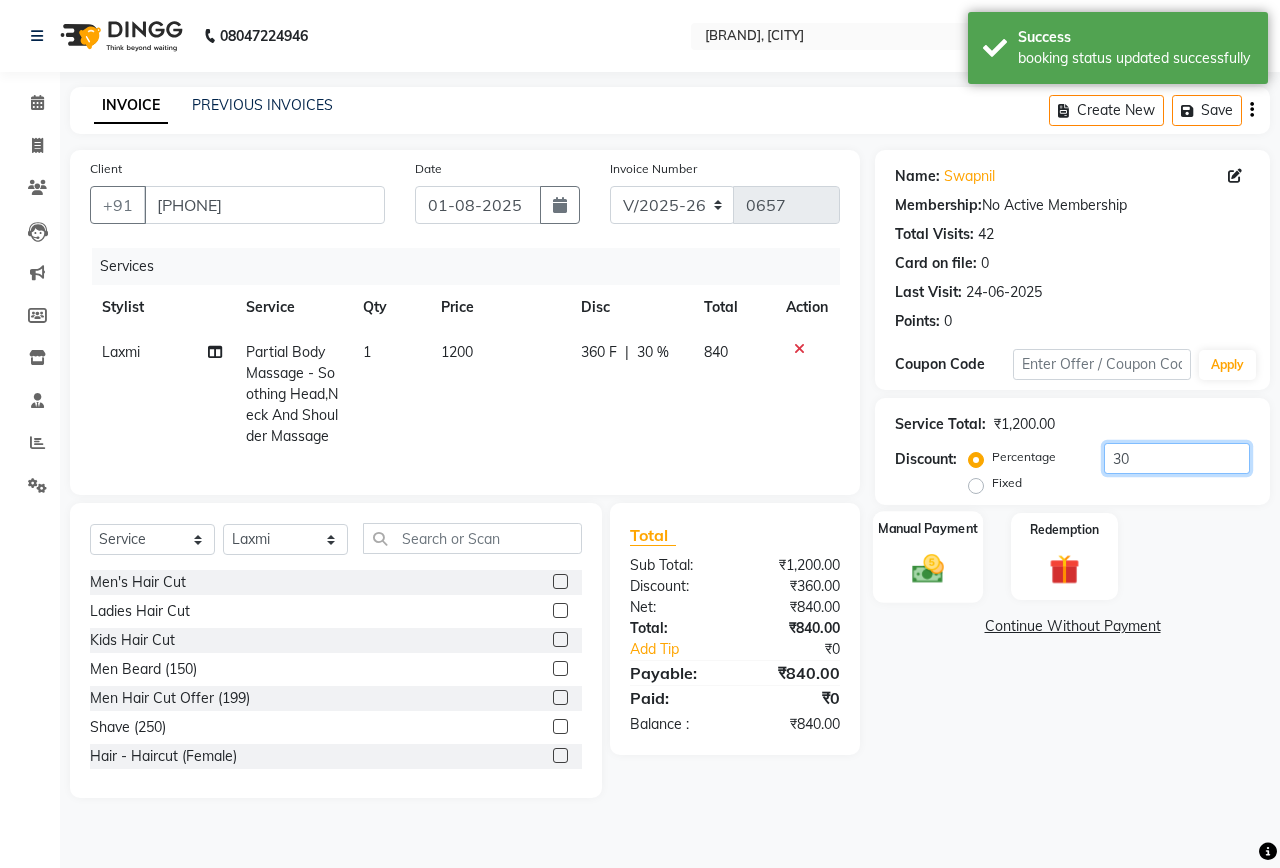 type on "30" 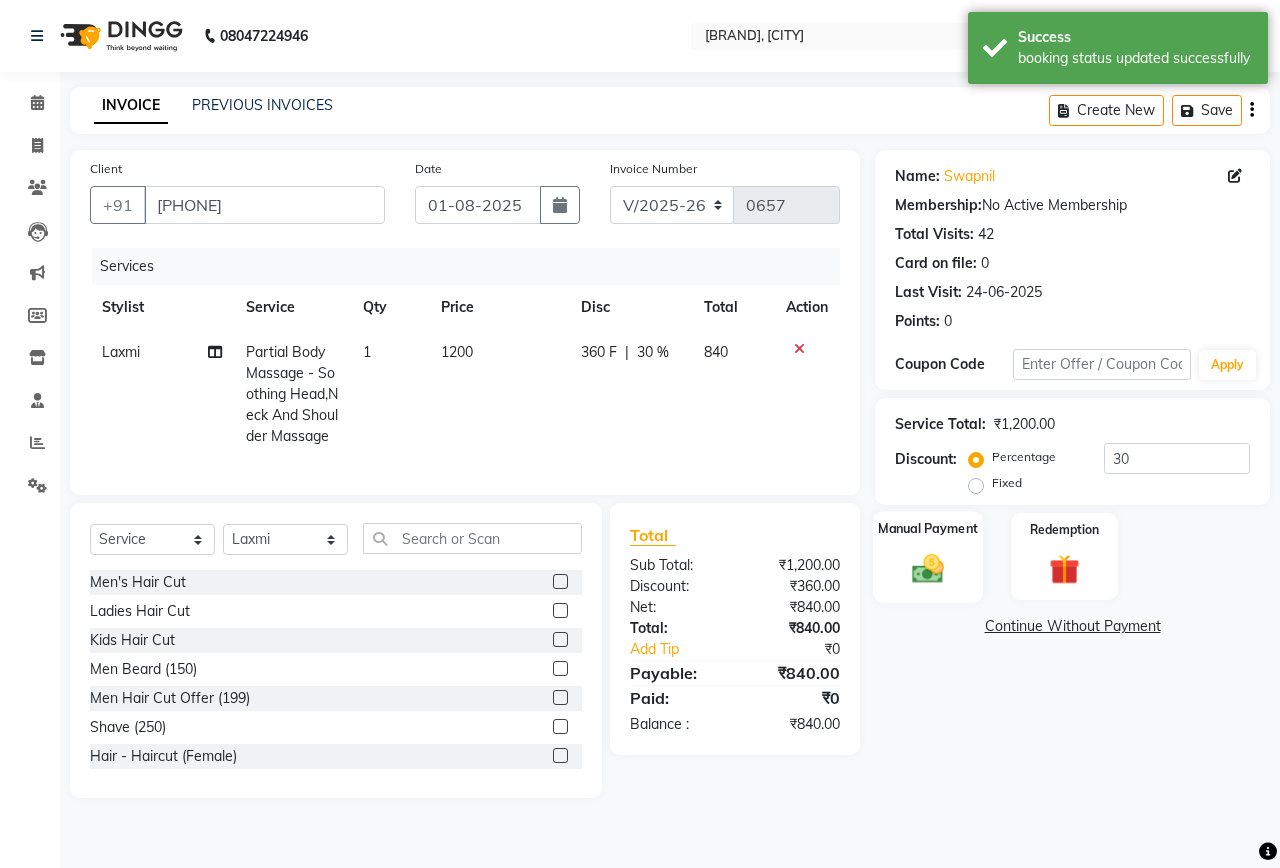 click on "Manual Payment" 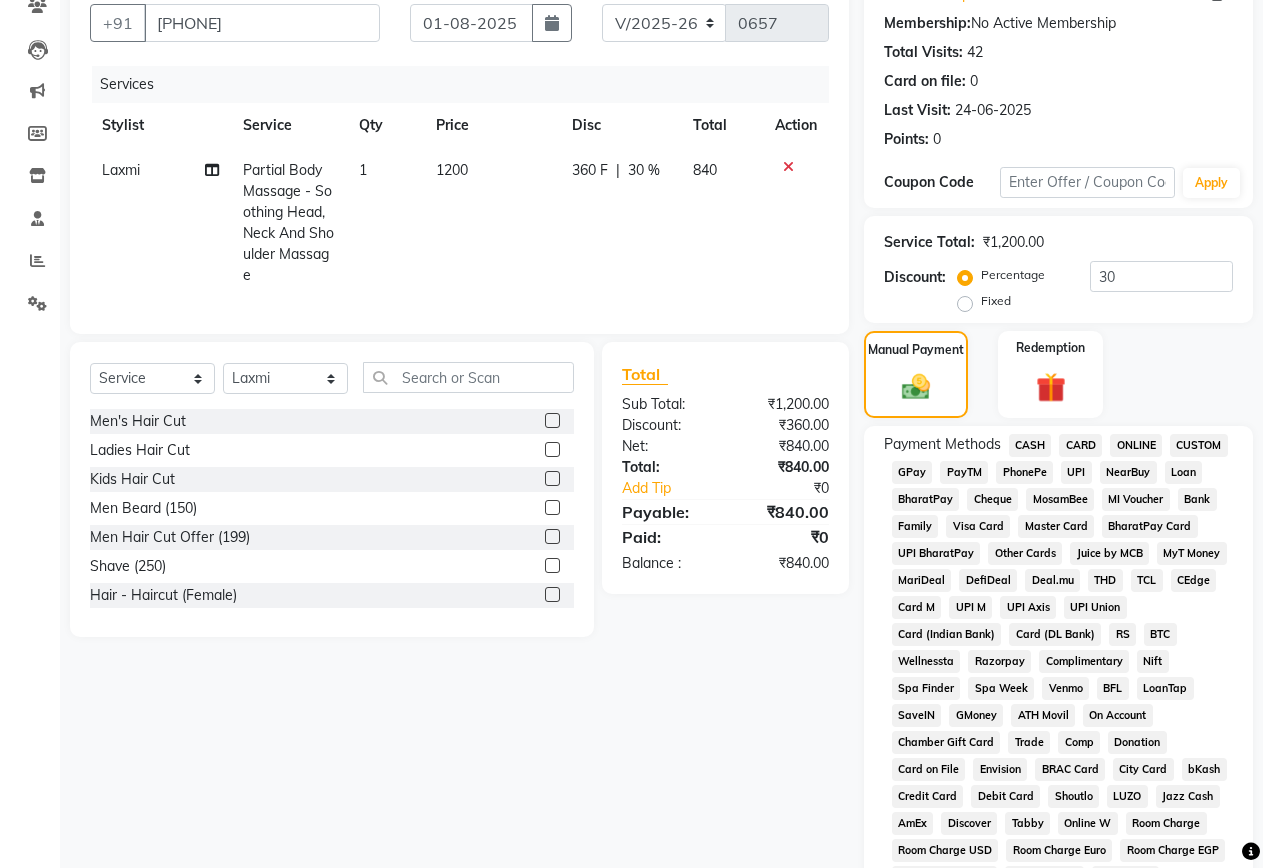 scroll, scrollTop: 200, scrollLeft: 0, axis: vertical 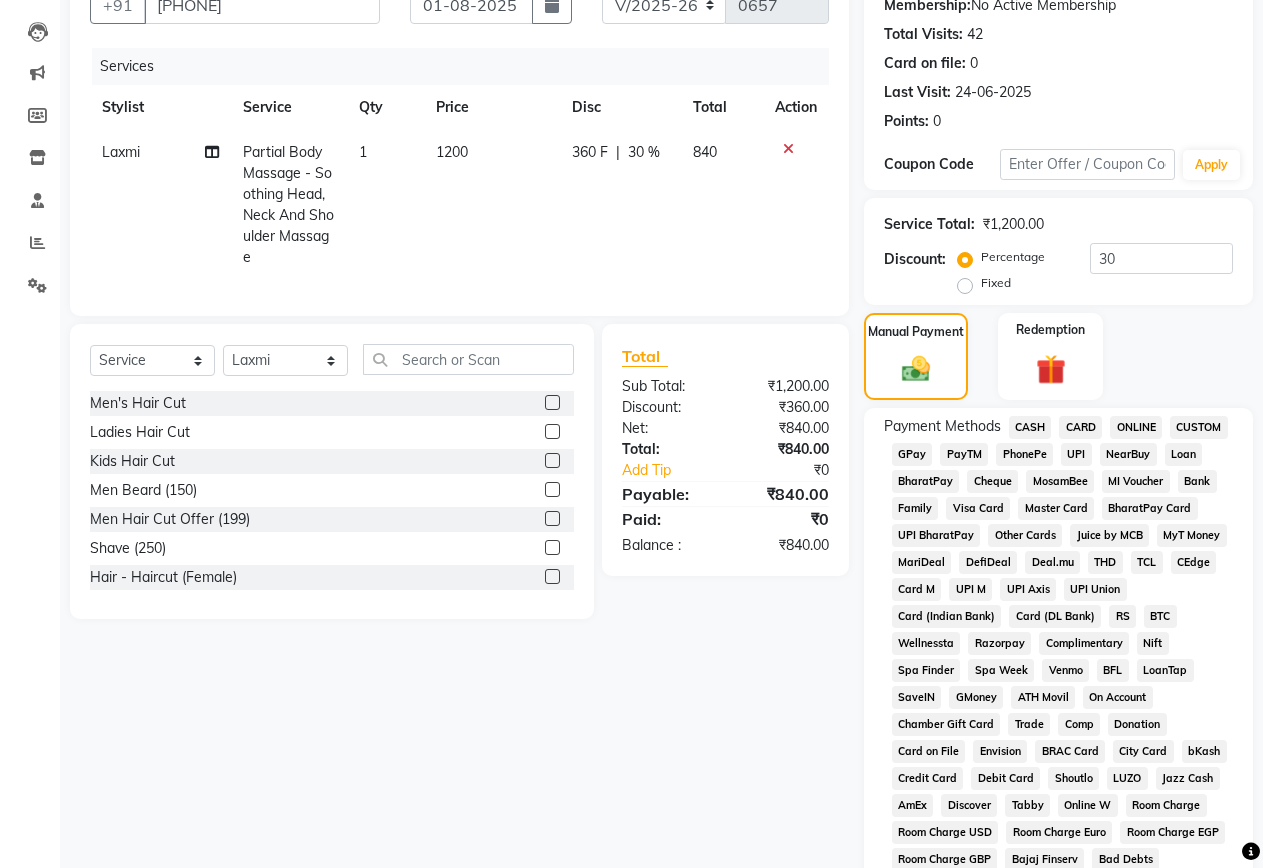 click on "ONLINE" 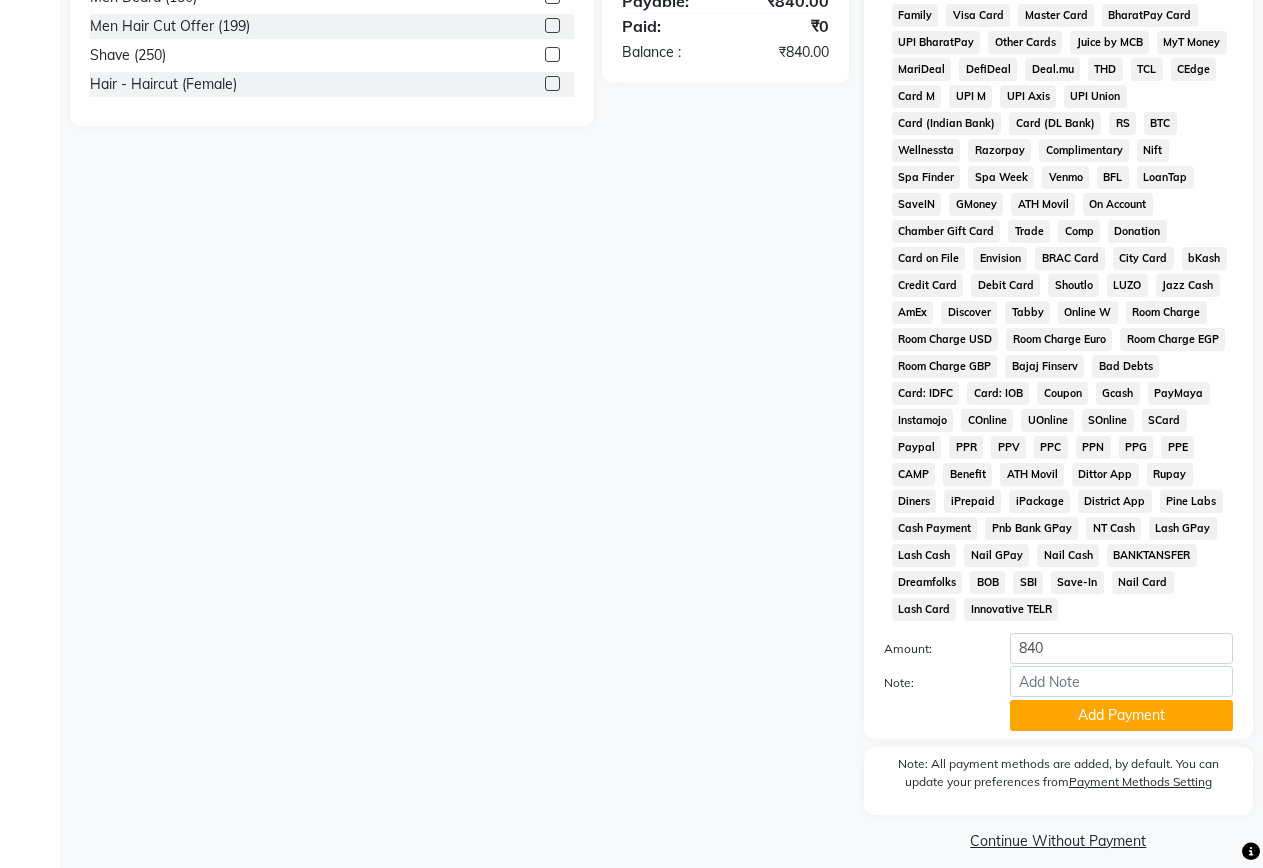 scroll, scrollTop: 700, scrollLeft: 0, axis: vertical 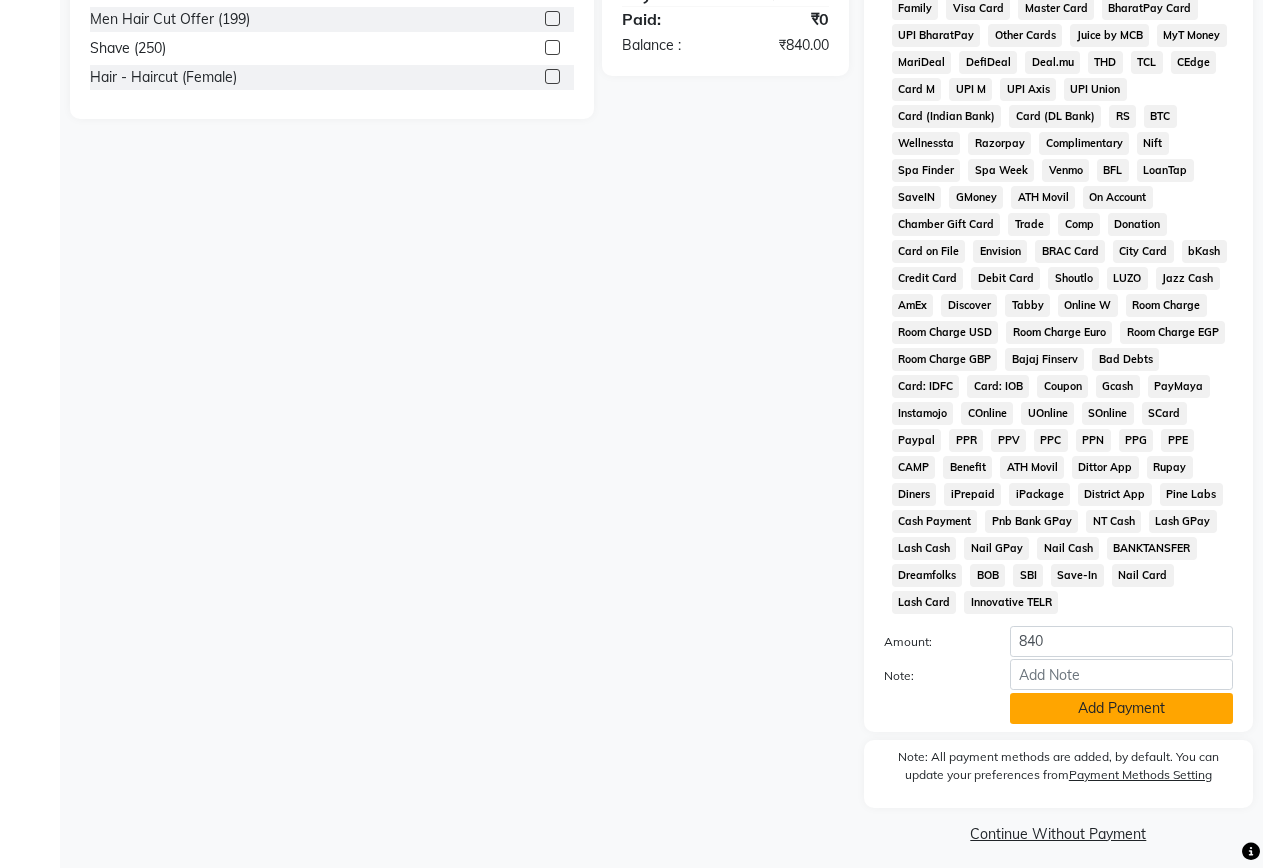 click on "Add Payment" 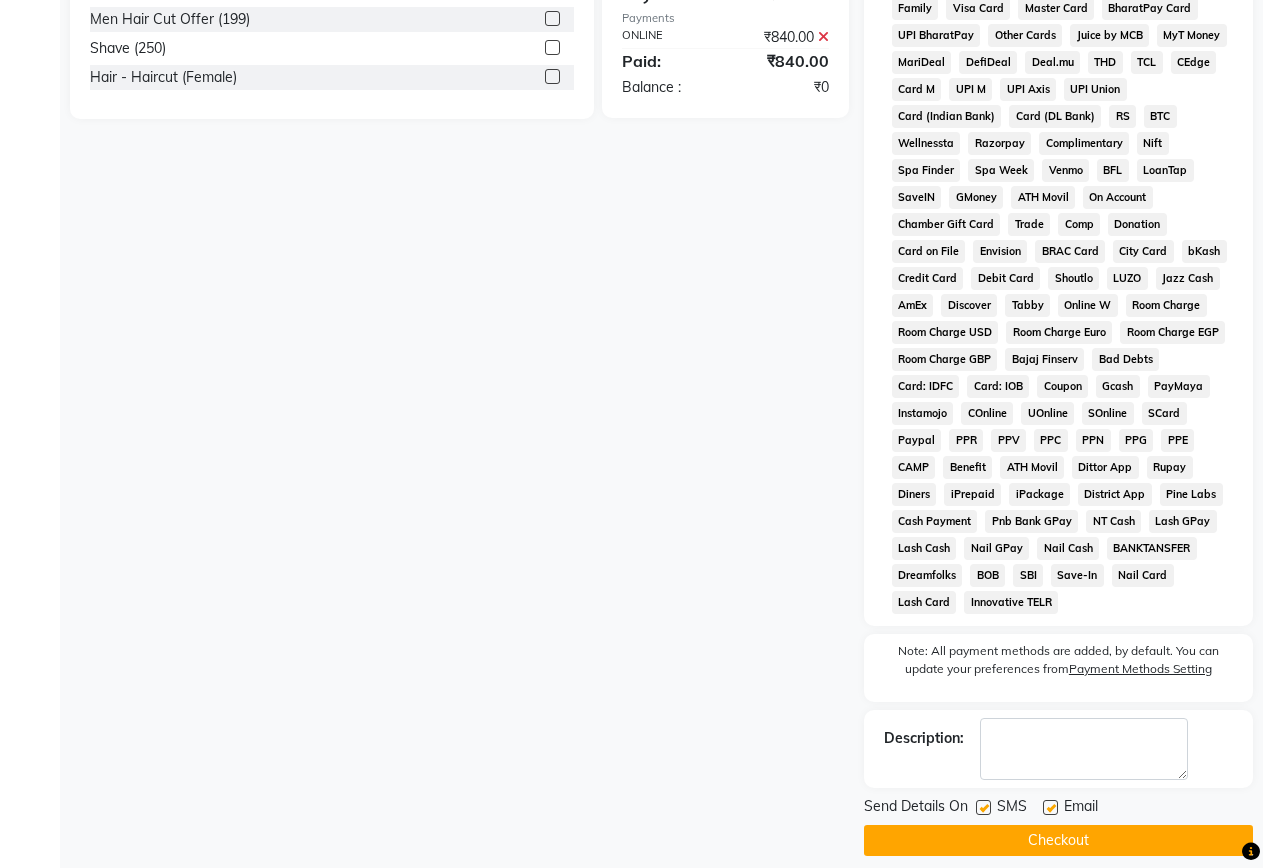 scroll, scrollTop: 718, scrollLeft: 0, axis: vertical 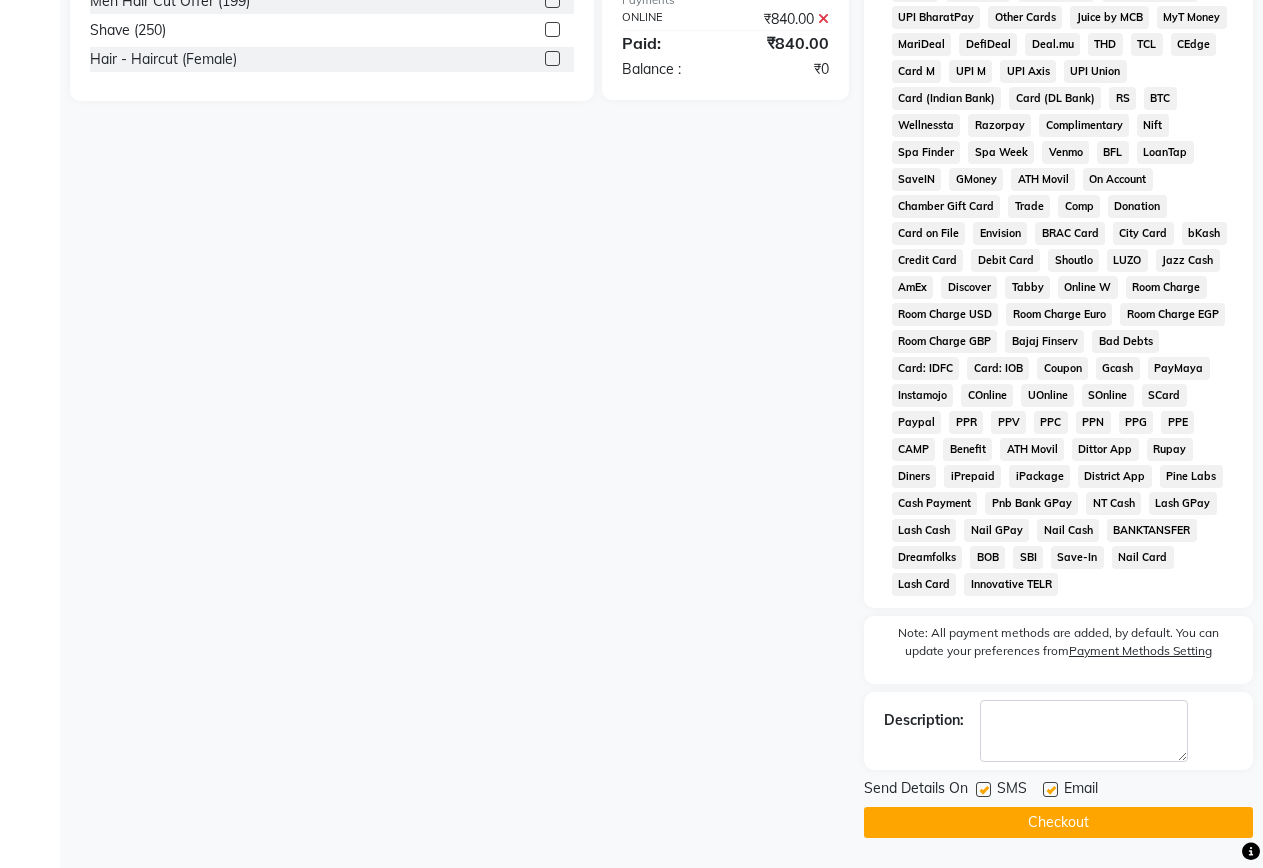 click 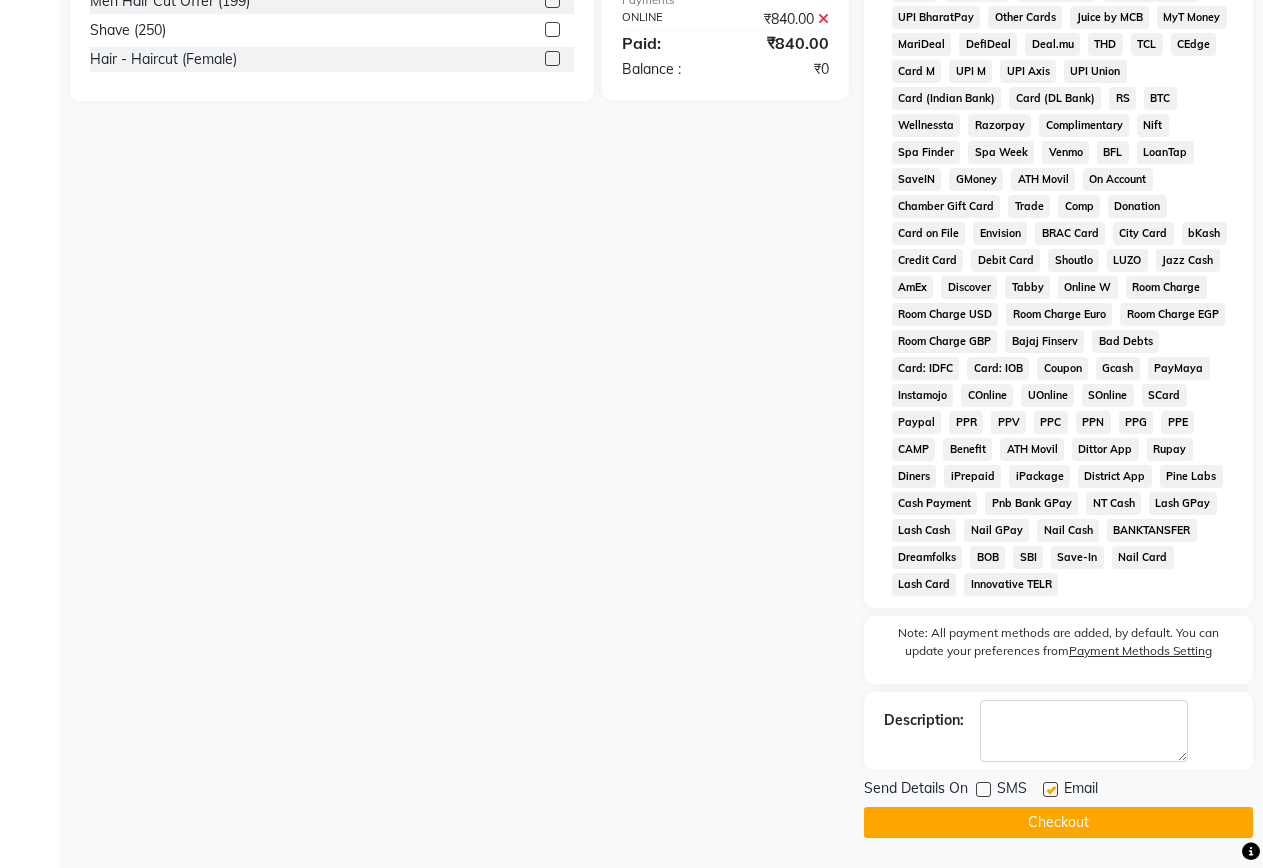 click on "Checkout" 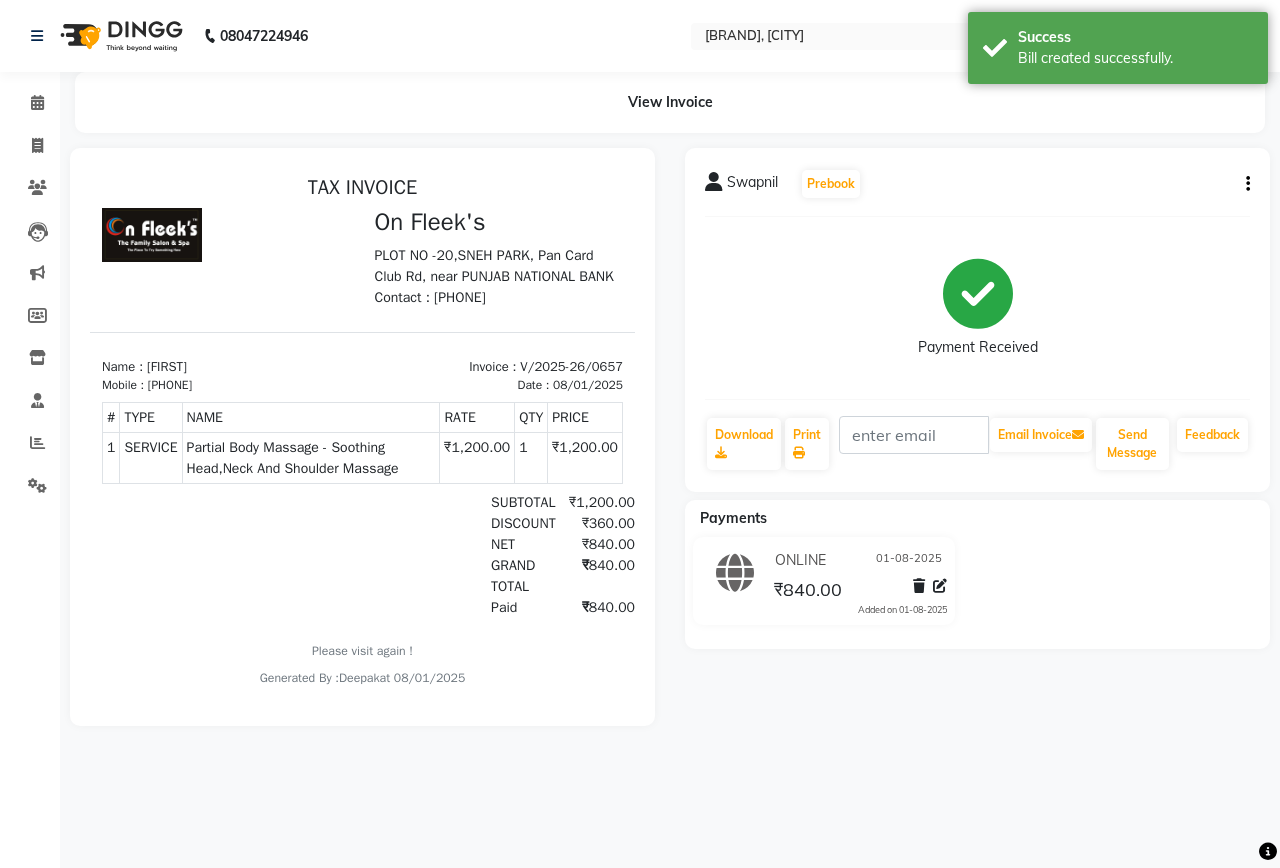 scroll, scrollTop: 0, scrollLeft: 0, axis: both 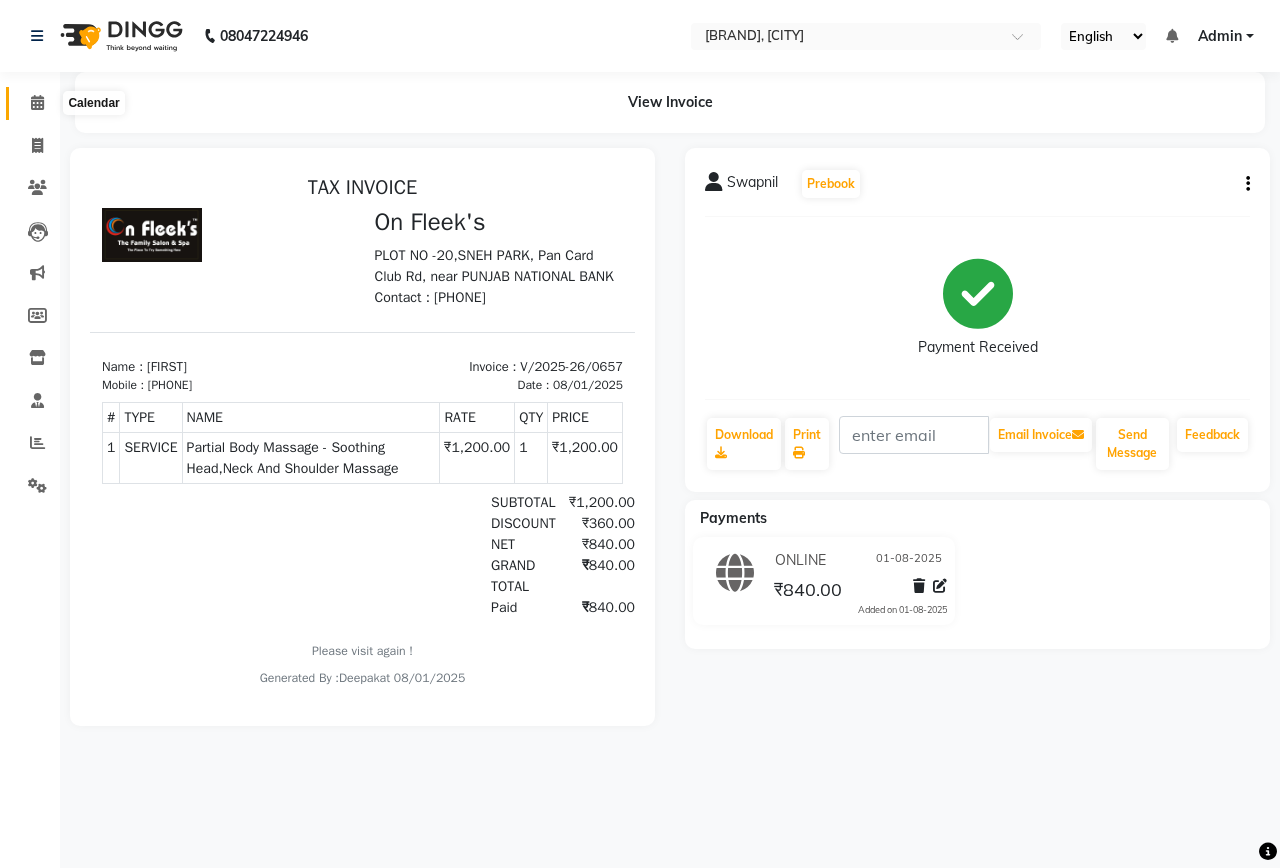 click 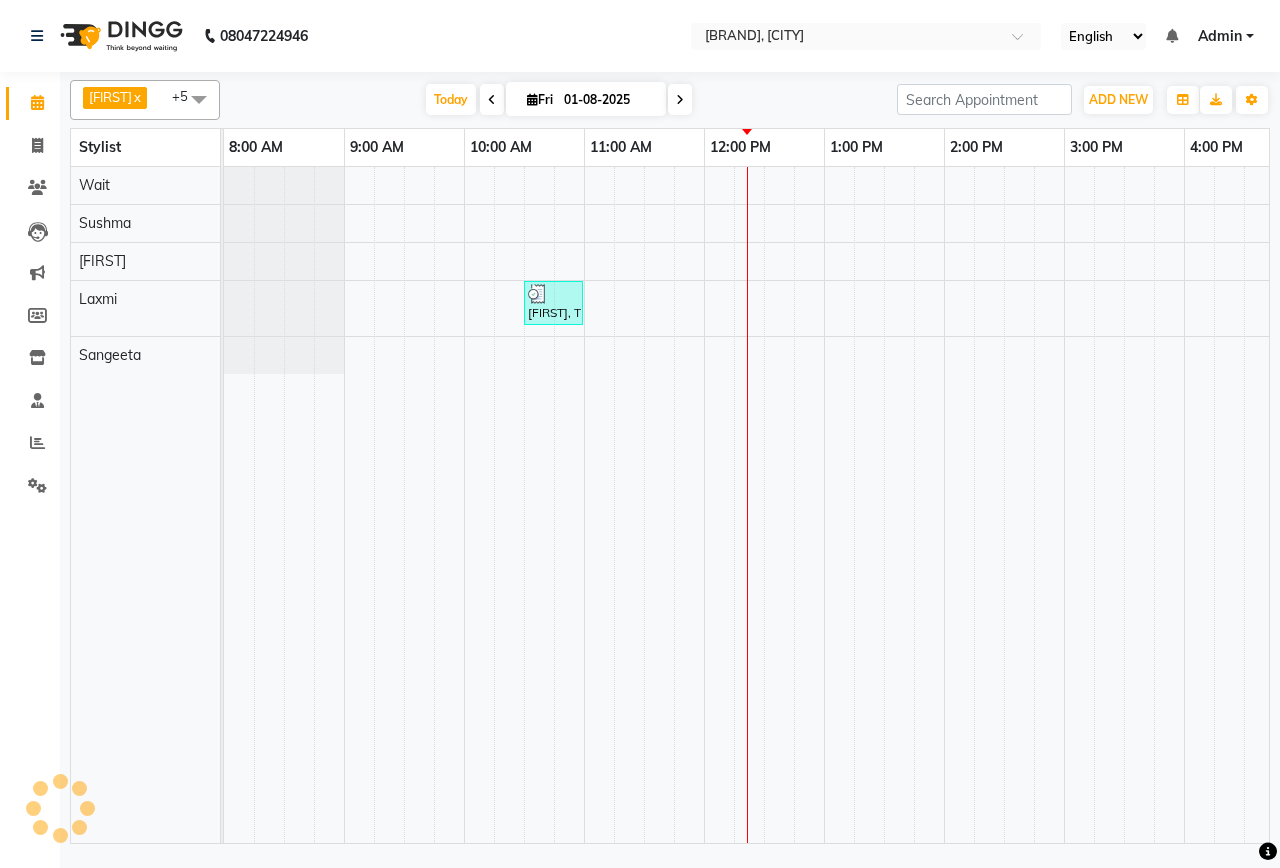 scroll, scrollTop: 0, scrollLeft: 0, axis: both 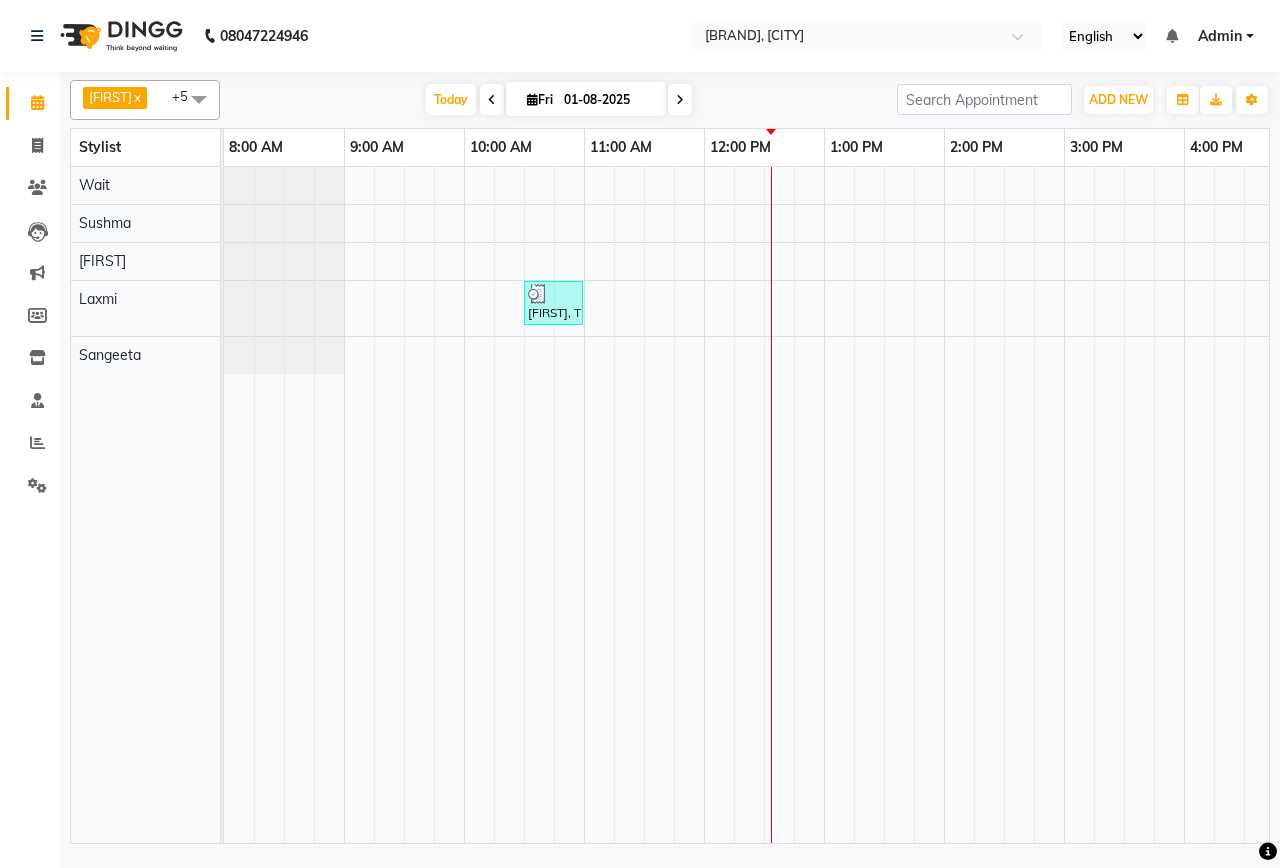 click on "[FIRST], TK01, 10:30 AM-11:00 AM, Partial Body Massage - Soothing Head,Neck And Shoulder Massage" at bounding box center (1124, 505) 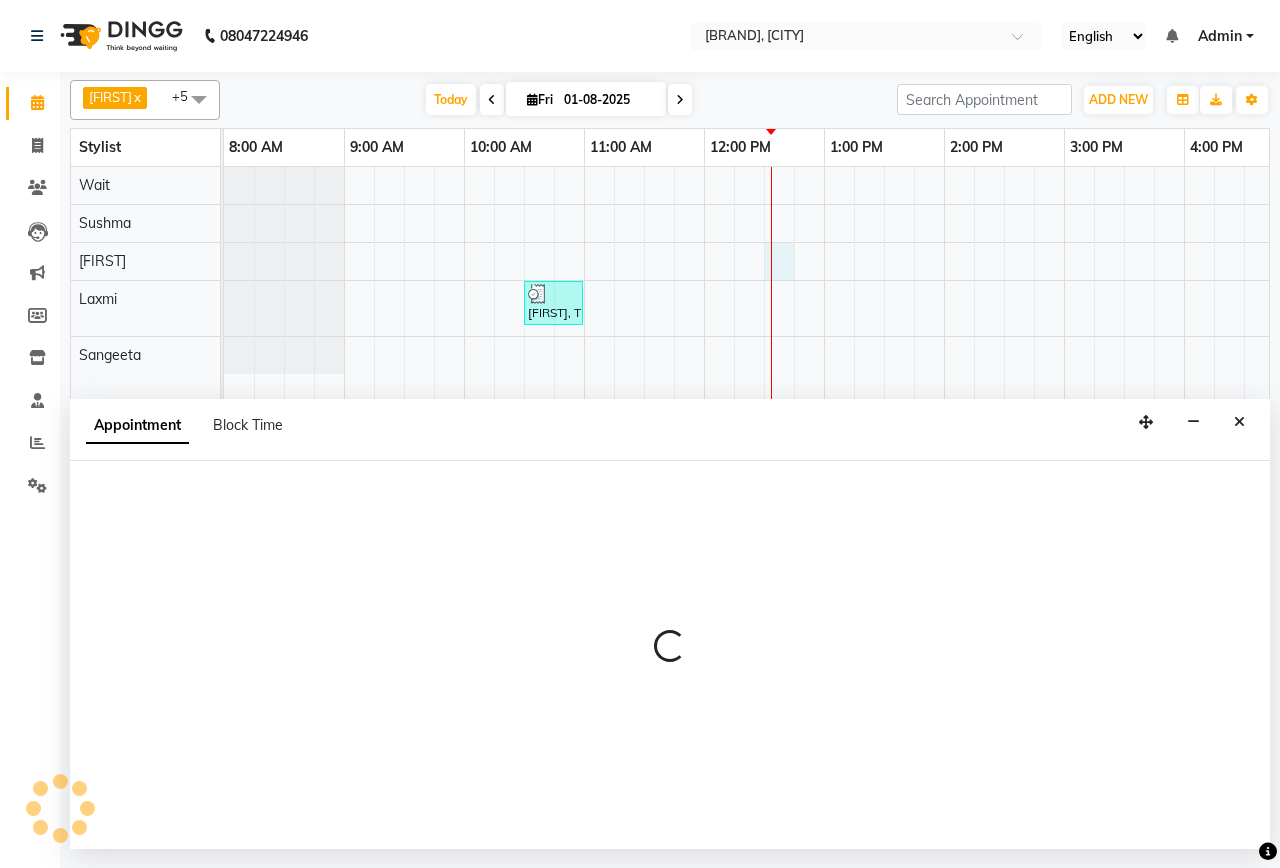 select on "25558" 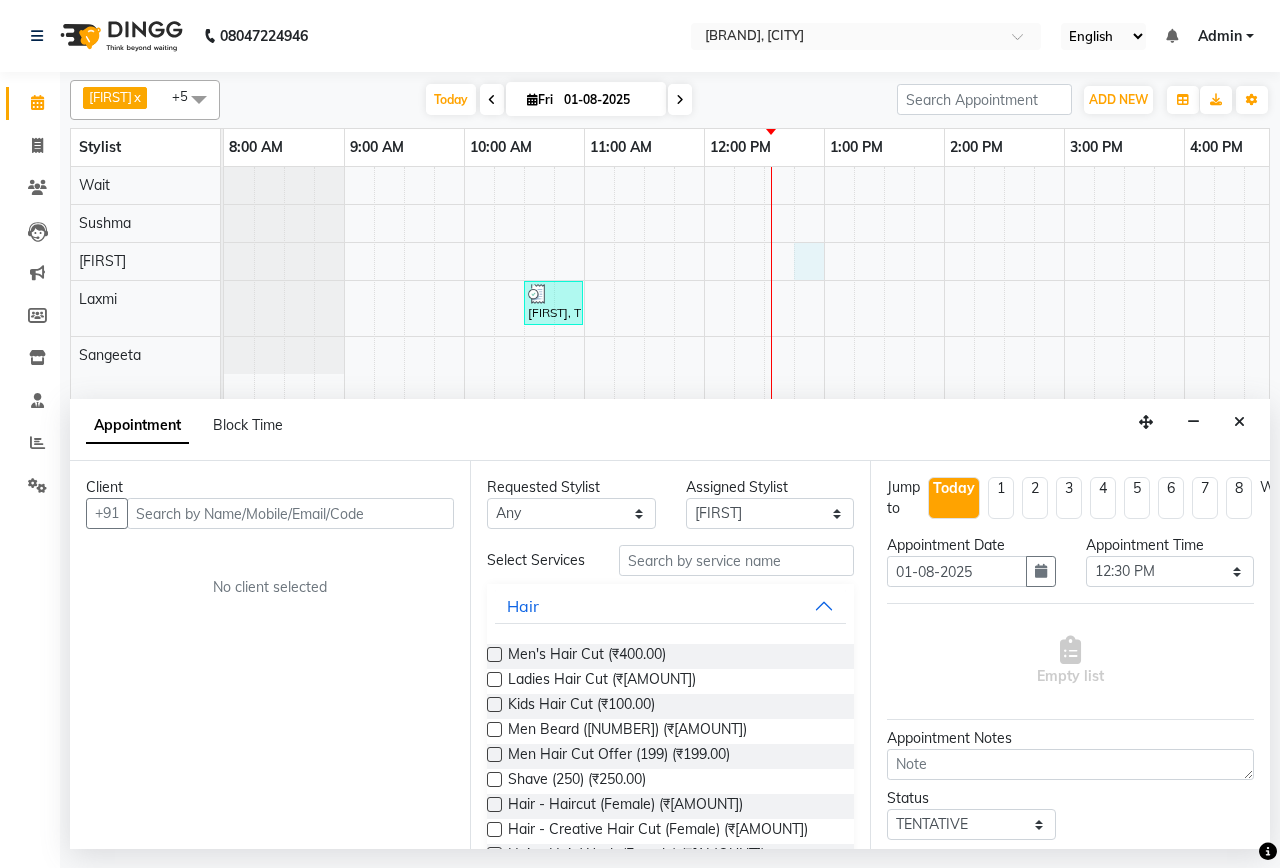 drag, startPoint x: 813, startPoint y: 256, endPoint x: 661, endPoint y: 448, distance: 244.88365 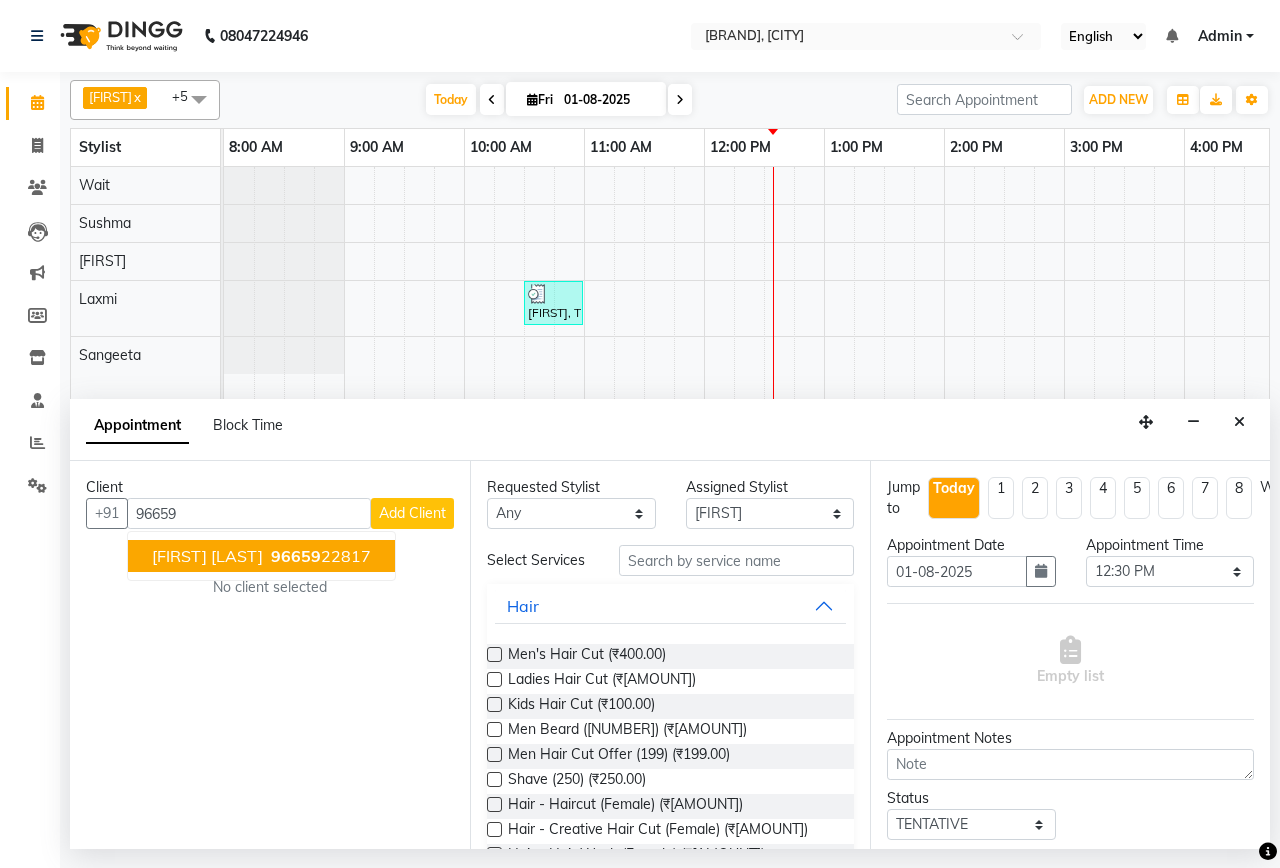 click on "[FIRST] [LAST]   [PHONE]" at bounding box center (261, 556) 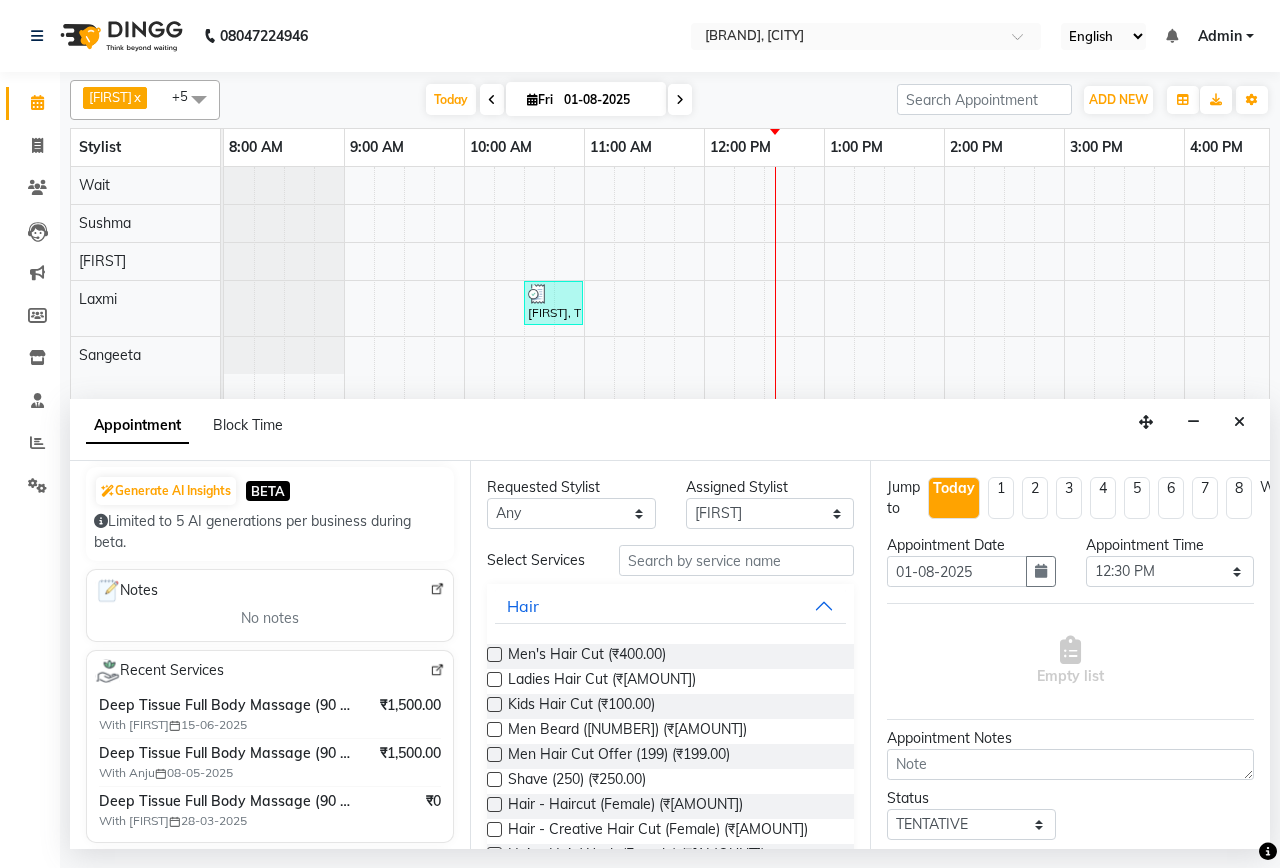 scroll, scrollTop: 100, scrollLeft: 0, axis: vertical 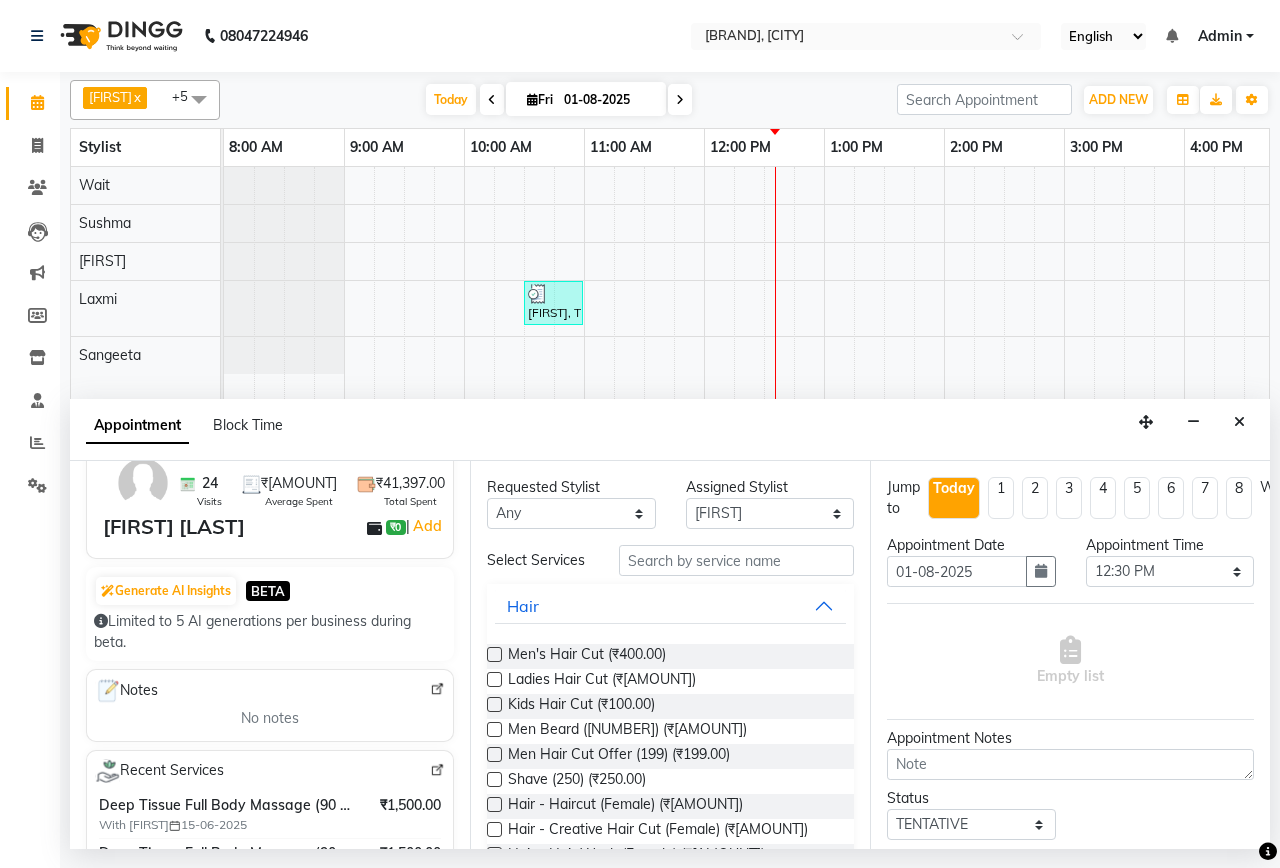 type on "[PHONE]" 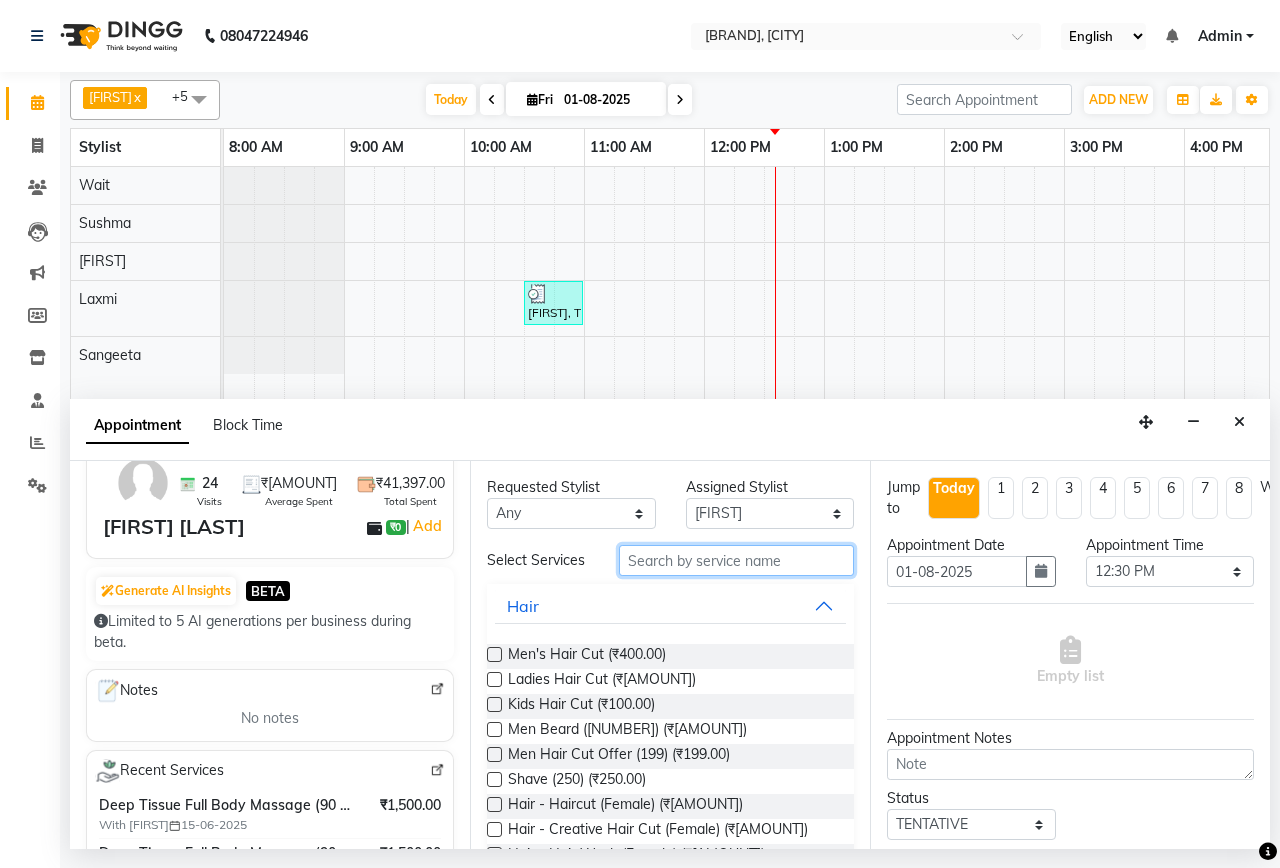 click at bounding box center (736, 560) 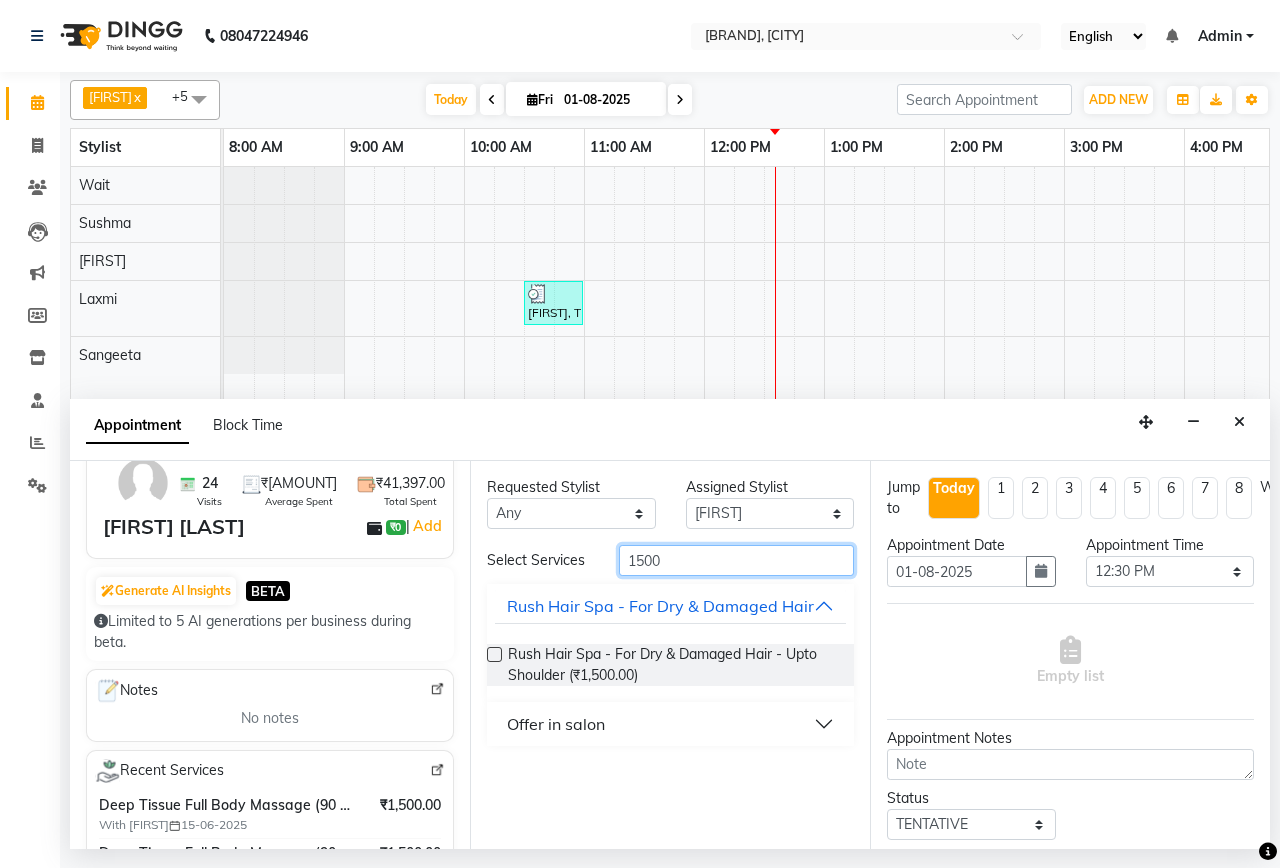 type on "1500" 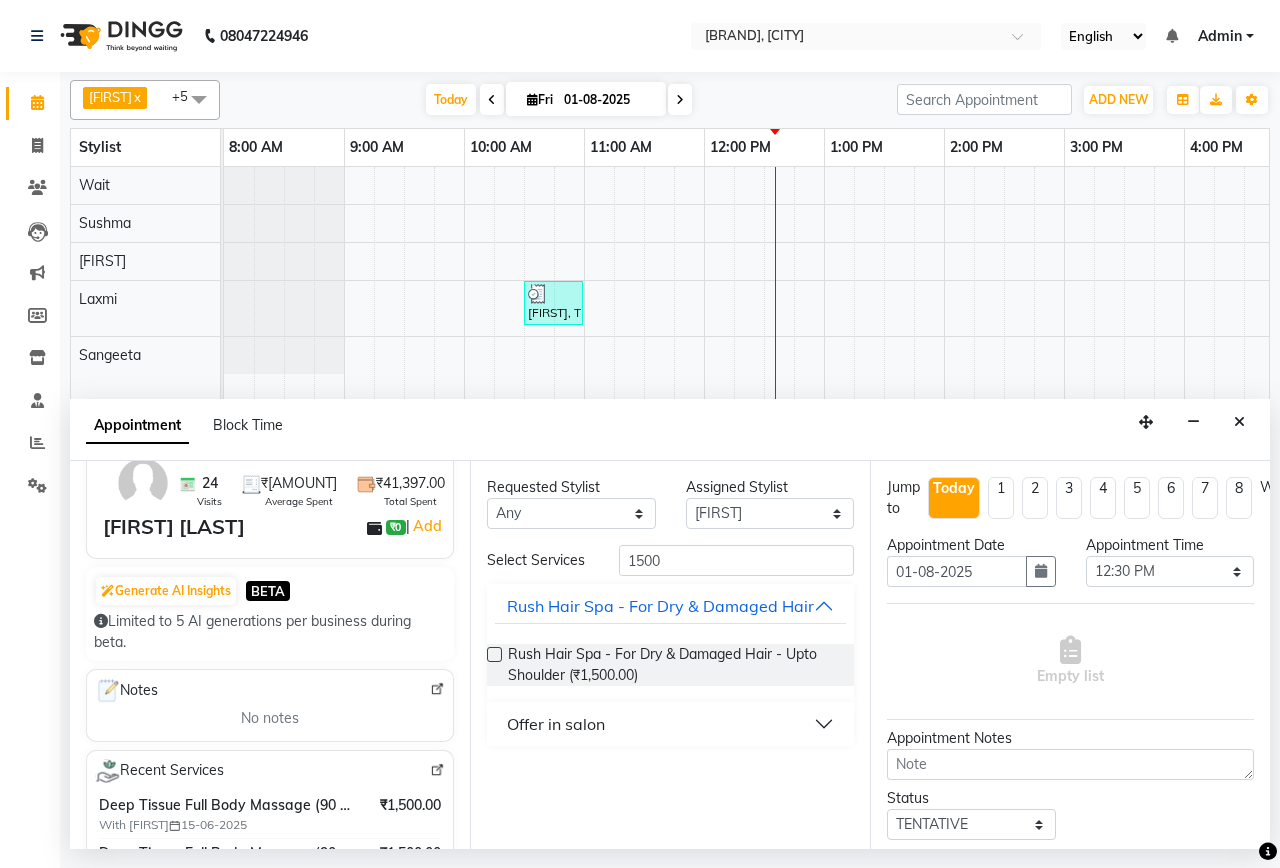 click on "Offer in salon" at bounding box center (670, 724) 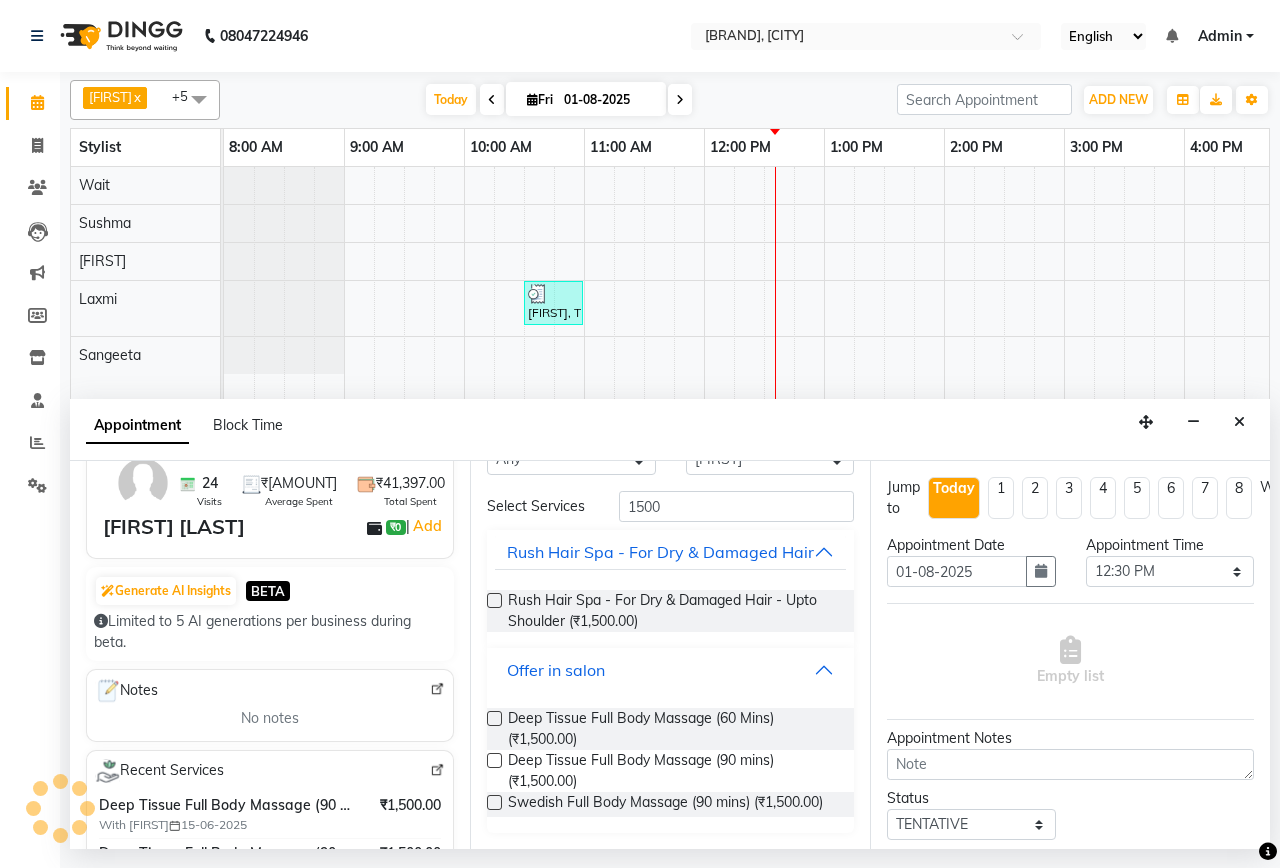 scroll, scrollTop: 98, scrollLeft: 0, axis: vertical 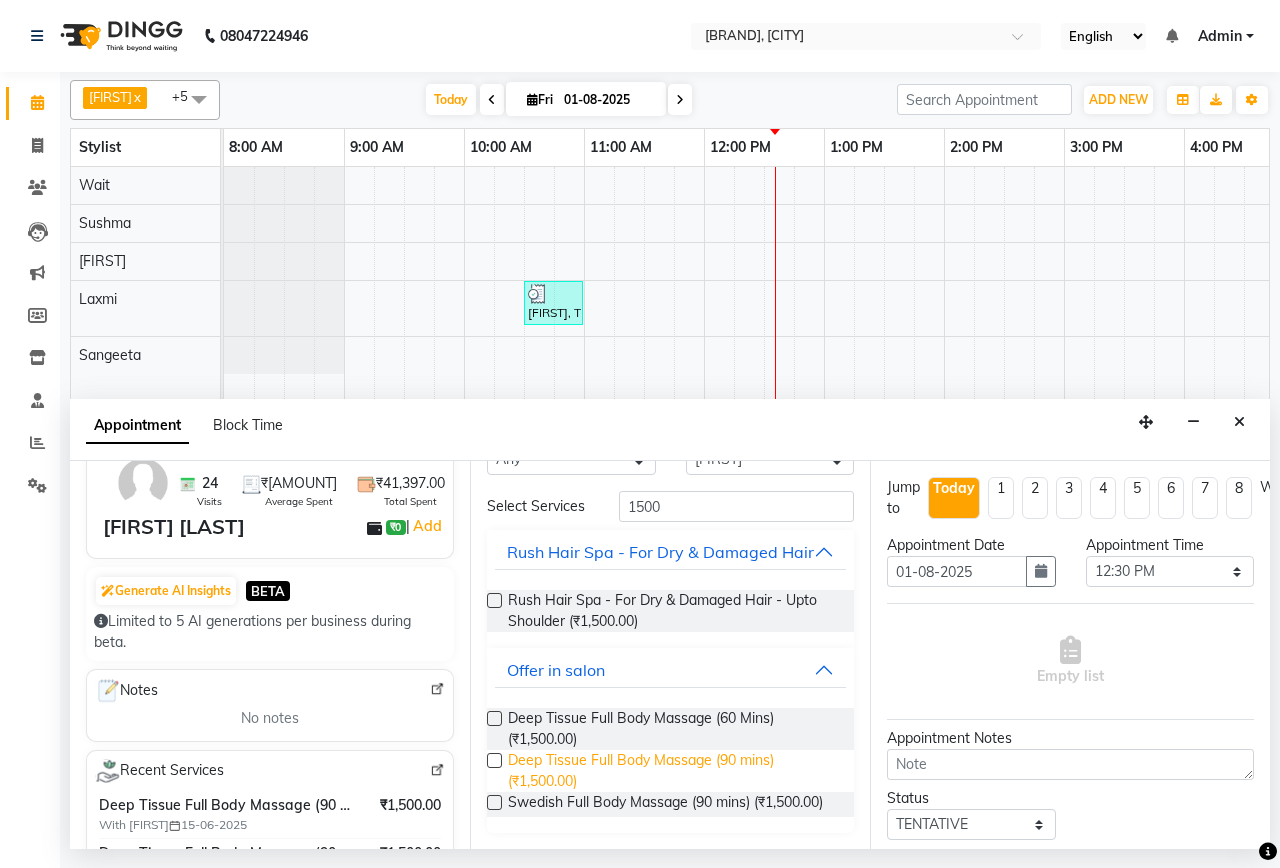 click on "Deep Tissue Full Body Massage (90 mins)  (₹1,500.00)" at bounding box center [673, 771] 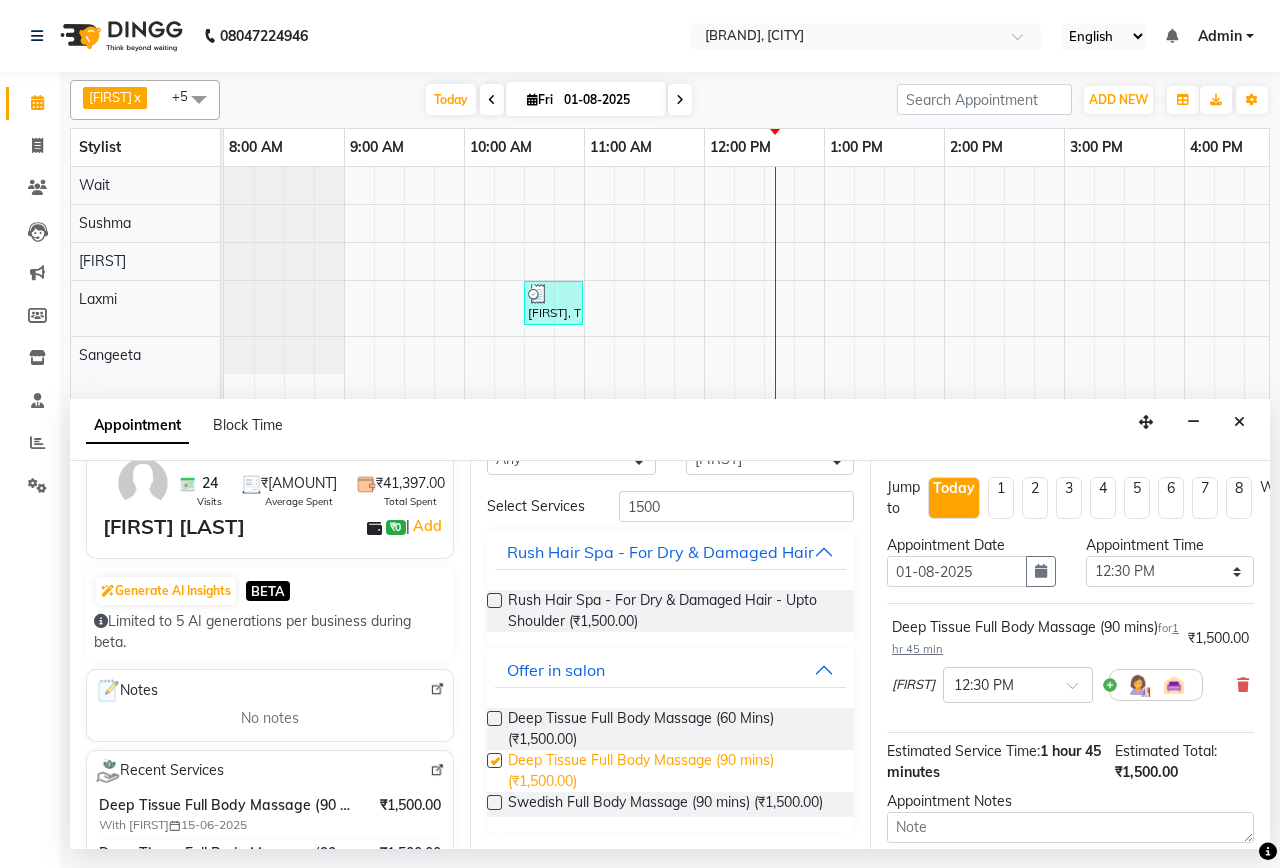 checkbox on "false" 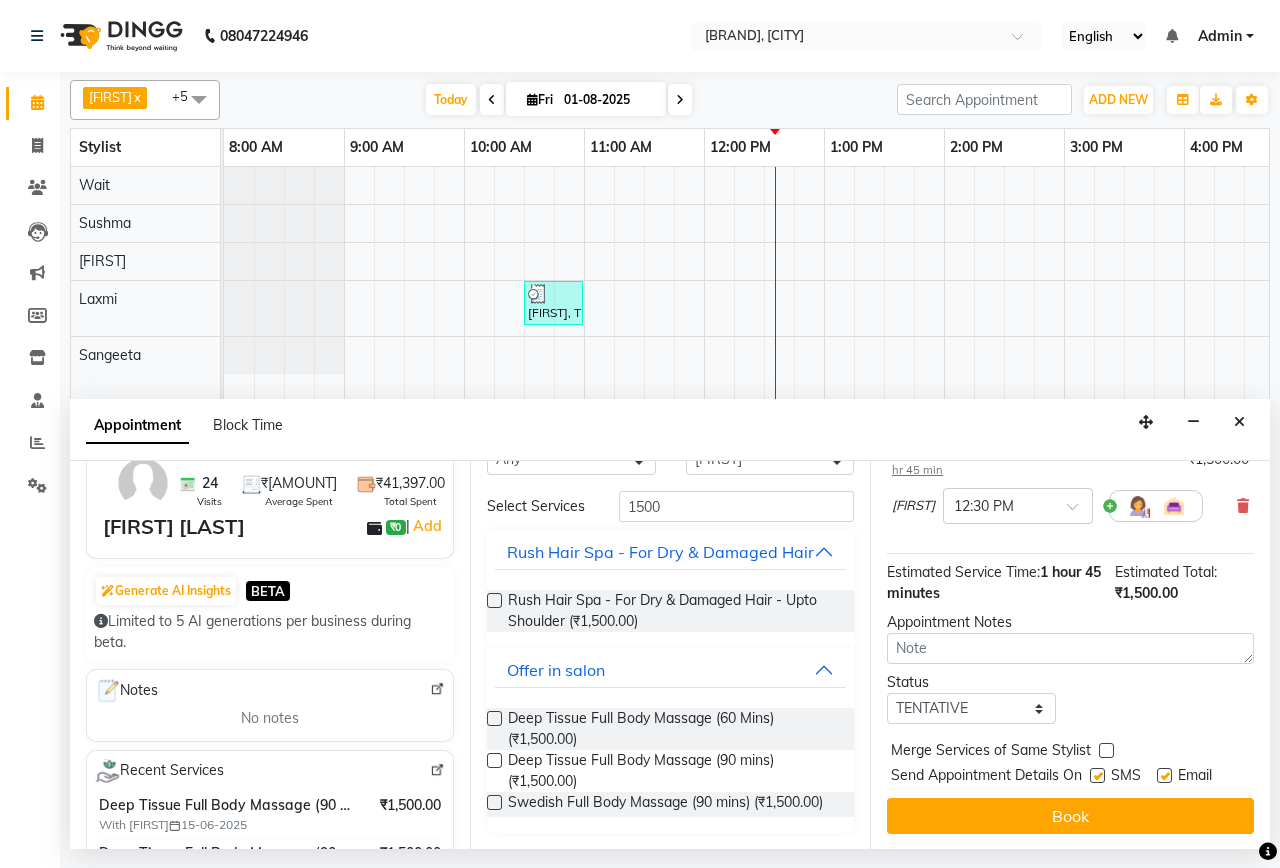 scroll, scrollTop: 197, scrollLeft: 0, axis: vertical 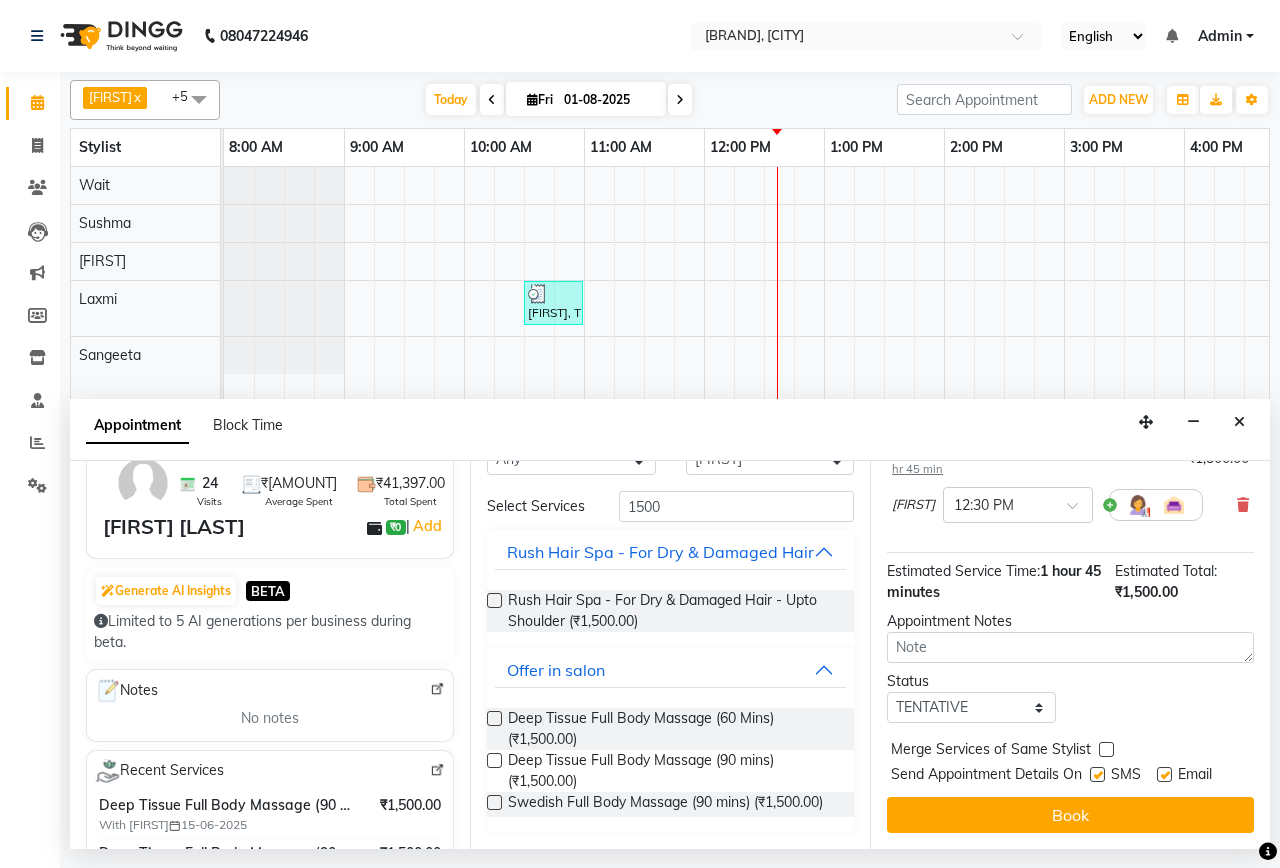 click at bounding box center (1097, 774) 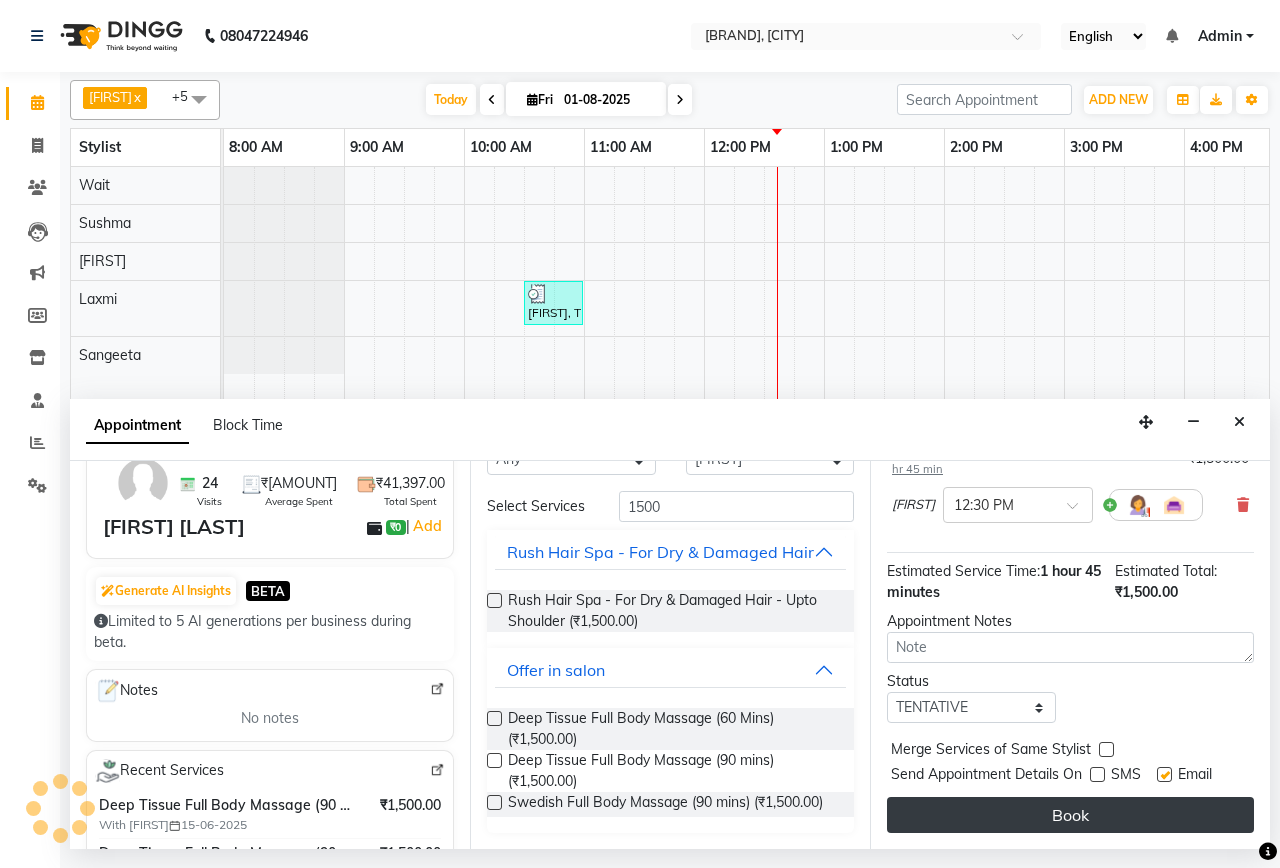 click on "Book" at bounding box center [1070, 815] 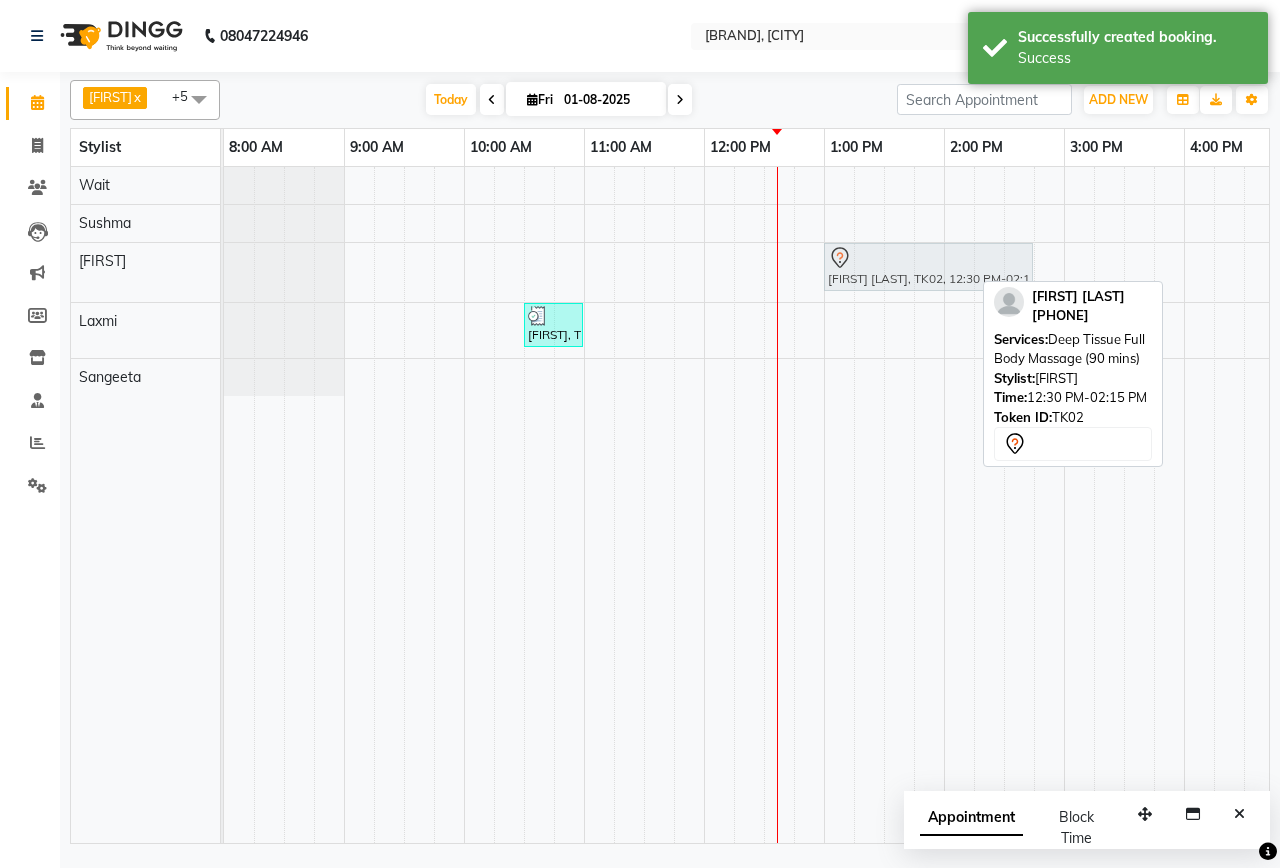 click on "[FIRST] [LAST], TK02, 12:30 PM-02:15 PM, Deep Tissue Full Body Massage (90 mins)              [FIRST] [LAST], TK02, 12:30 PM-02:15 PM, Deep Tissue Full Body Massage (90 mins)" at bounding box center [224, 272] 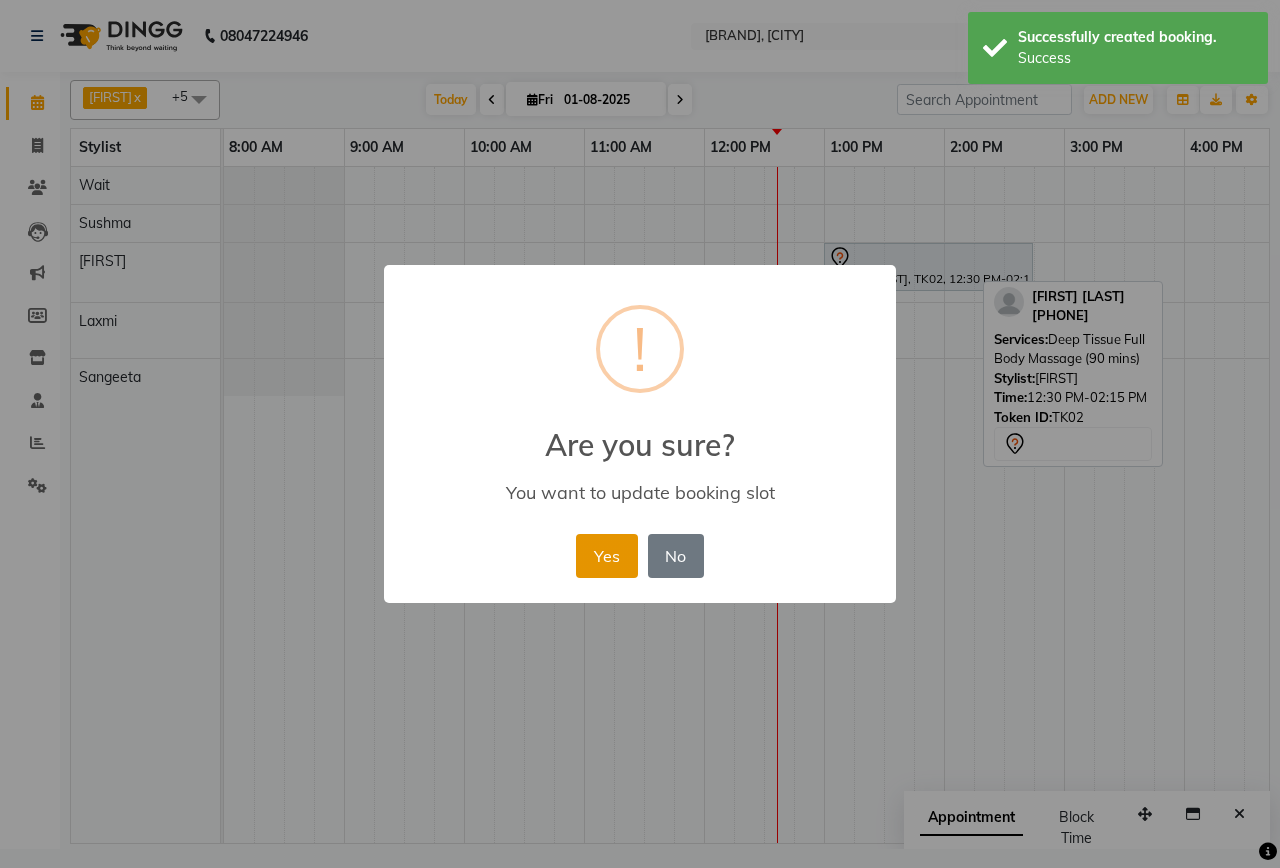click on "Yes" at bounding box center (606, 556) 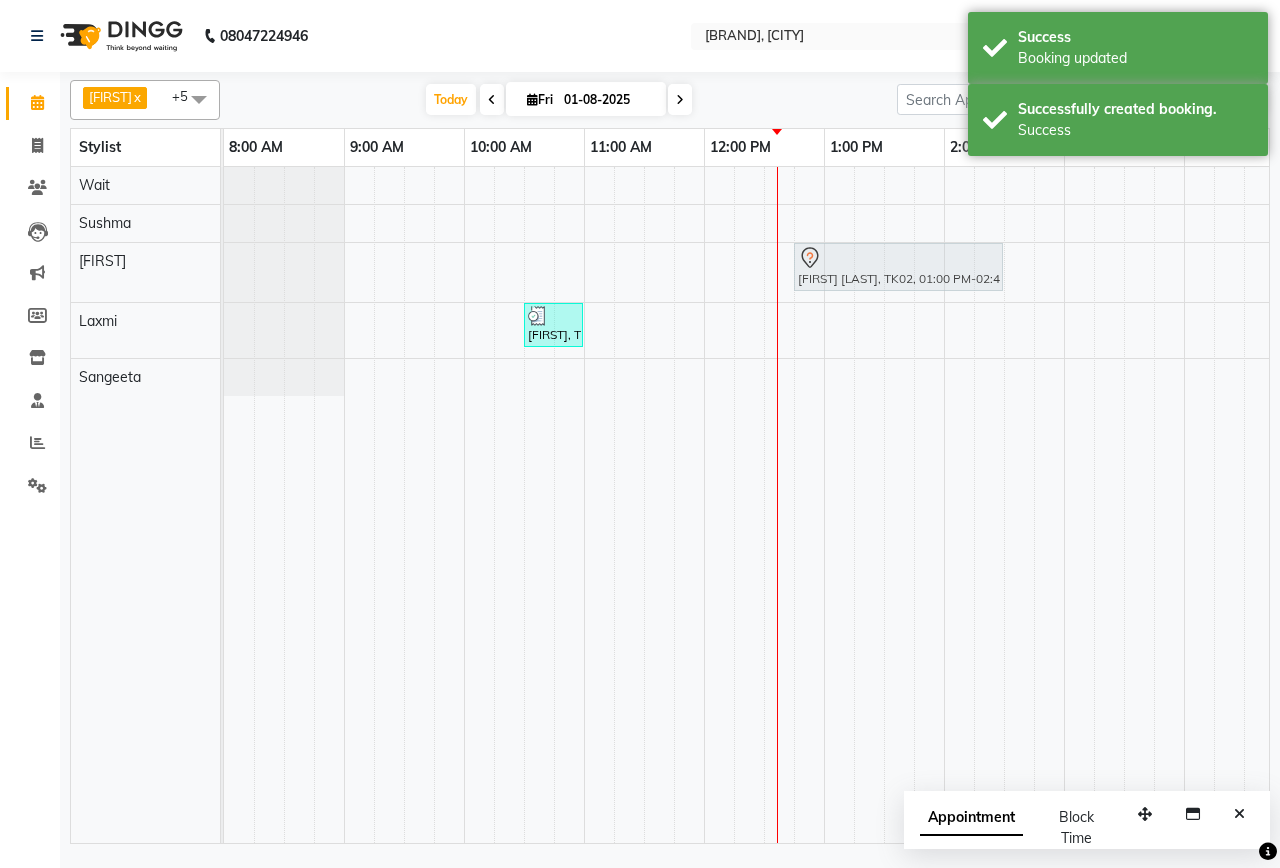 click on "[FIRST] [LAST], TK02, 01:00 PM-02:45 PM, Deep Tissue Full Body Massage (90 mins)              [FIRST] [LAST], TK02, 01:00 PM-02:45 PM, Deep Tissue Full Body Massage (90 mins)" at bounding box center [224, 272] 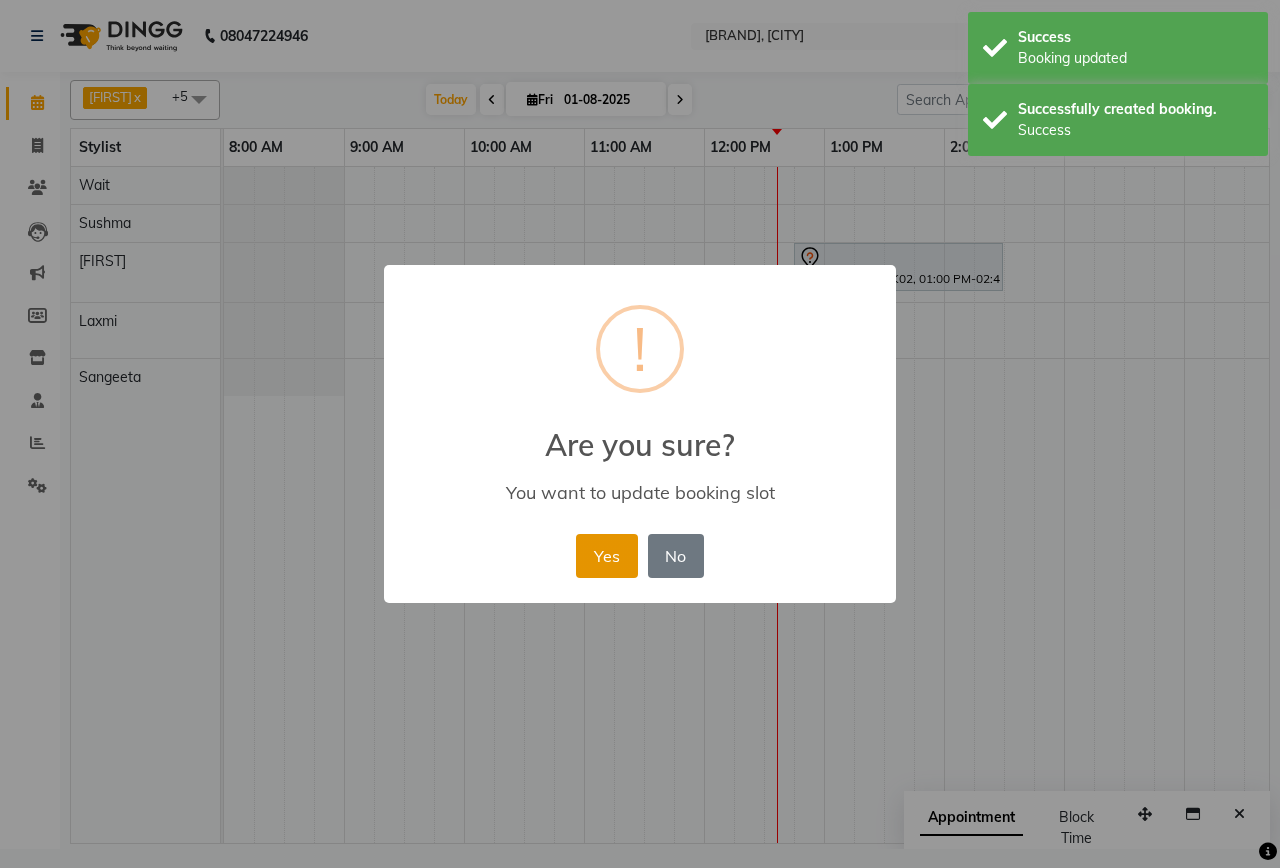 click on "Yes" at bounding box center [606, 556] 